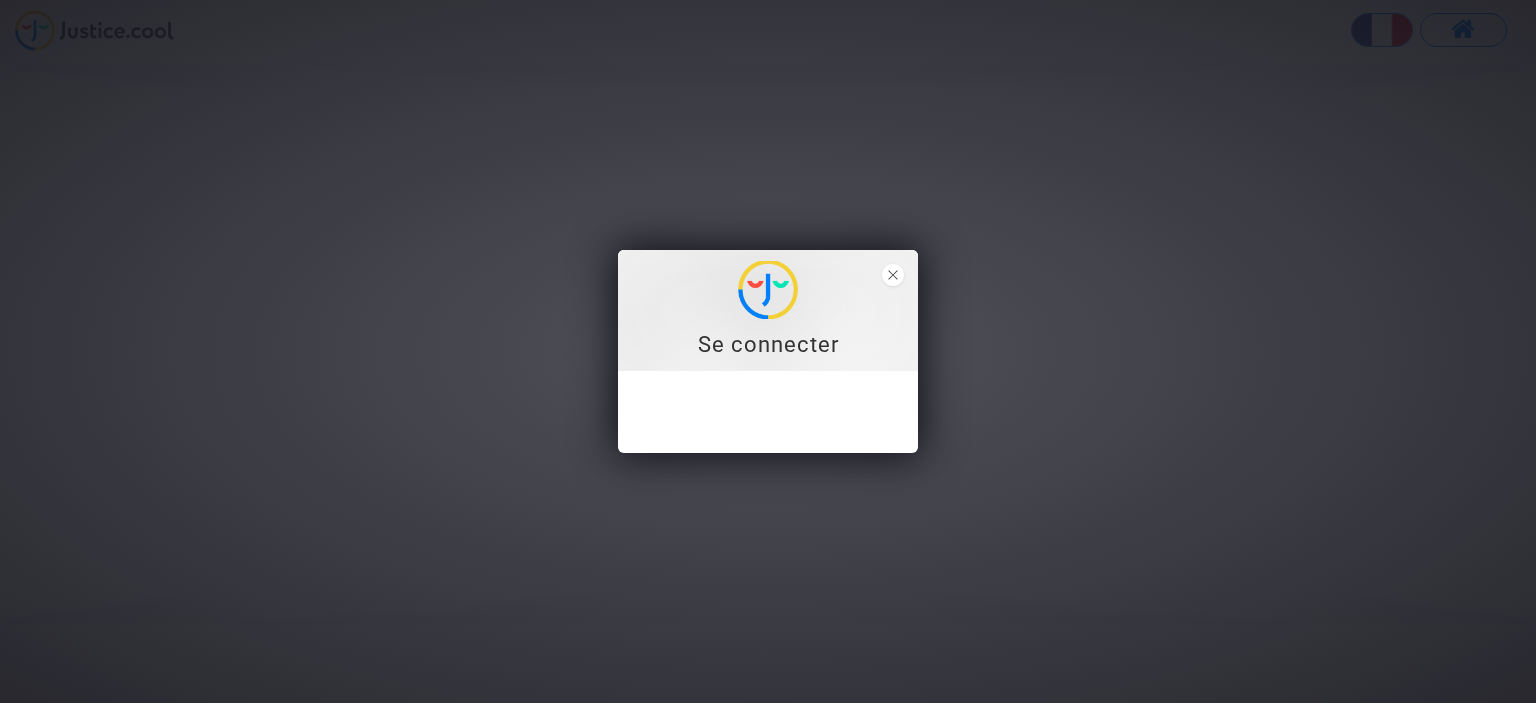 scroll, scrollTop: 0, scrollLeft: 0, axis: both 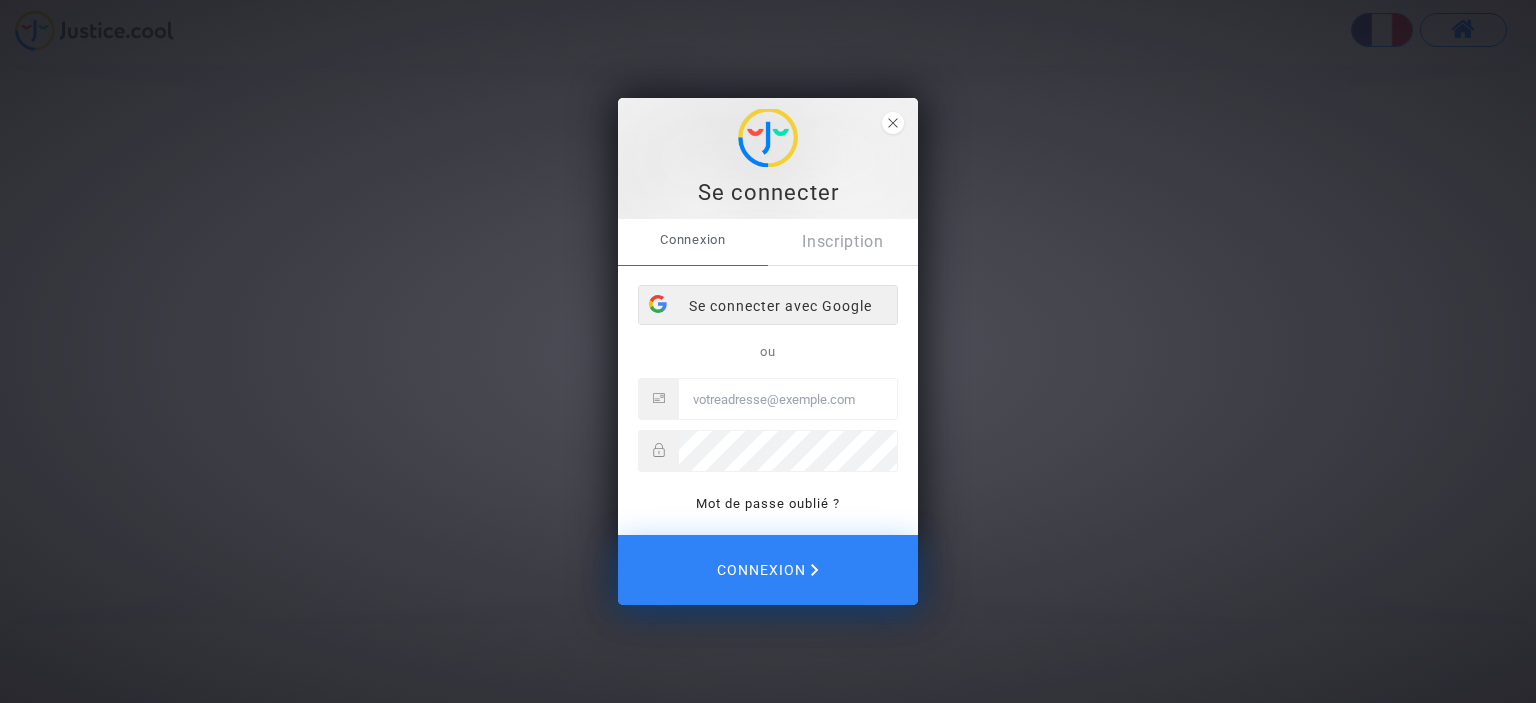 click on "Se connecter avec Google" at bounding box center (768, 306) 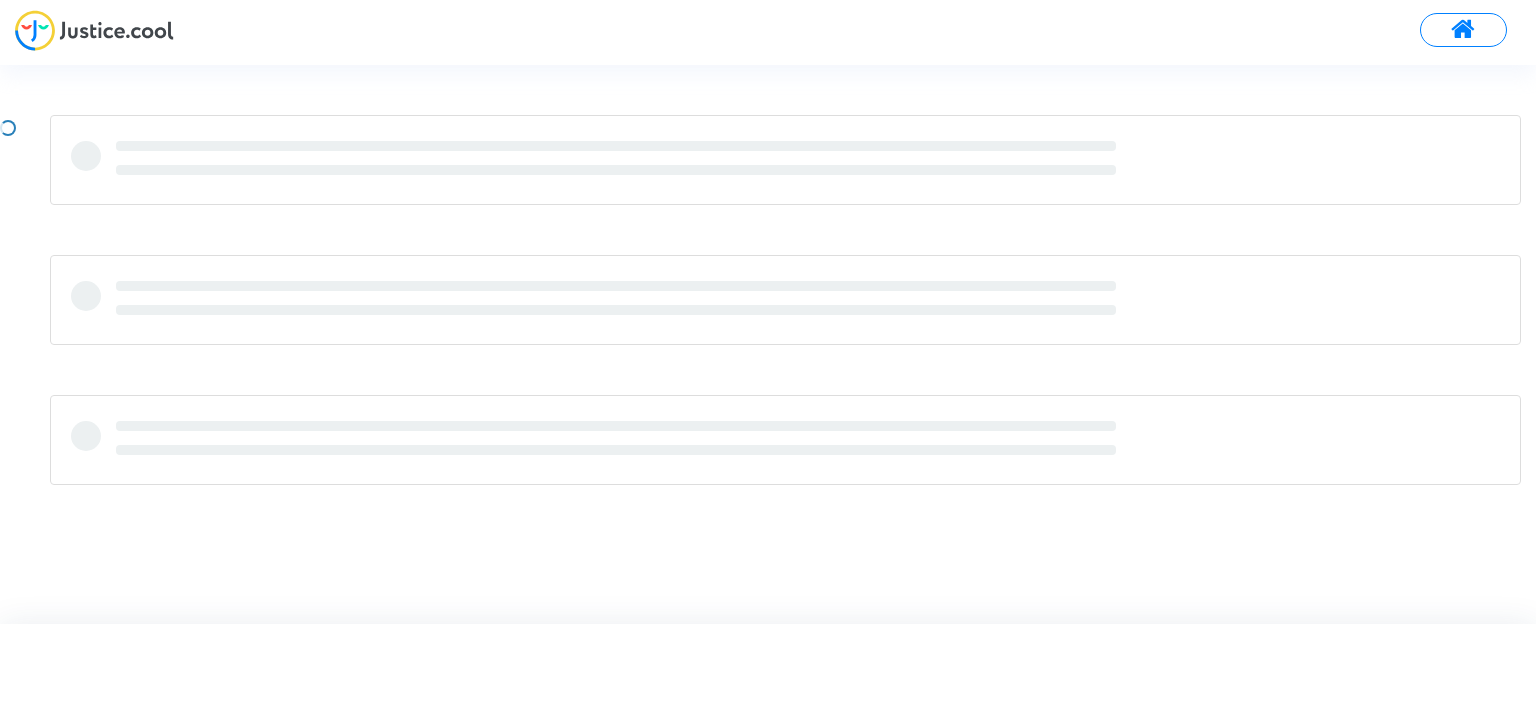 scroll, scrollTop: 0, scrollLeft: 0, axis: both 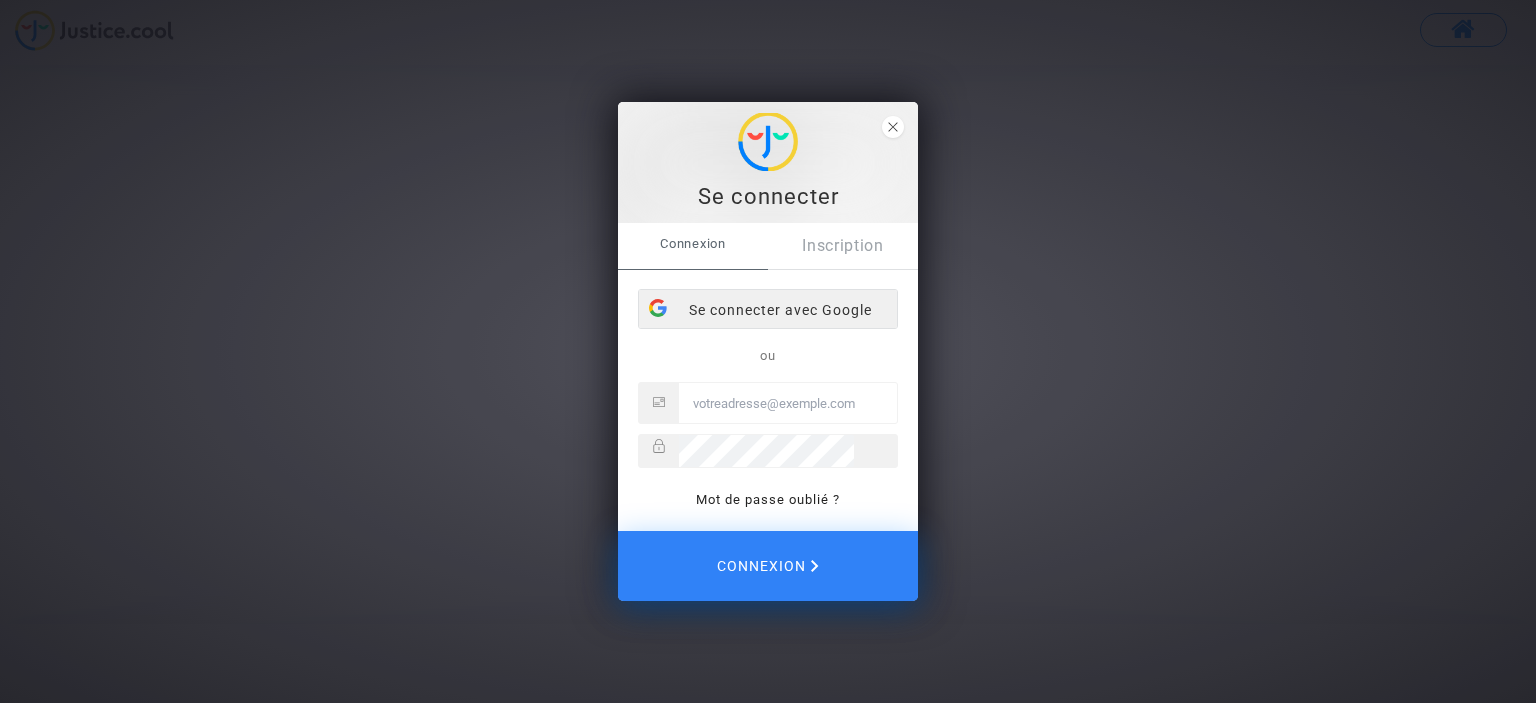 click on "Se connecter avec Google" at bounding box center [768, 310] 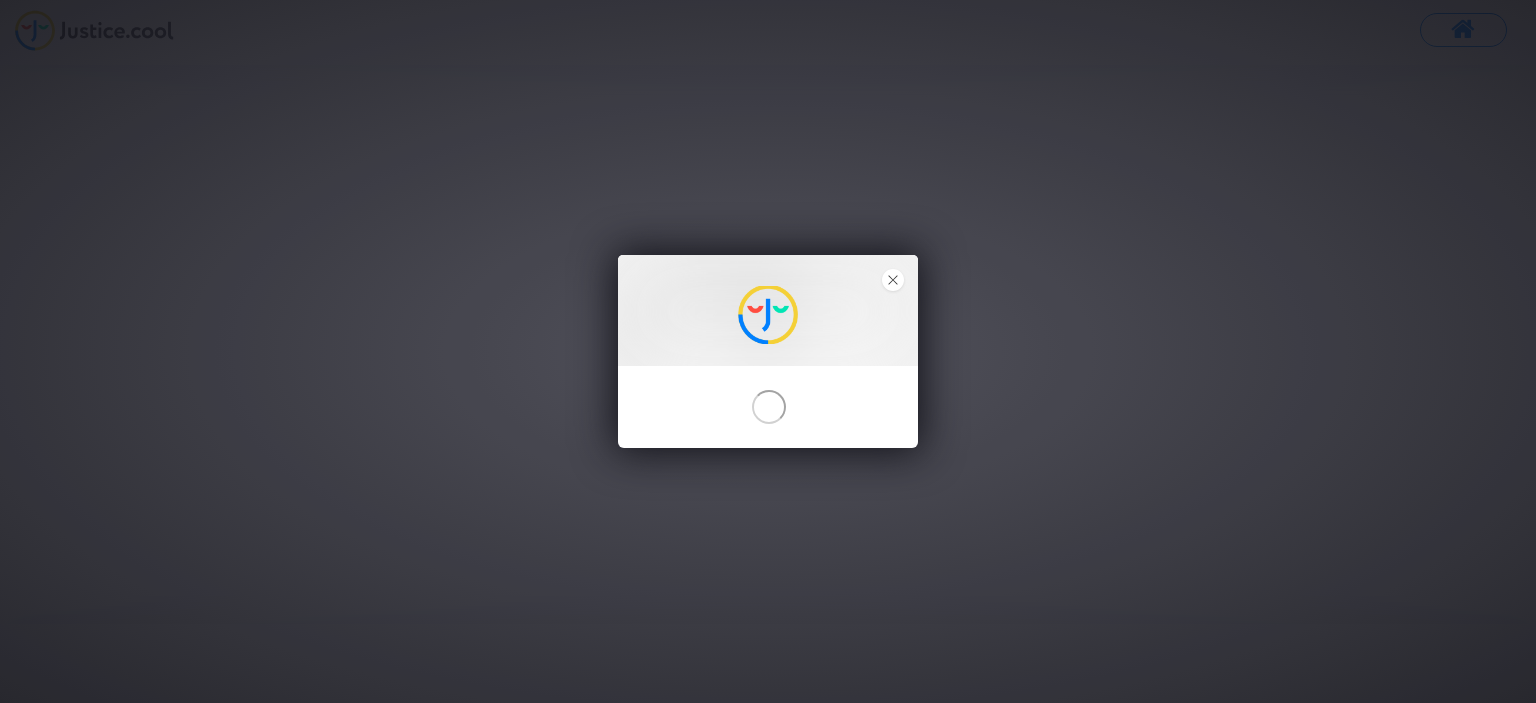 scroll, scrollTop: 0, scrollLeft: 0, axis: both 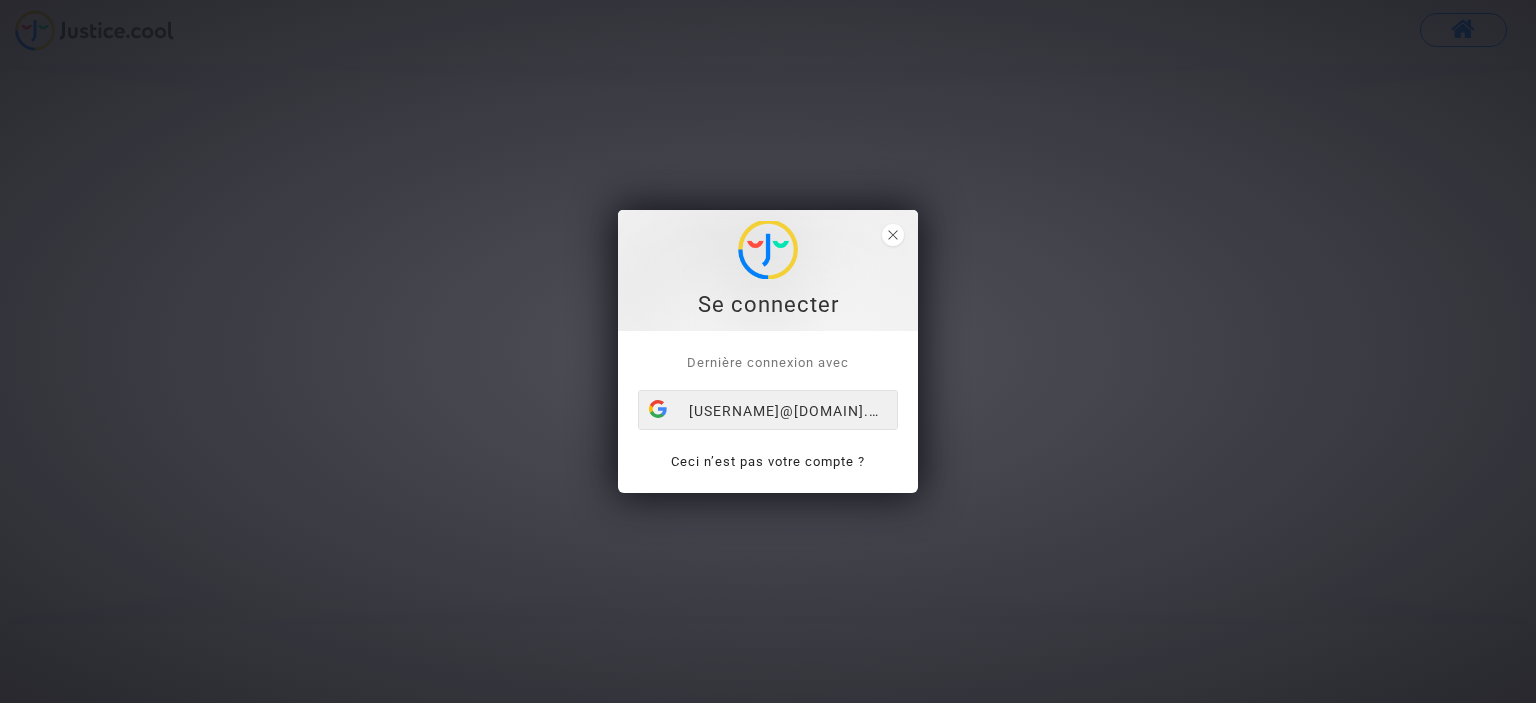 click on "[USERNAME]@[DOMAIN]" at bounding box center [768, 411] 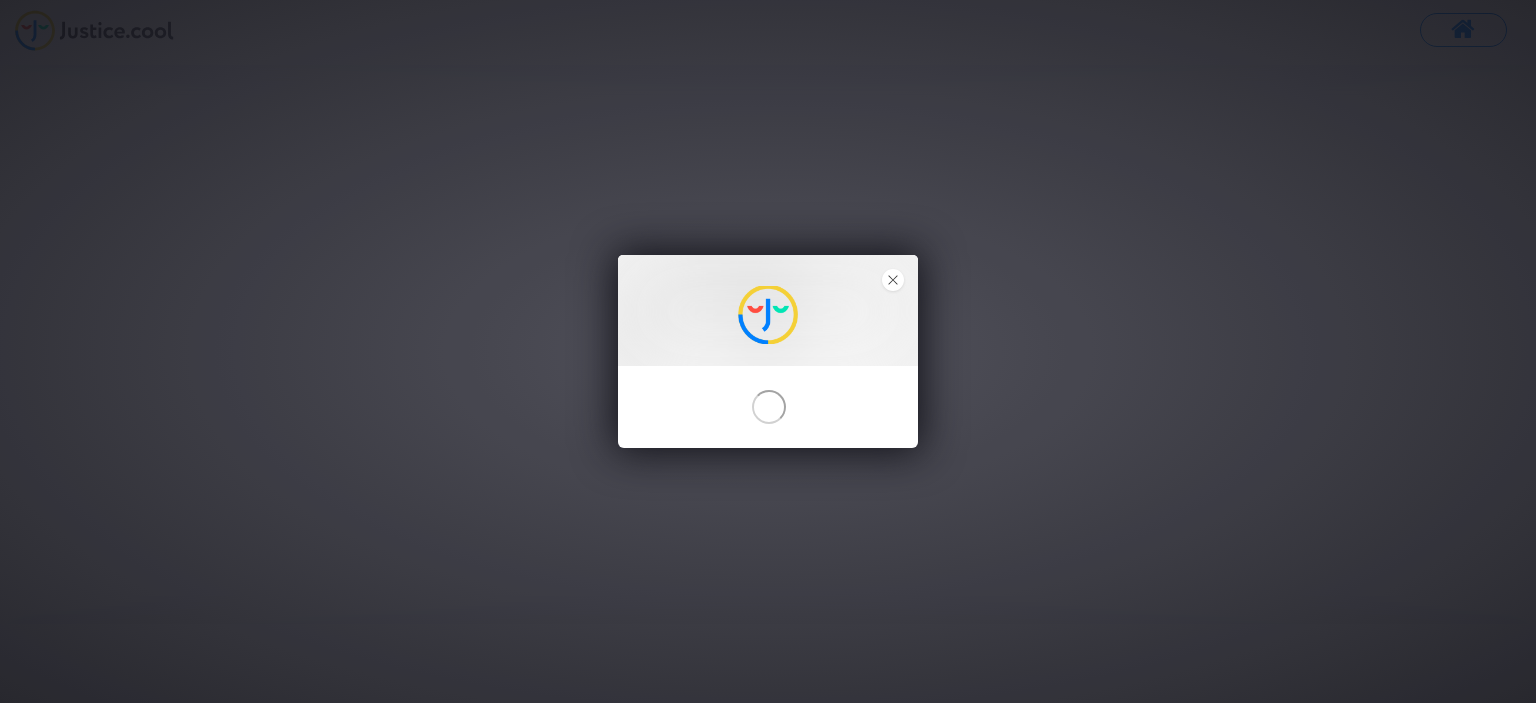 scroll, scrollTop: 0, scrollLeft: 0, axis: both 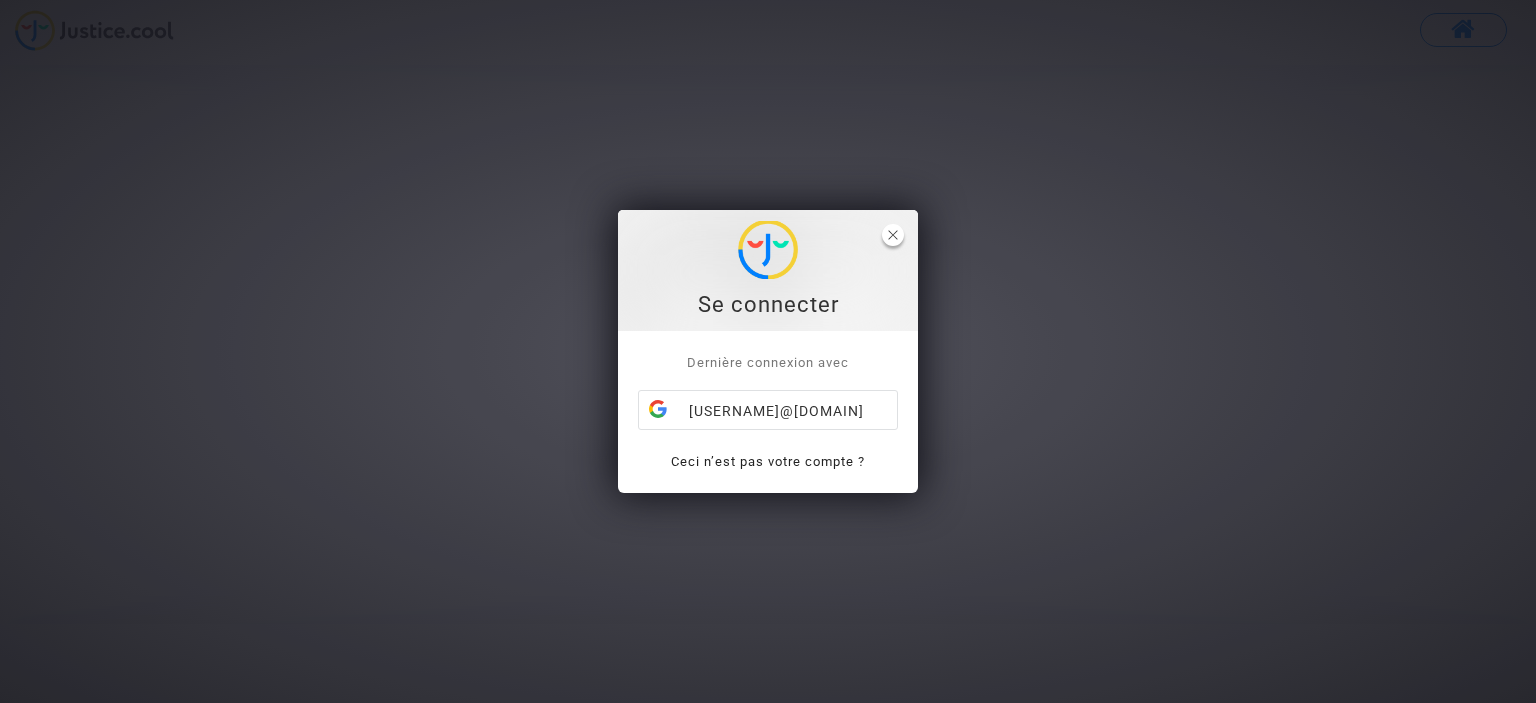 click 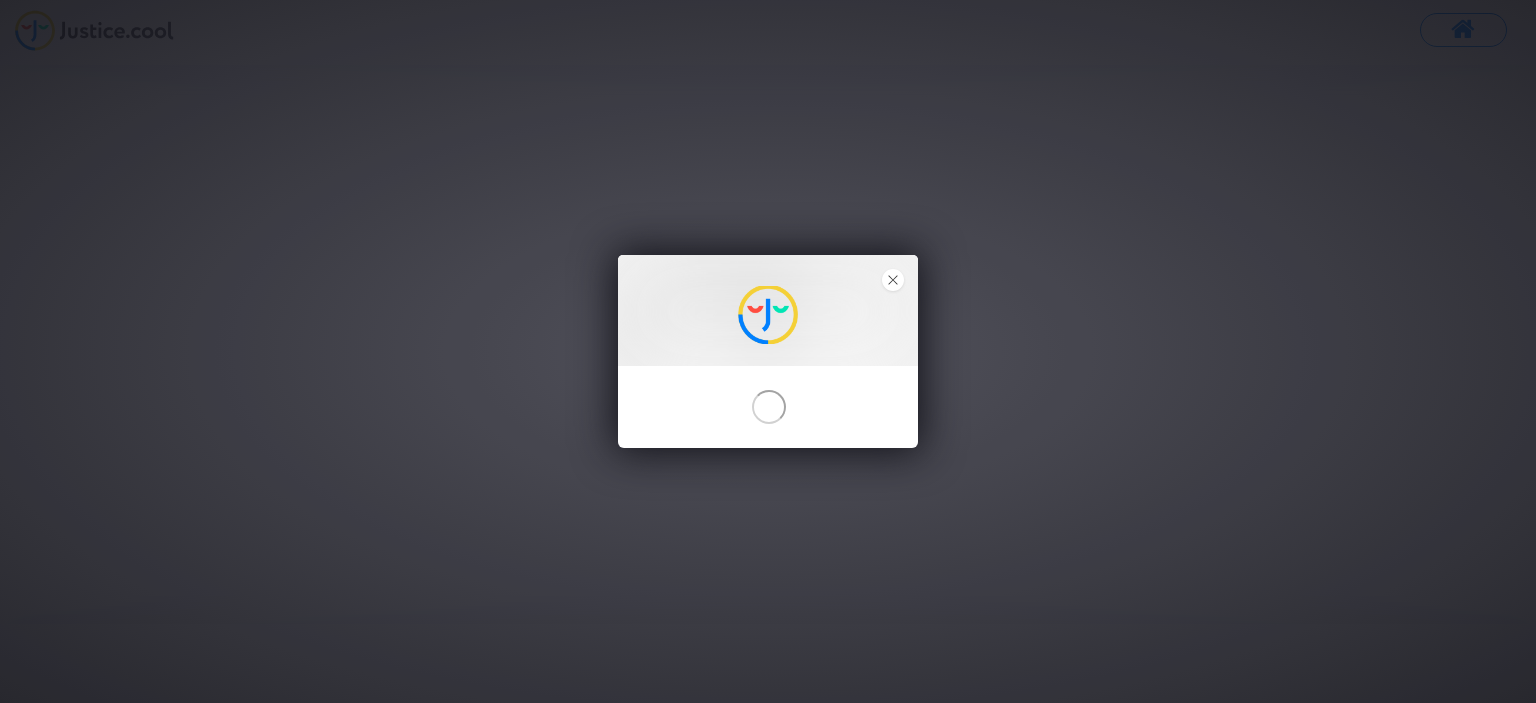 scroll, scrollTop: 0, scrollLeft: 0, axis: both 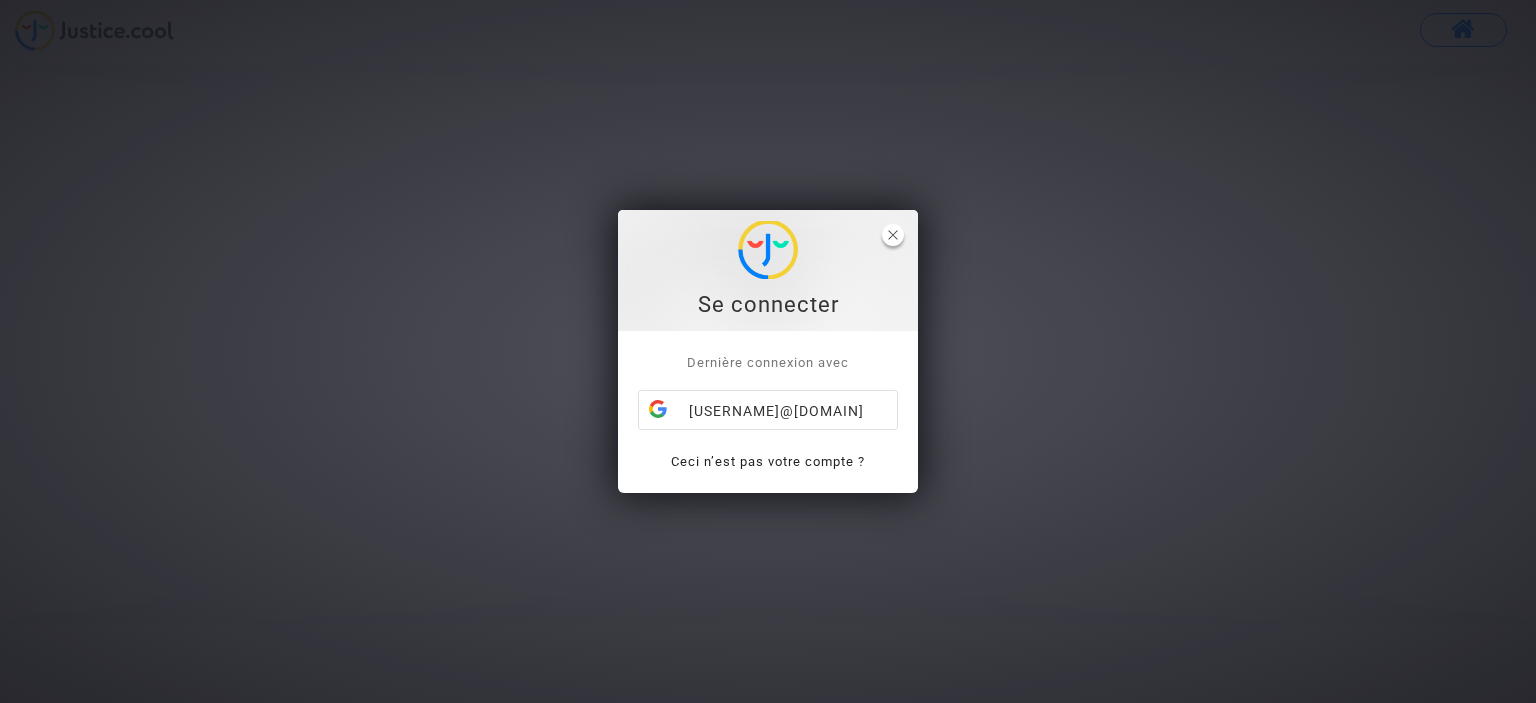 click 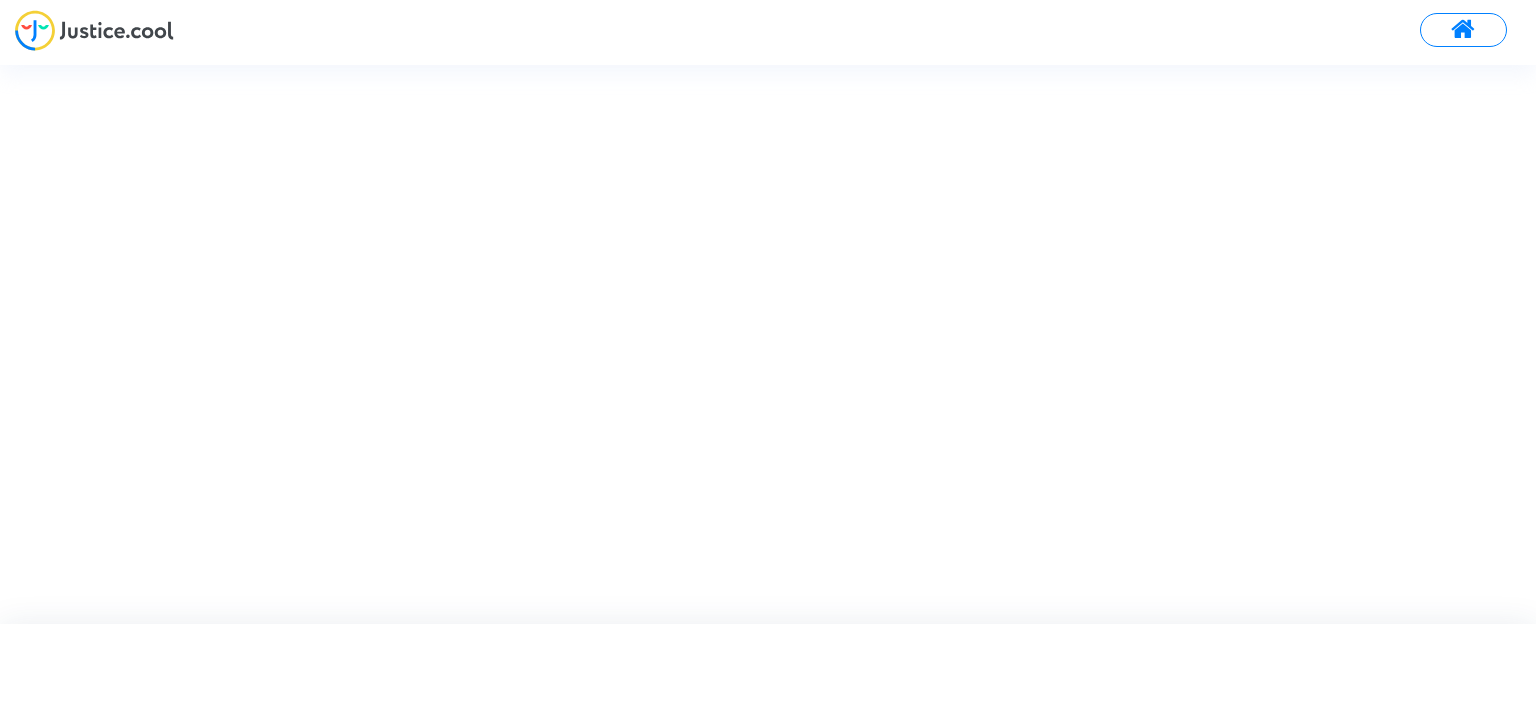click 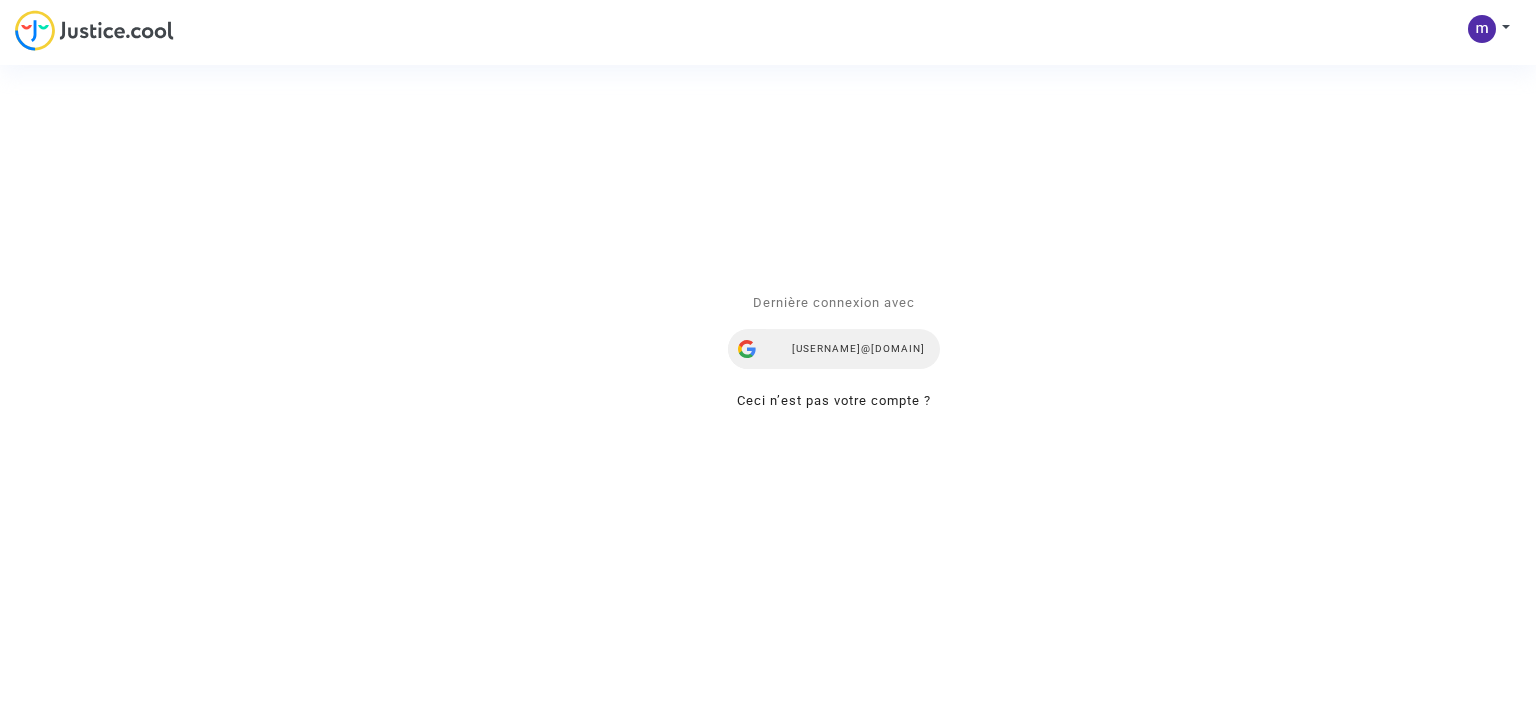 click at bounding box center (747, 349) 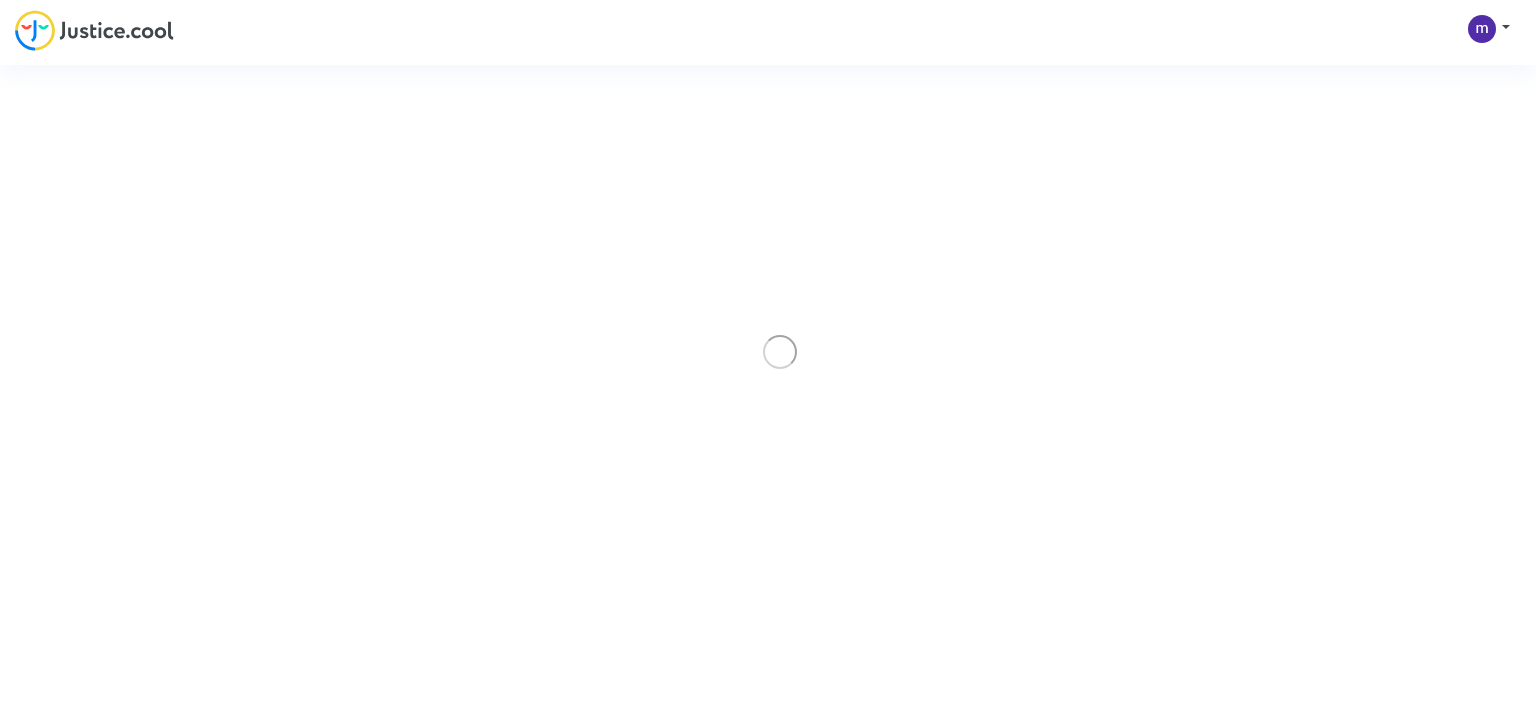 scroll, scrollTop: 0, scrollLeft: 0, axis: both 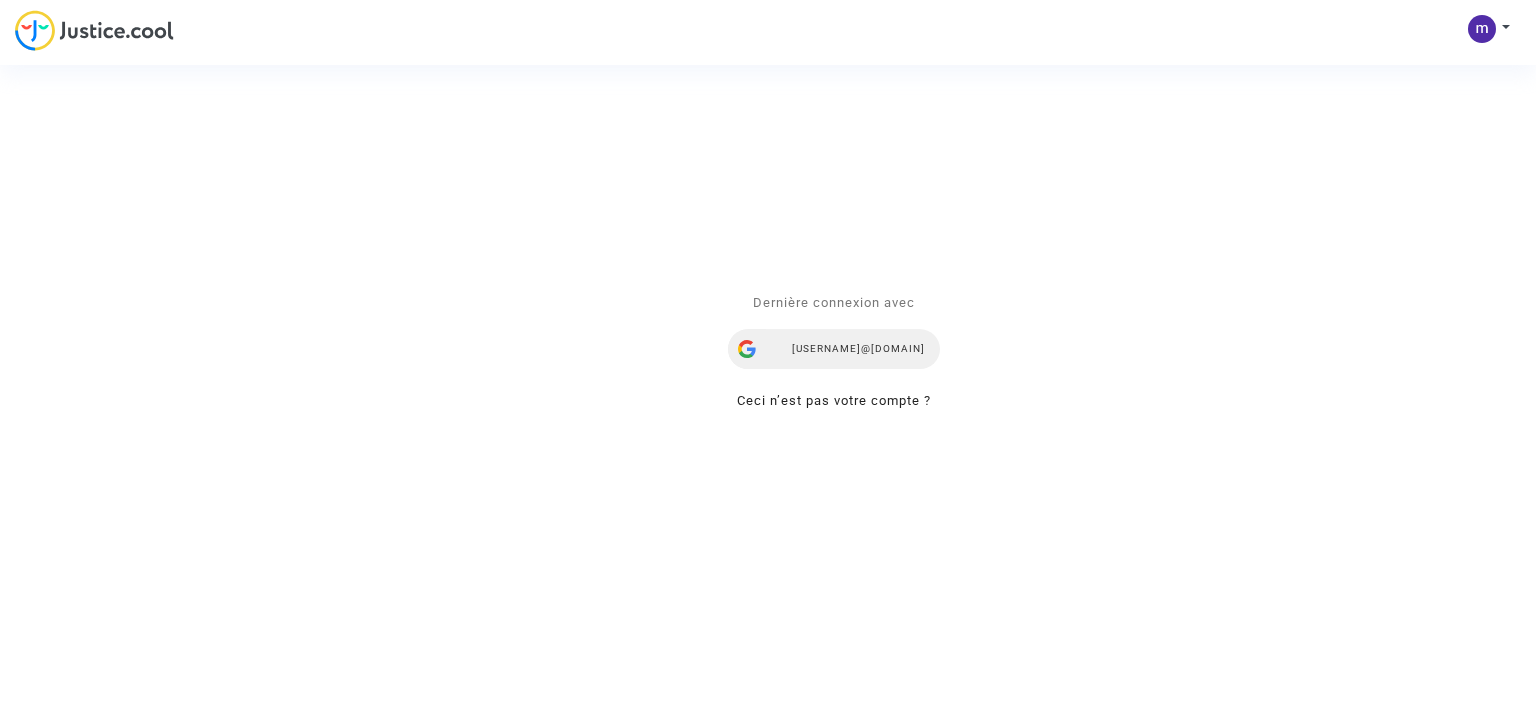 click on "[USERNAME]@[DOMAIN]" at bounding box center [834, 349] 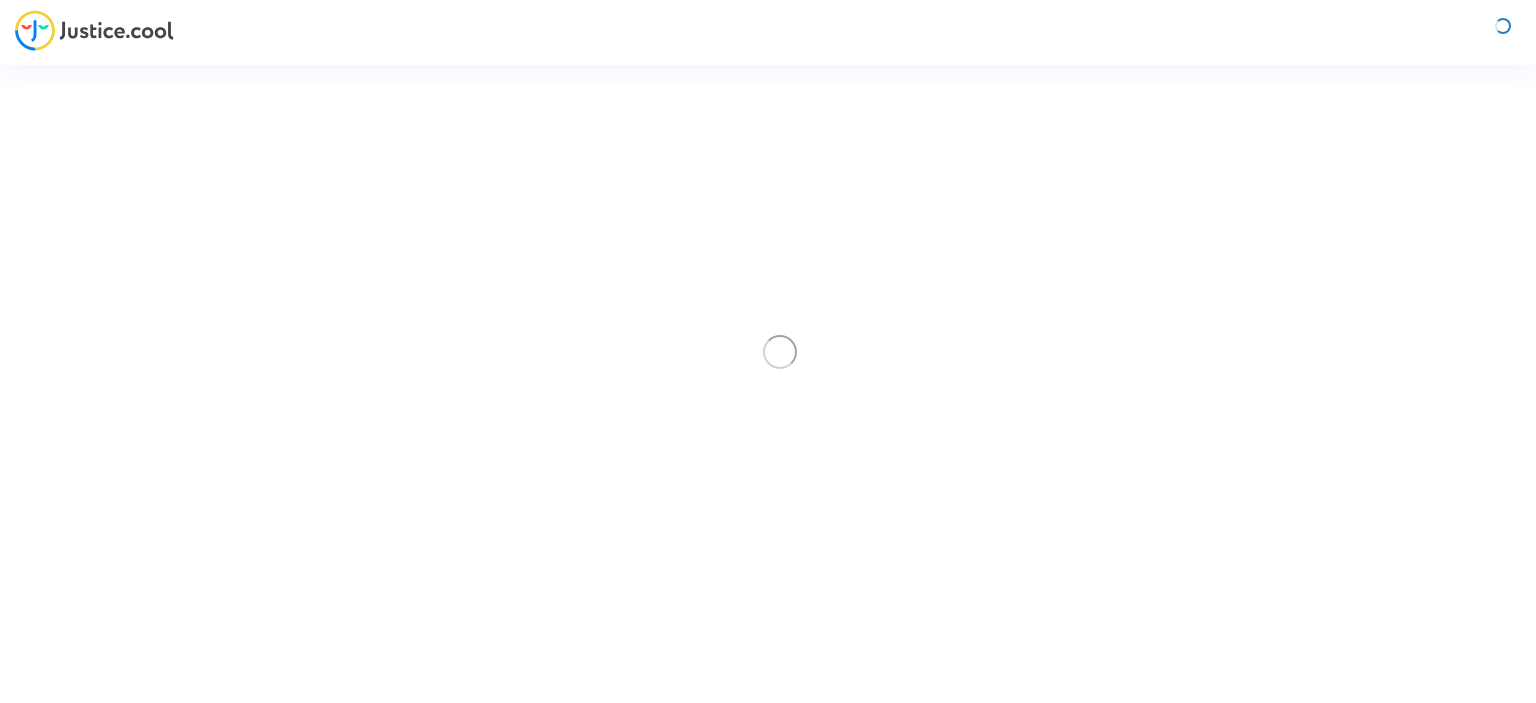 scroll, scrollTop: 0, scrollLeft: 0, axis: both 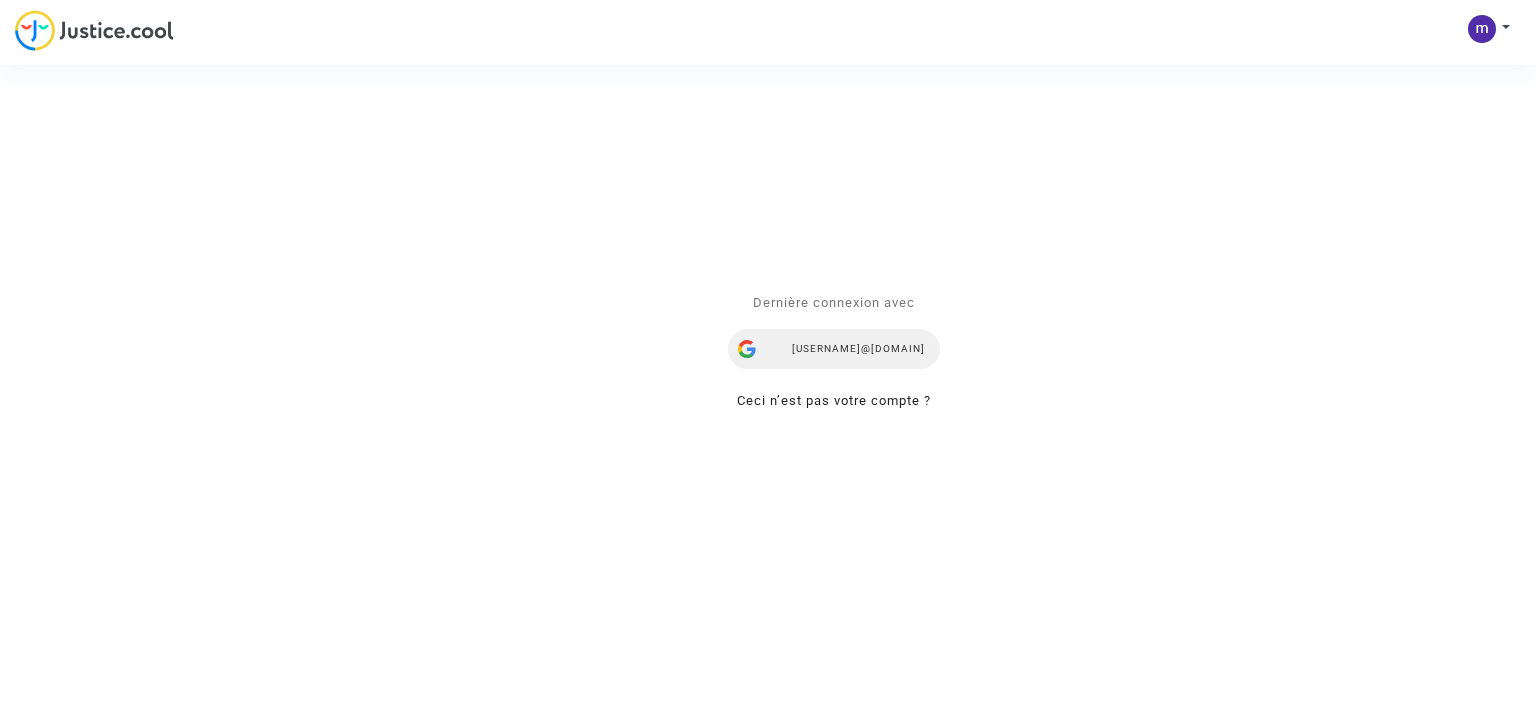 click on "[USERNAME]@[DOMAIN]" at bounding box center [834, 349] 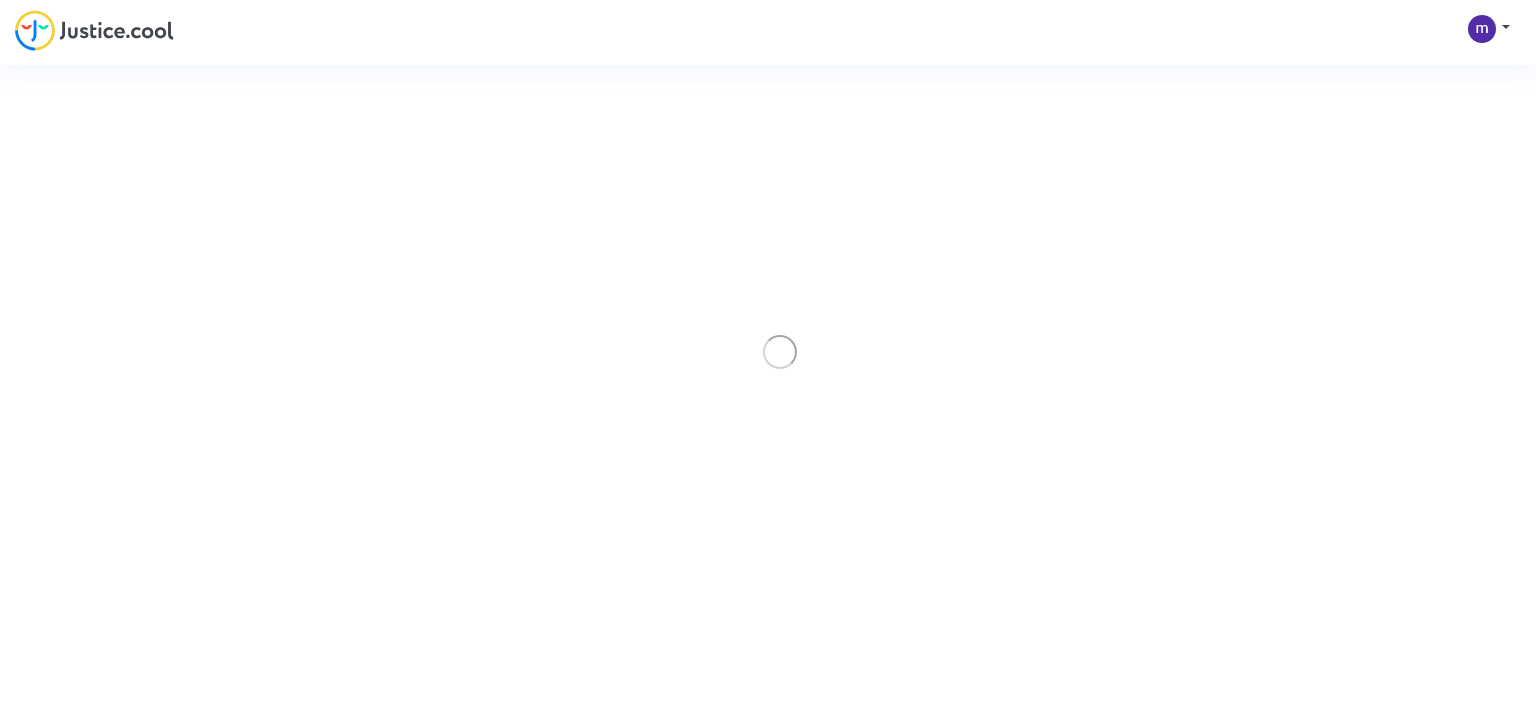 scroll, scrollTop: 0, scrollLeft: 0, axis: both 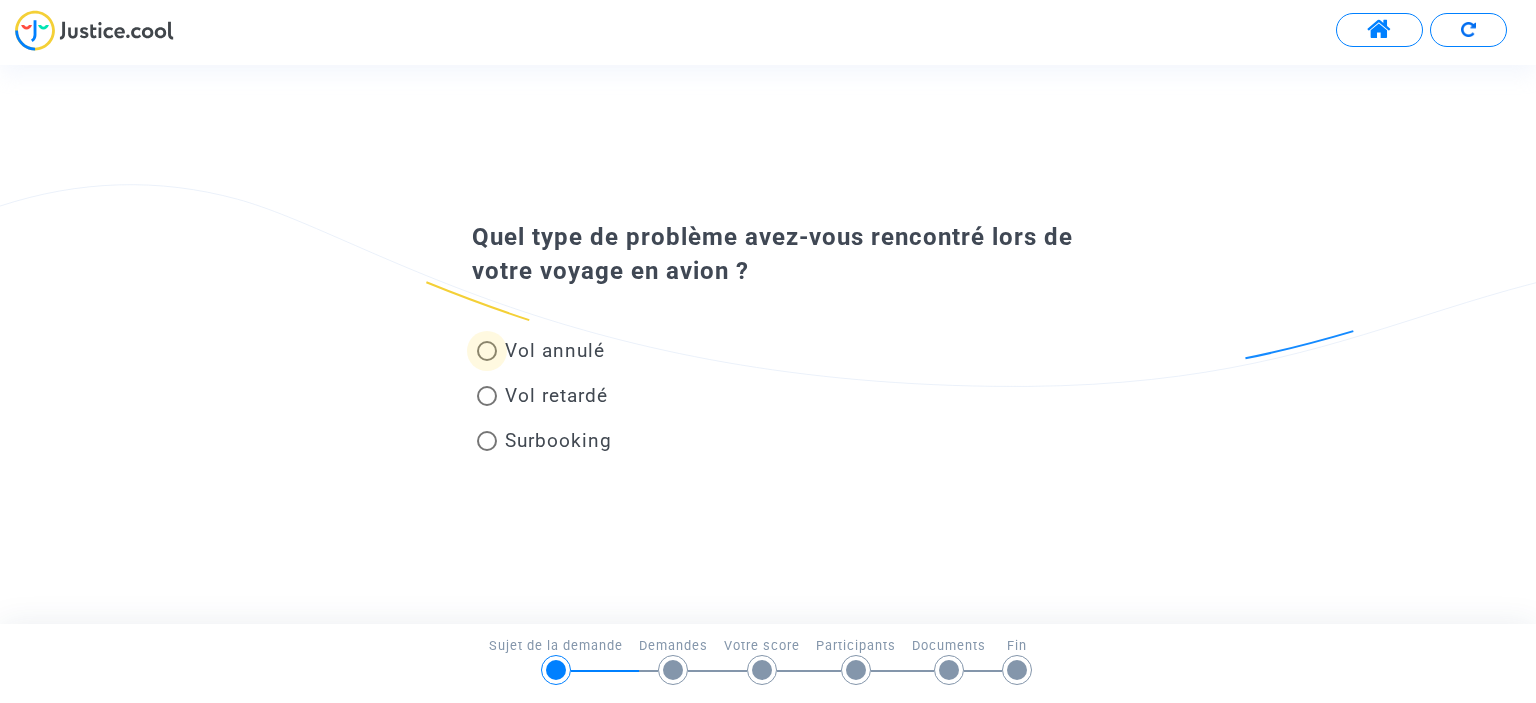 click at bounding box center (487, 351) 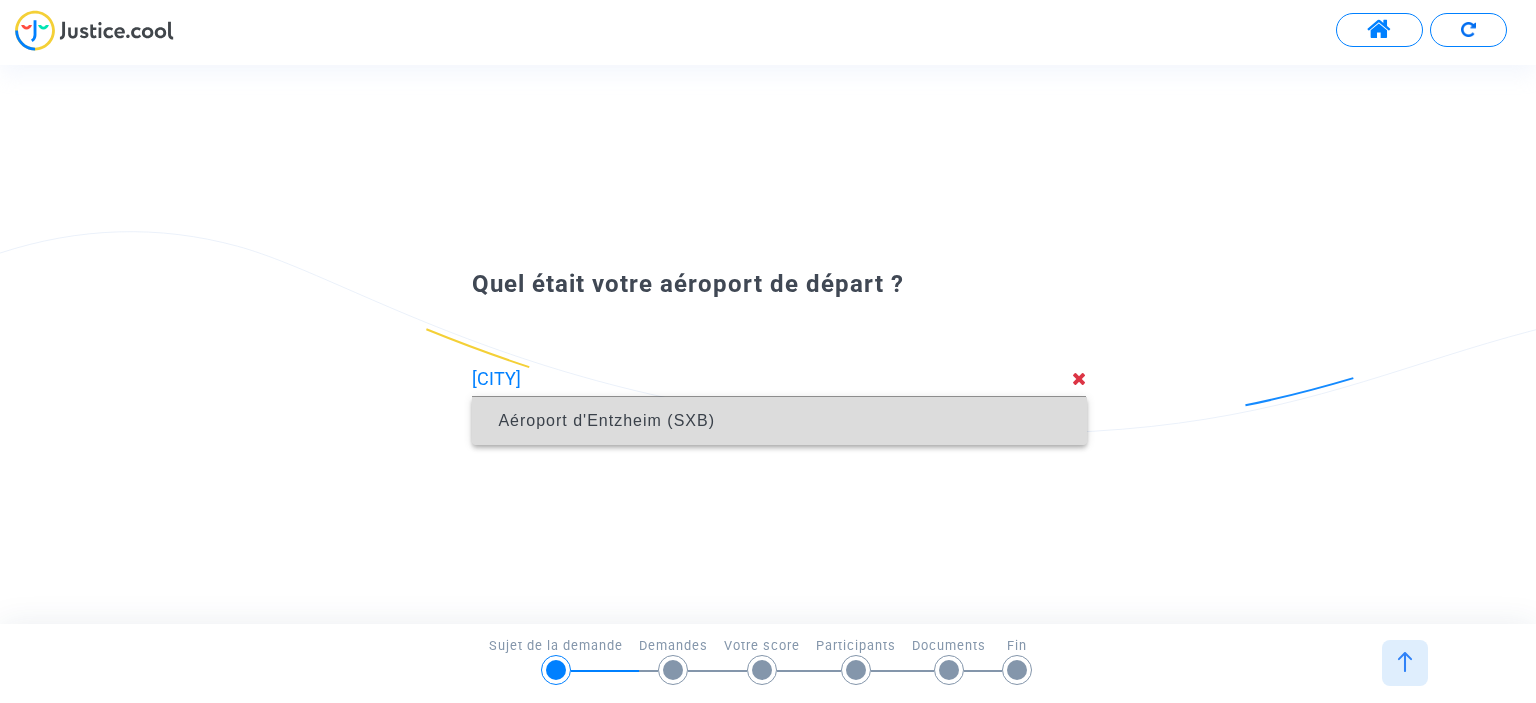 click on "Aéroport d'Entzheim (SXB)" at bounding box center (606, 420) 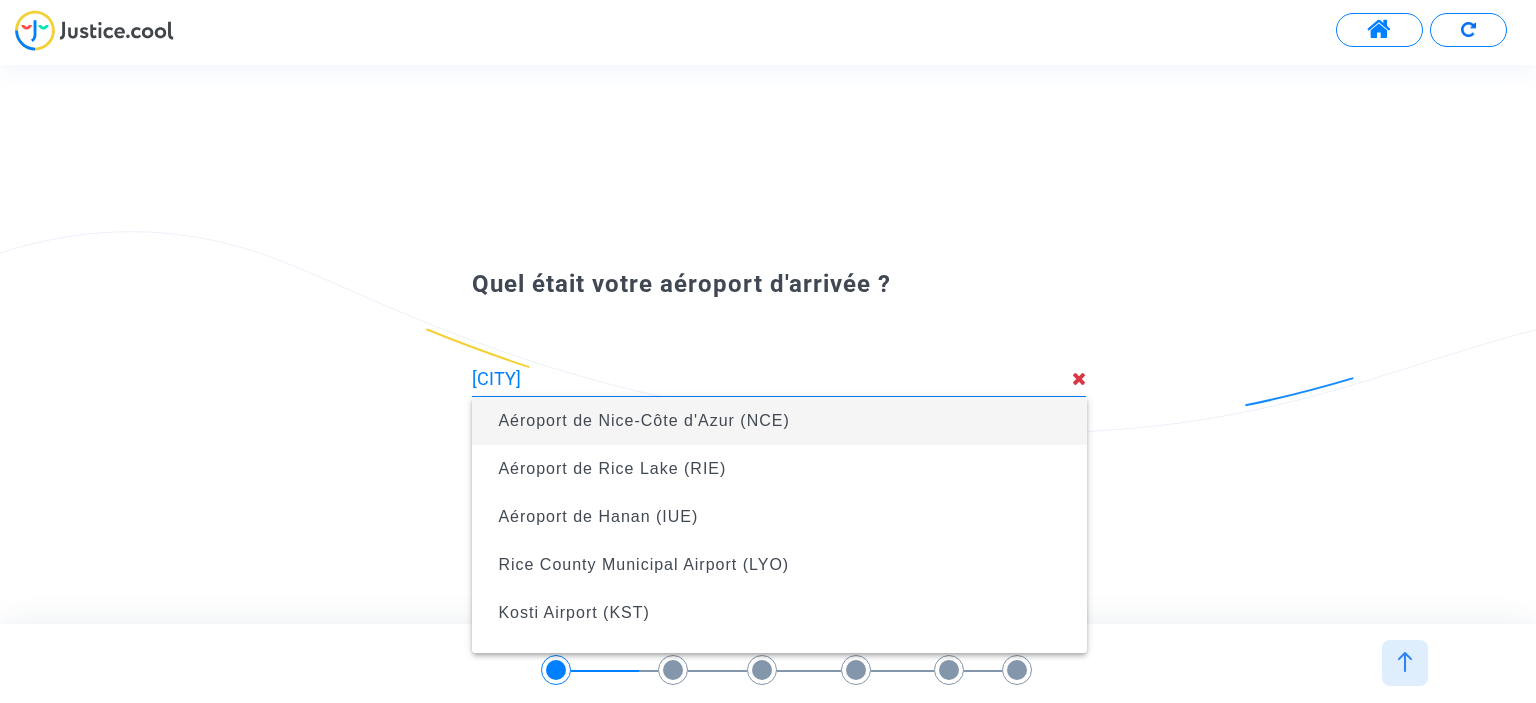 click on "Aéroport de Nice-Côte d'Azur (NCE)" at bounding box center [643, 420] 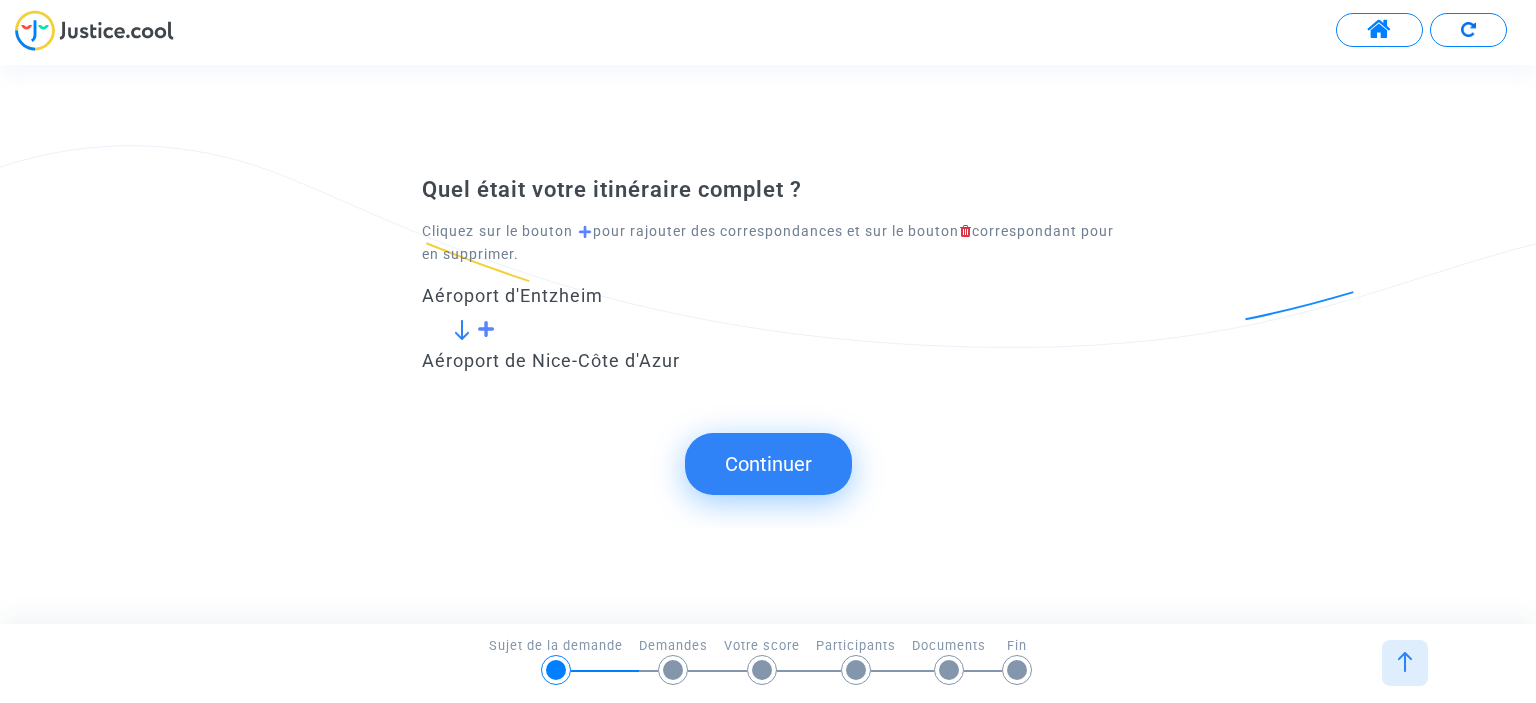 click on "Continuer" 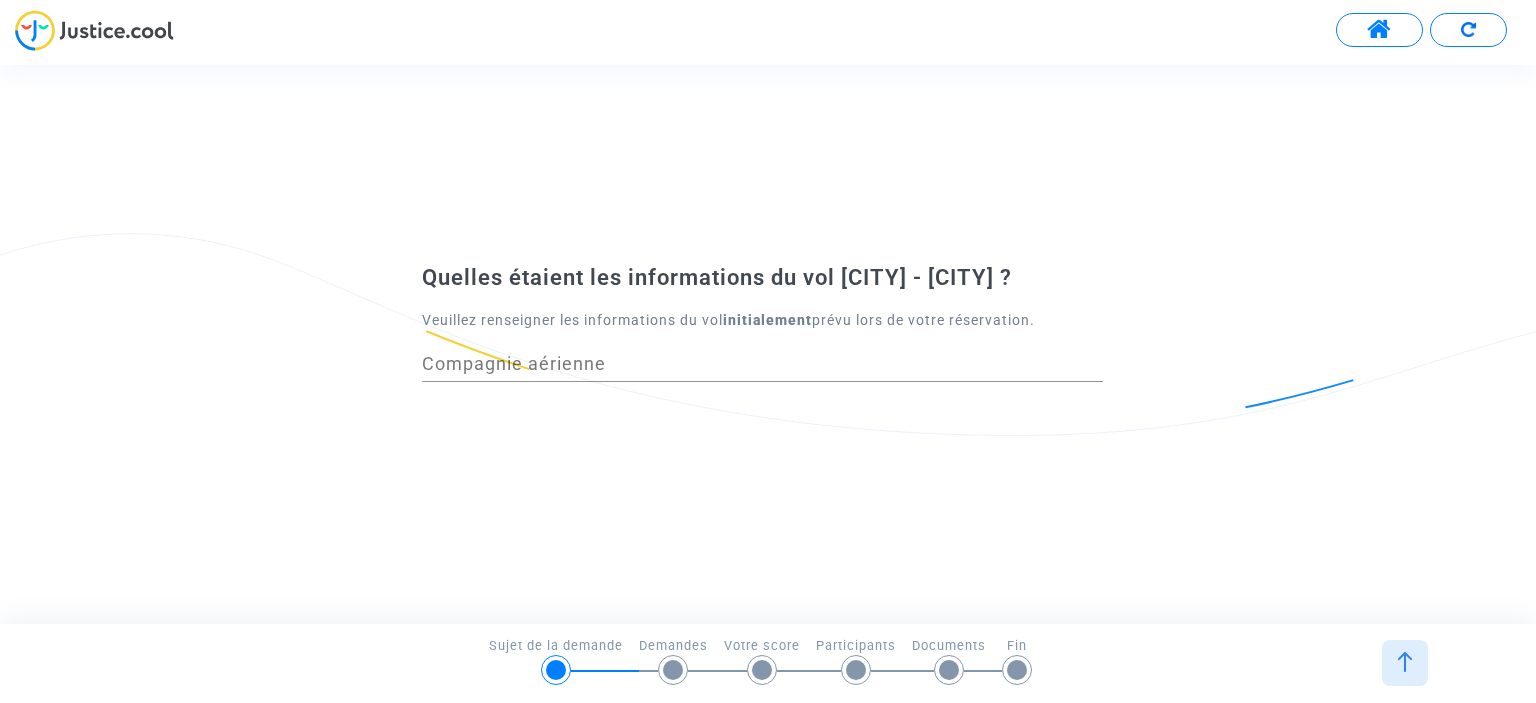 click at bounding box center [556, 670] 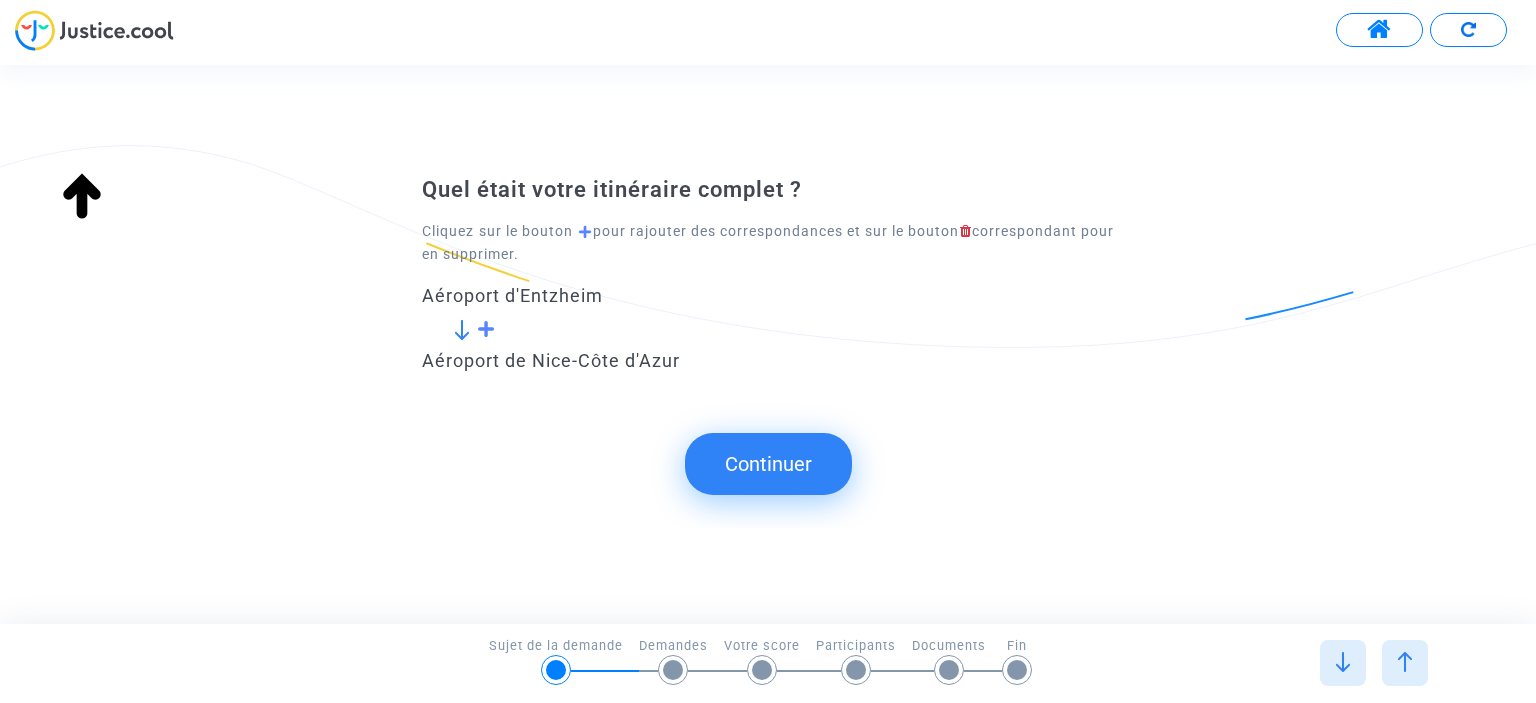 click at bounding box center [1405, 662] 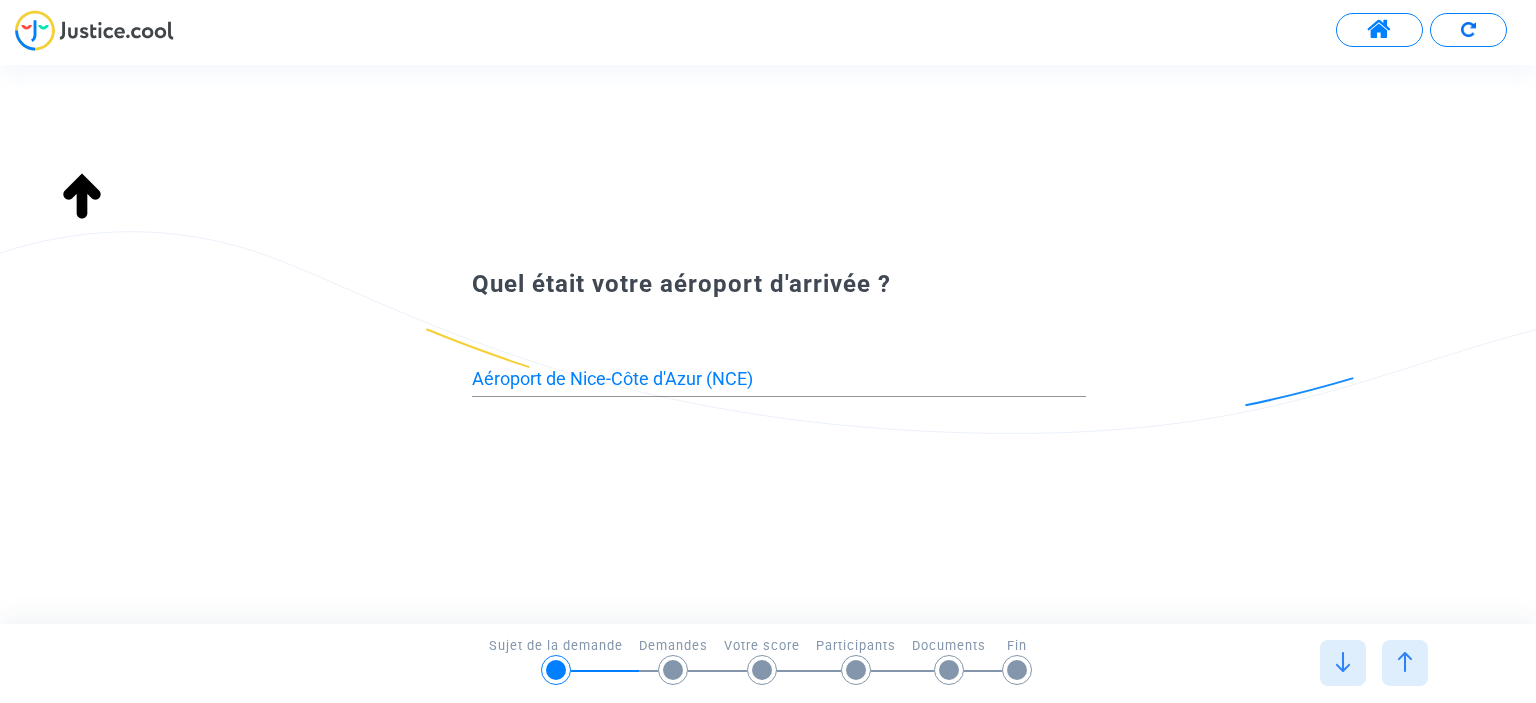 click at bounding box center [1405, 662] 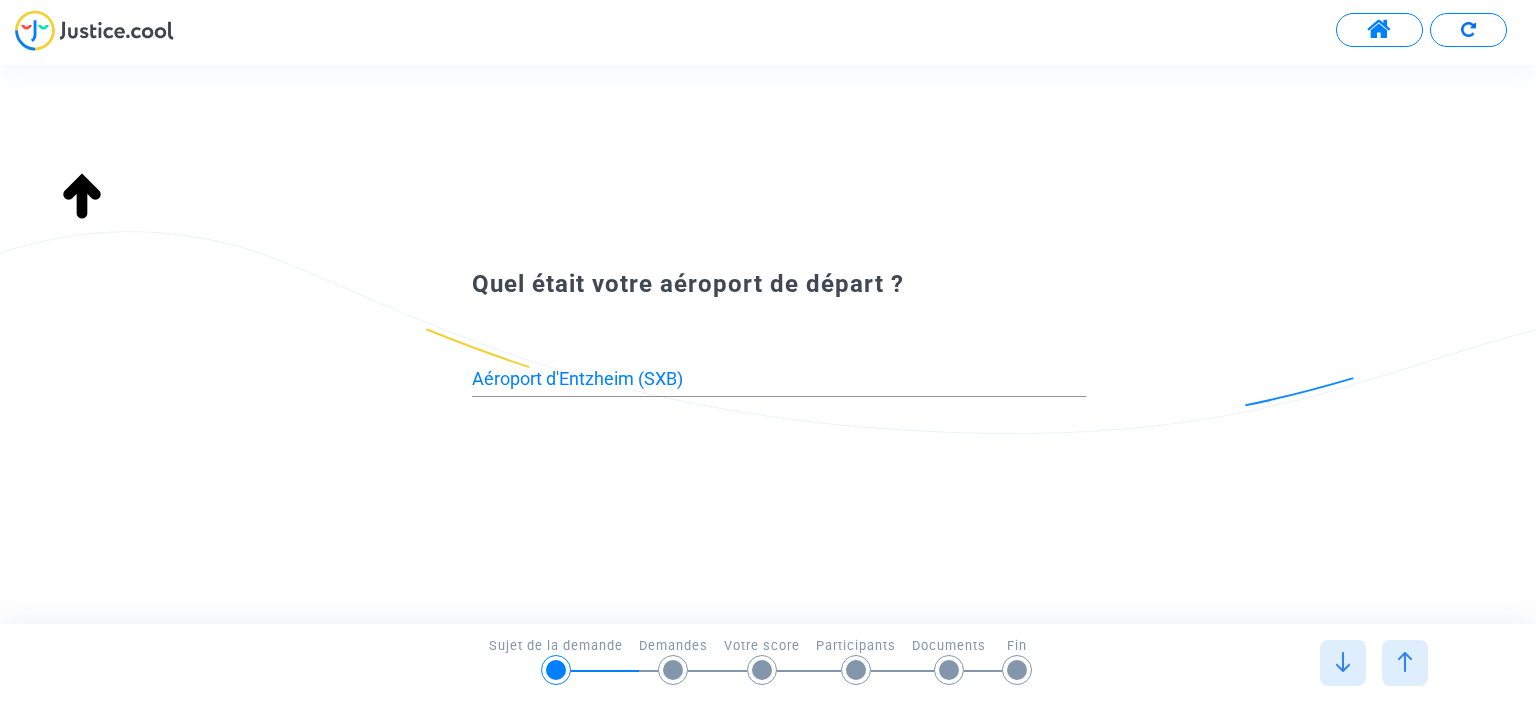 click at bounding box center [1405, 662] 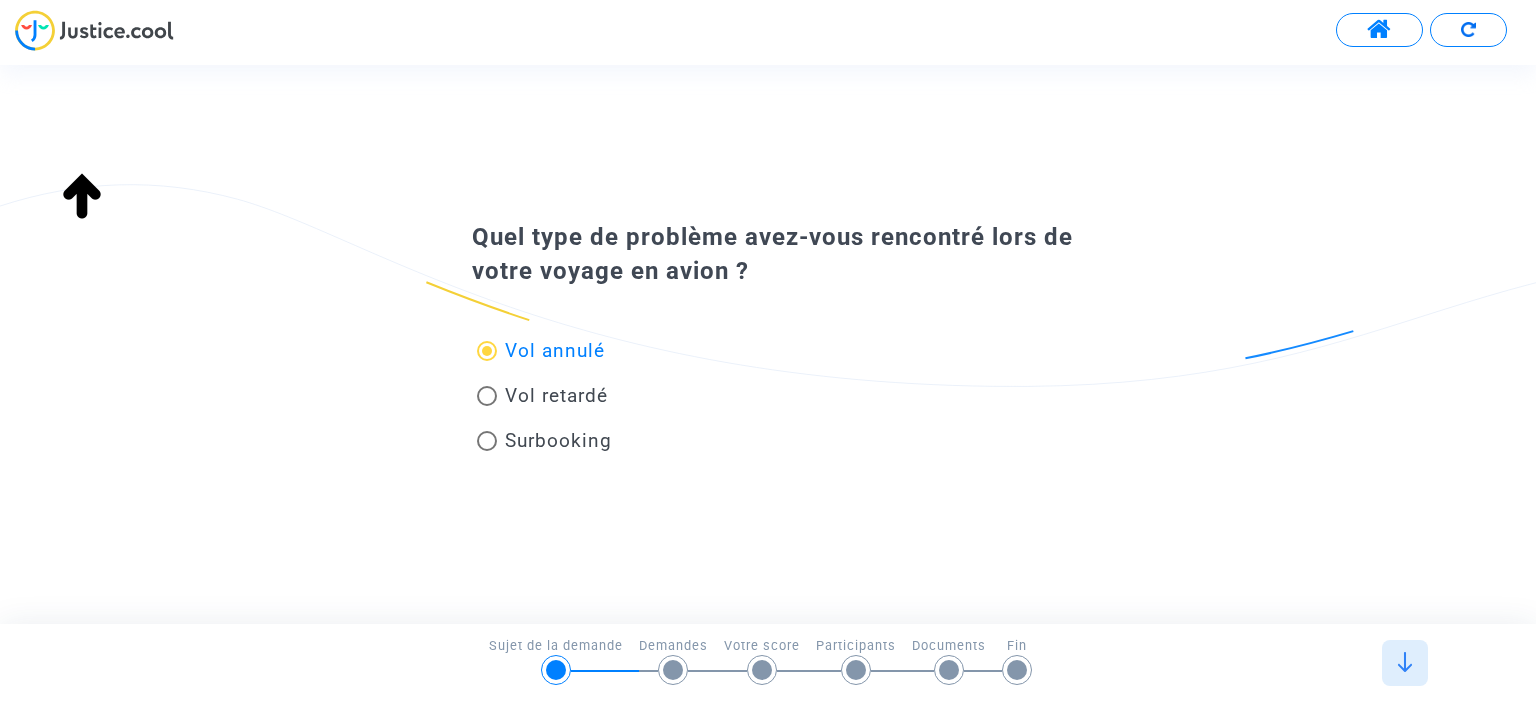 click at bounding box center (1405, 663) 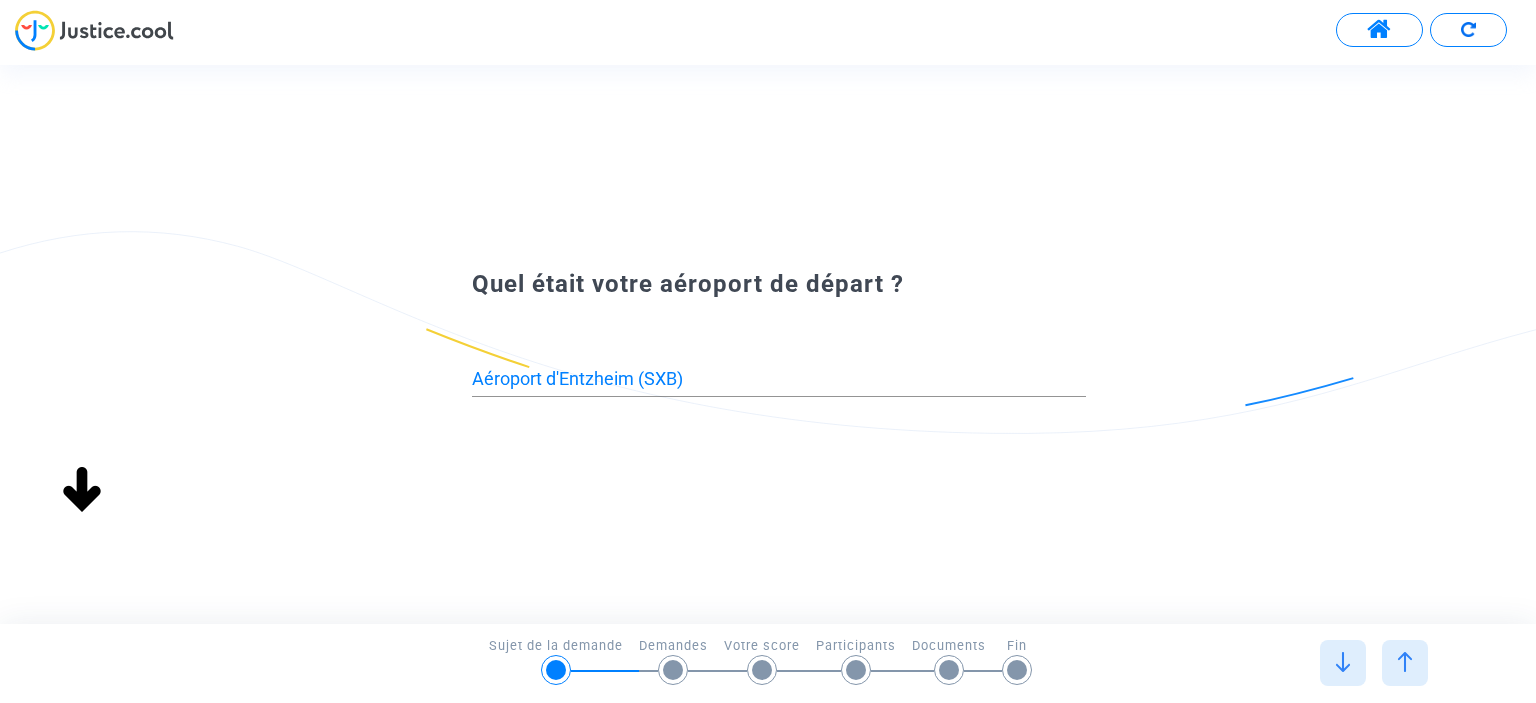 type on "Aéroport de Nice-Côte d'Azur (NCE)" 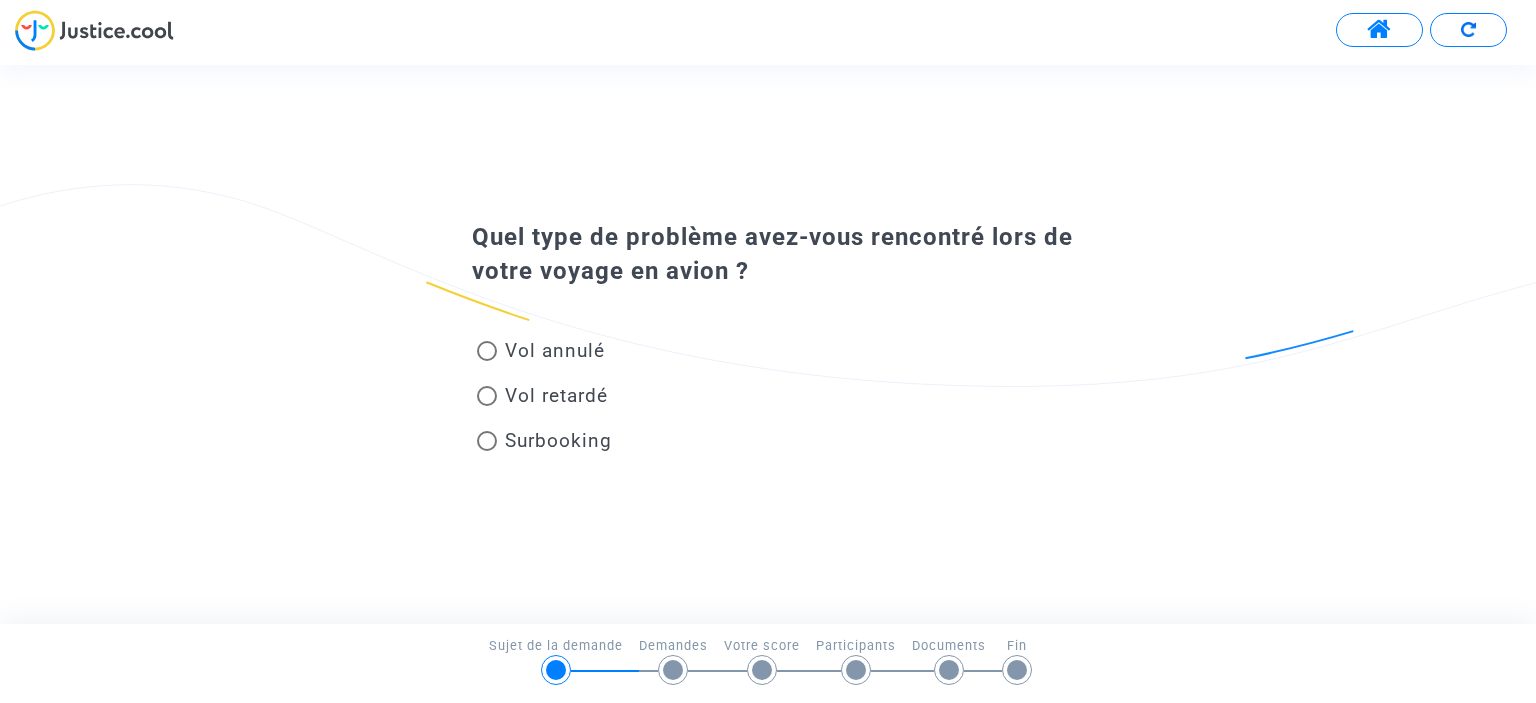 scroll, scrollTop: 0, scrollLeft: 0, axis: both 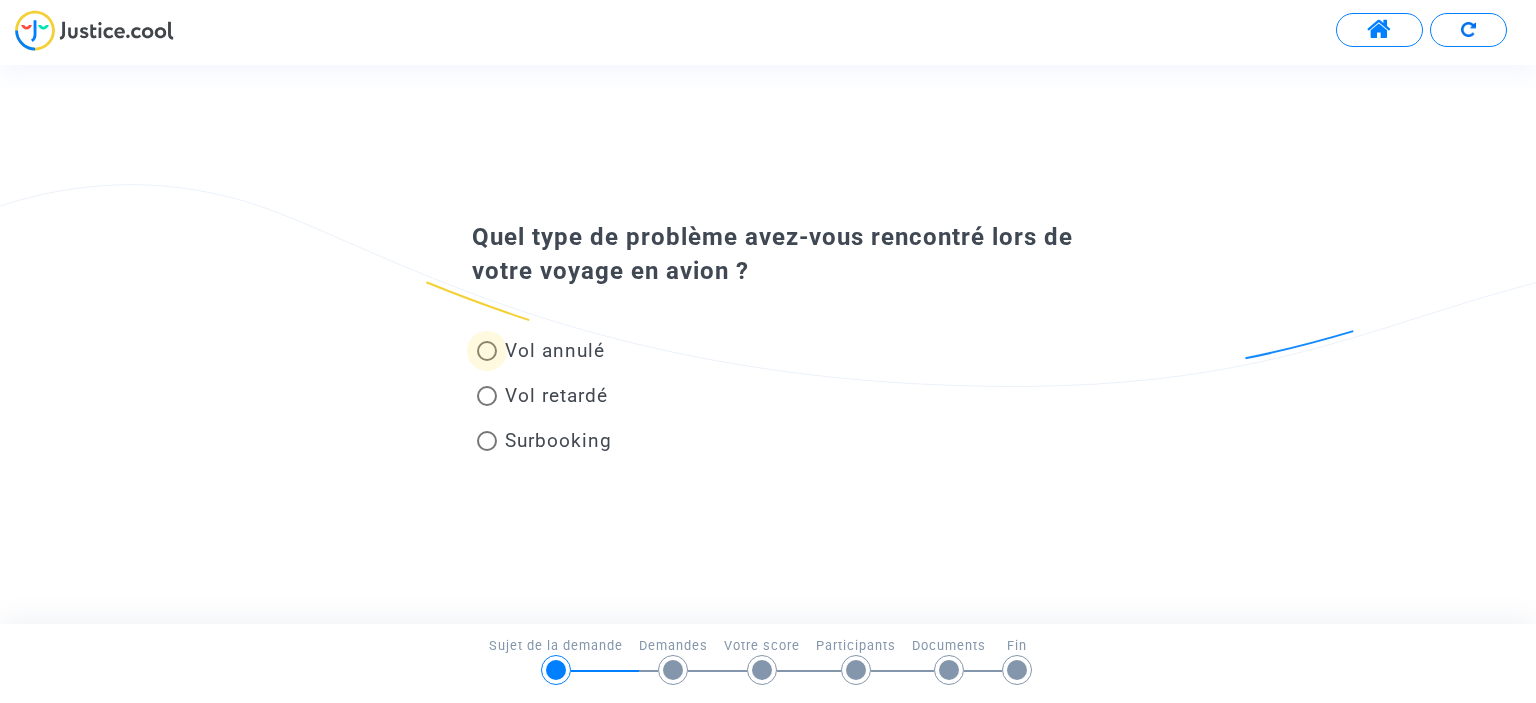 click at bounding box center (487, 351) 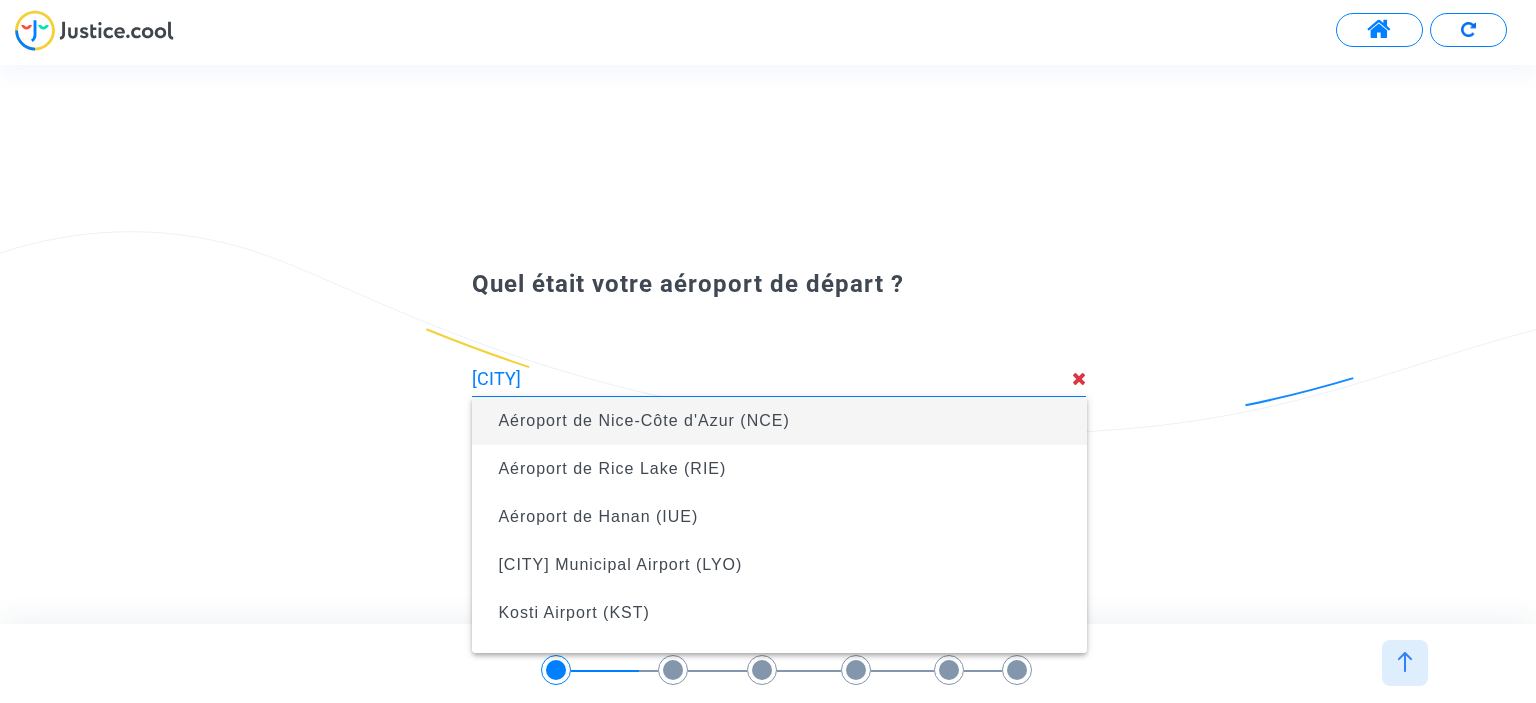 click on "Aéroport de Nice-Côte d'Azur (NCE)" at bounding box center (643, 420) 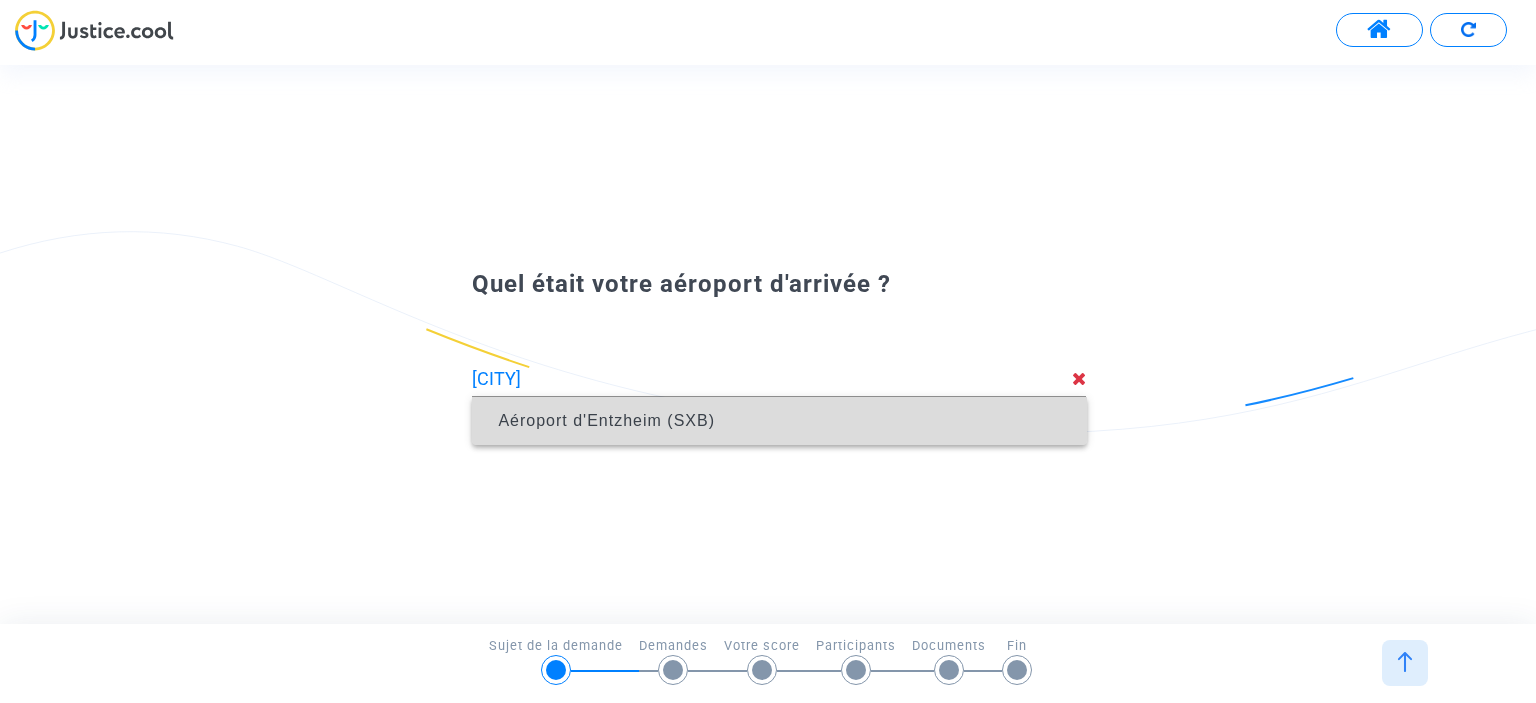 click on "Aéroport d'Entzheim (SXB)" at bounding box center [779, 421] 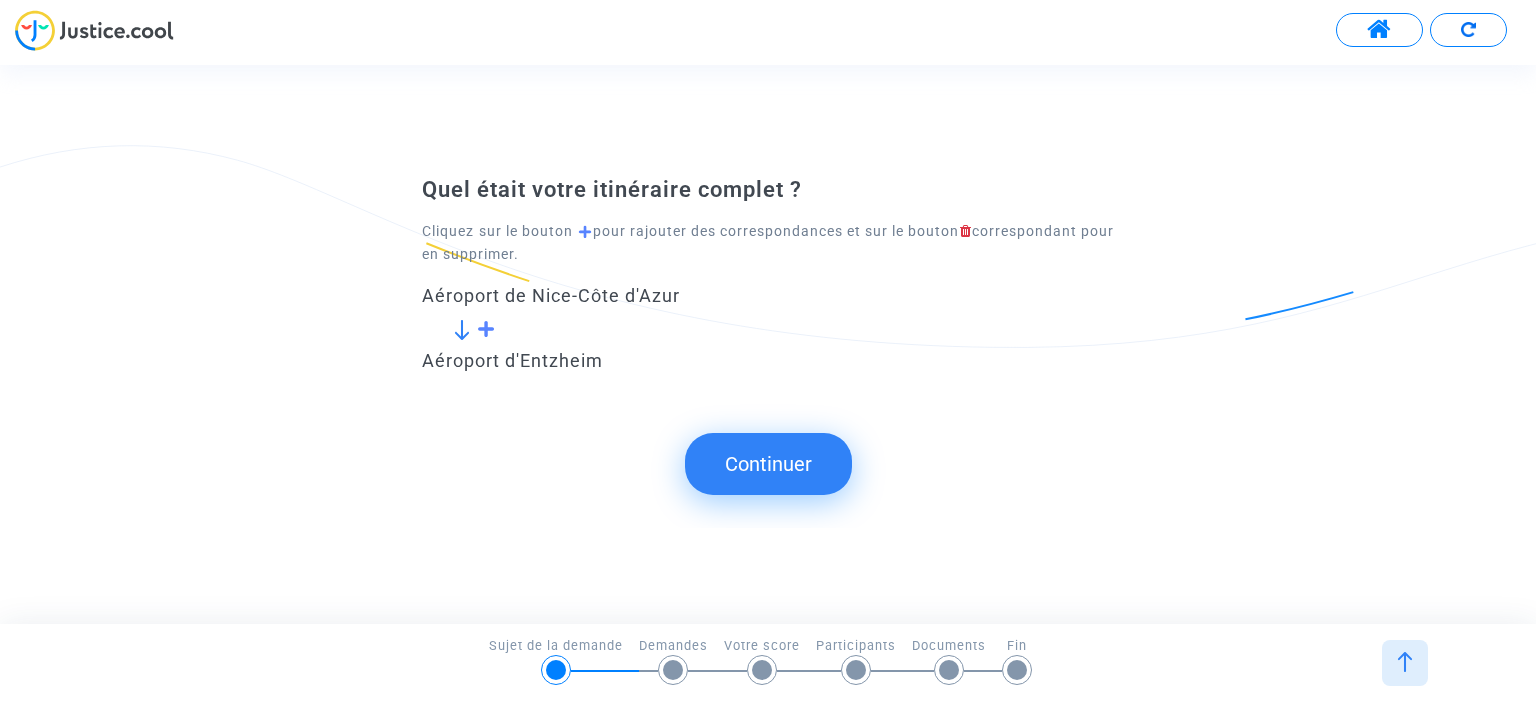 click on "Continuer" 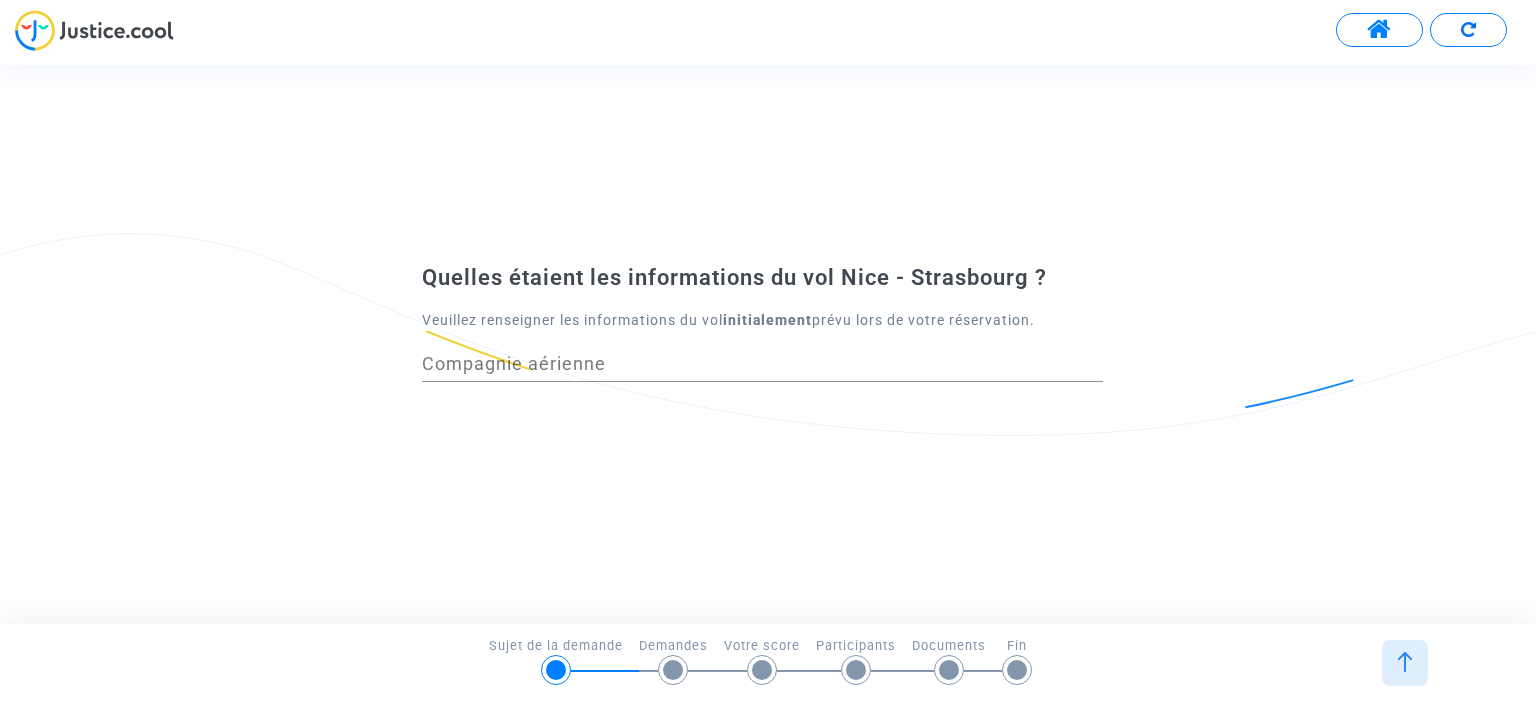 click on "Compagnie aérienne" at bounding box center [762, 364] 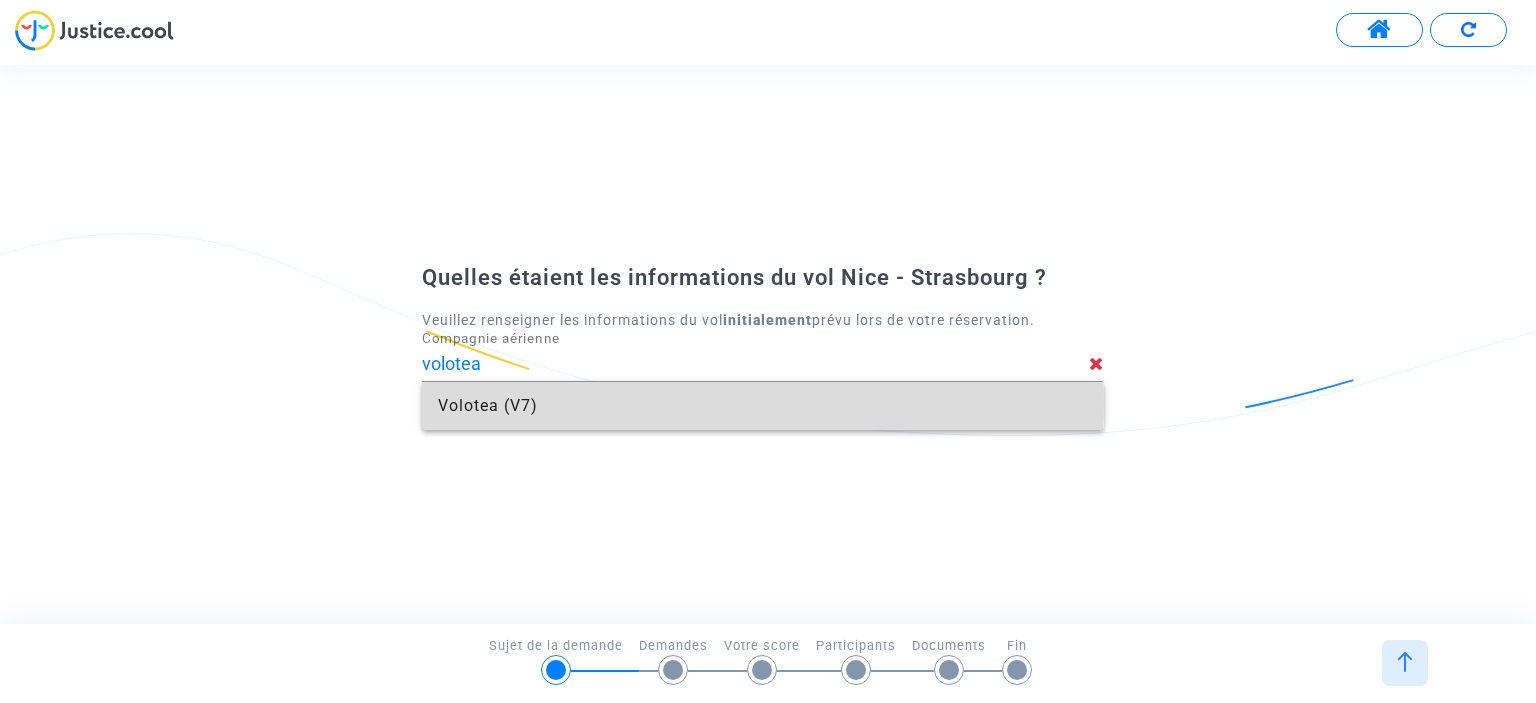 click on "Volotea (V7)" at bounding box center [762, 406] 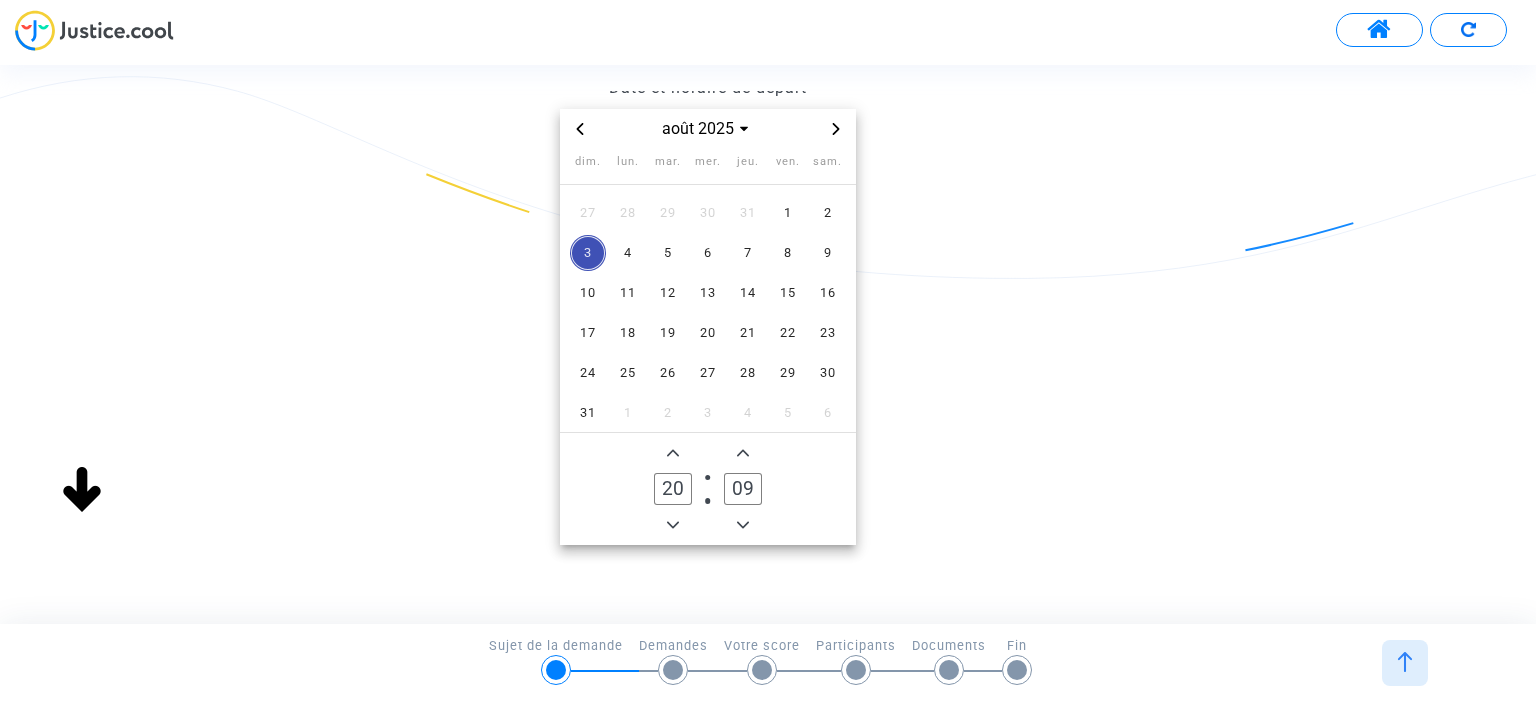 scroll, scrollTop: 244, scrollLeft: 0, axis: vertical 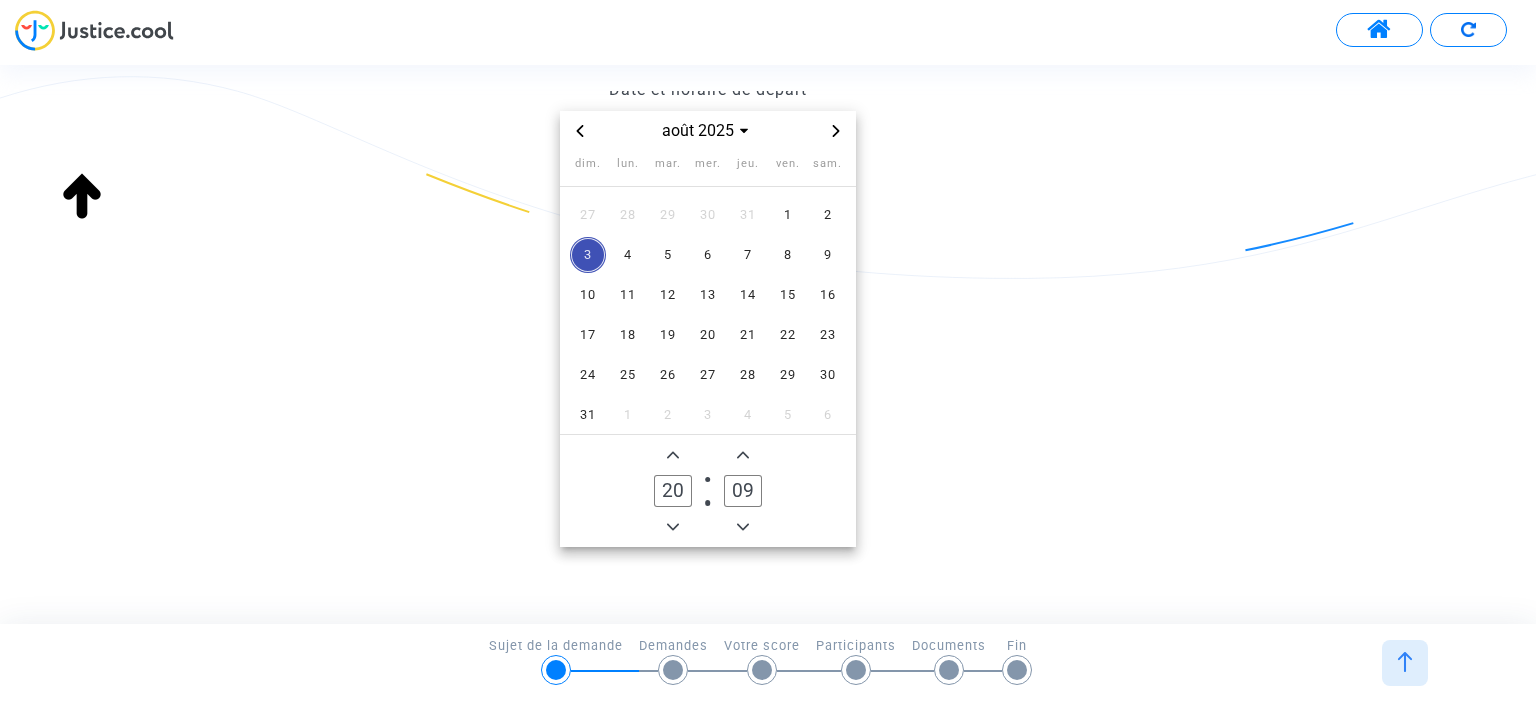 click at bounding box center (580, 131) 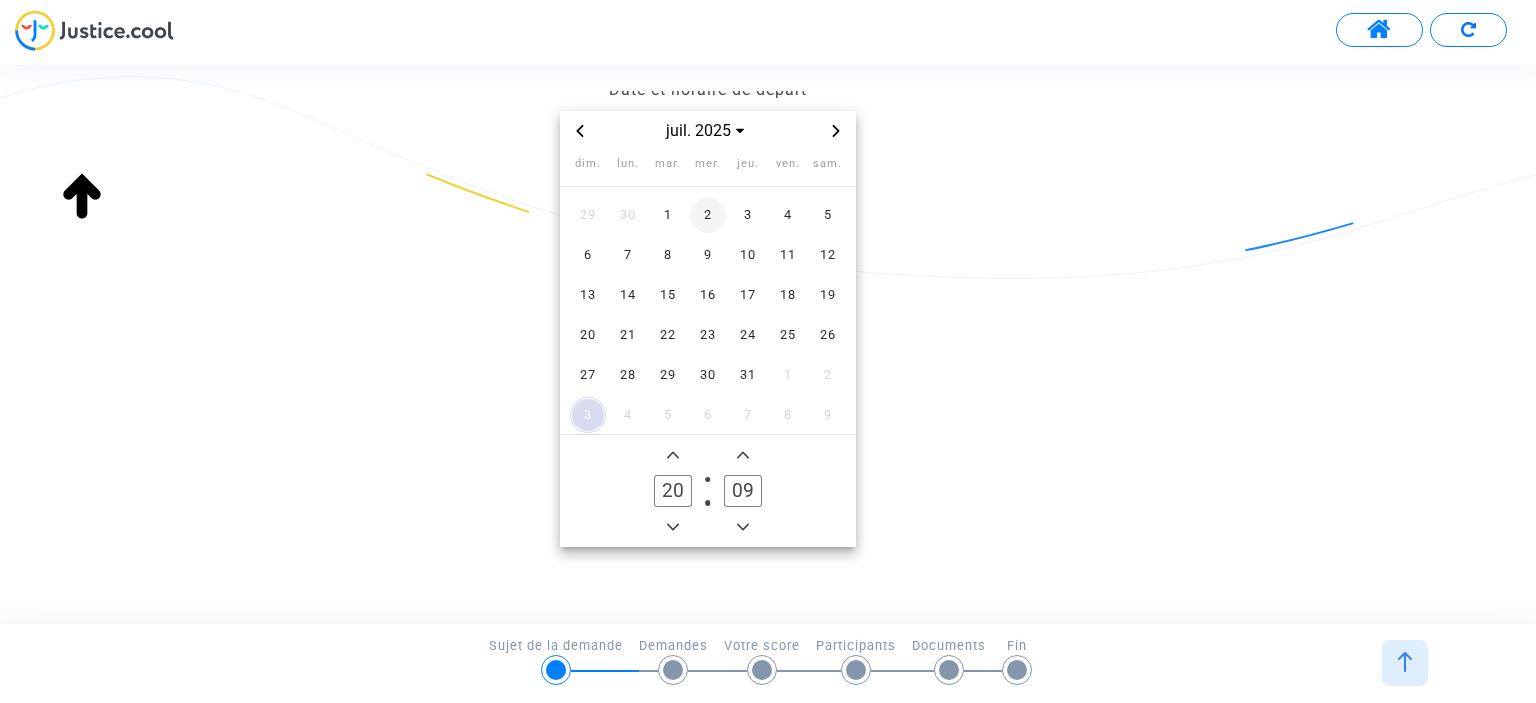 click on "2" at bounding box center (708, 215) 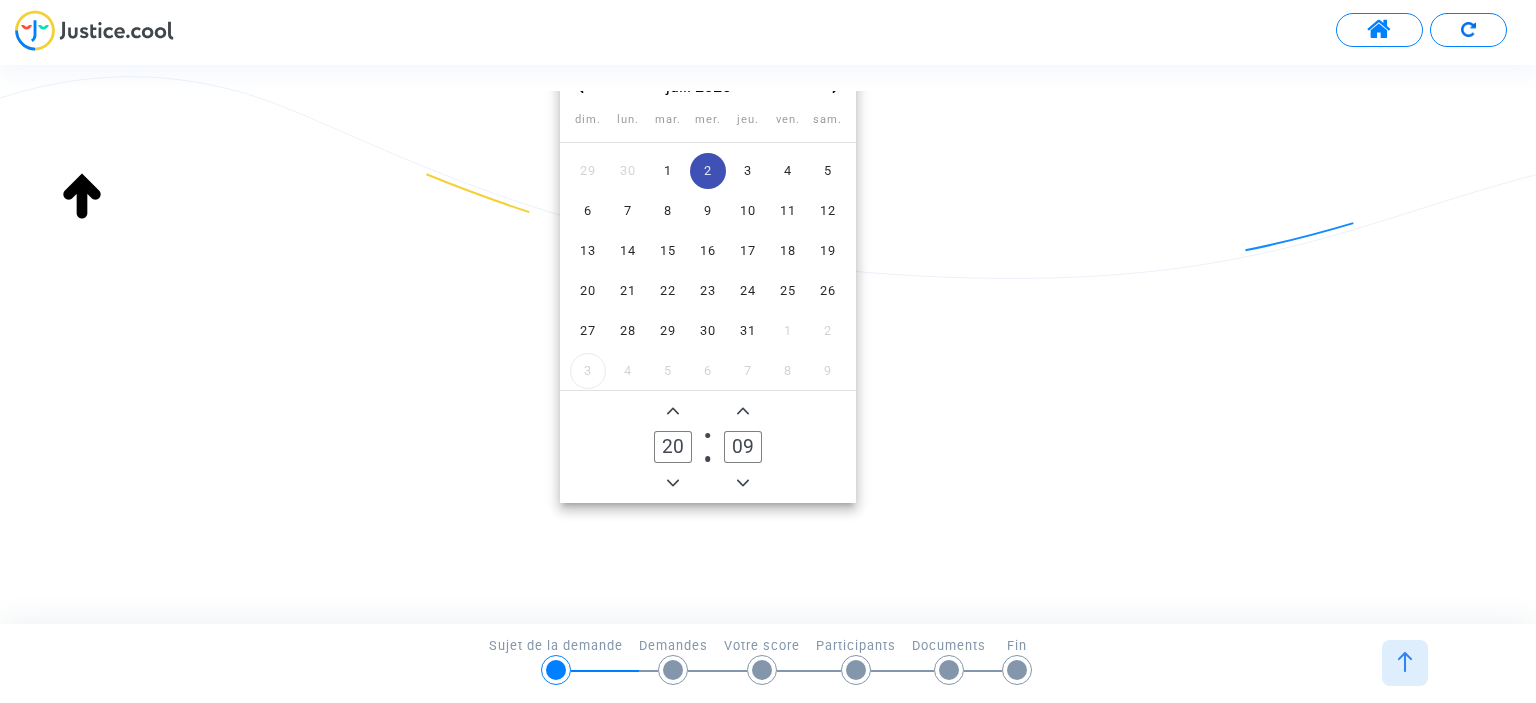 scroll, scrollTop: 298, scrollLeft: 0, axis: vertical 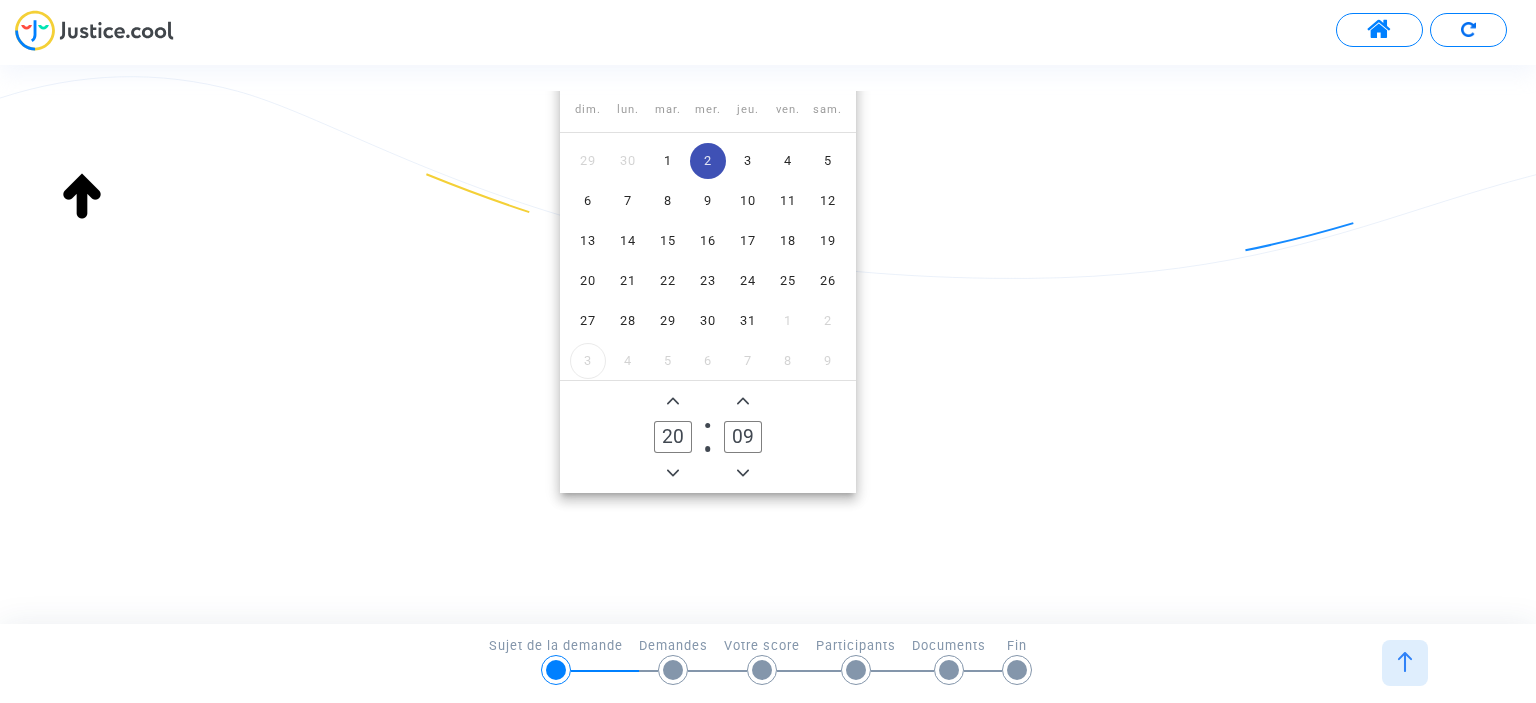 click 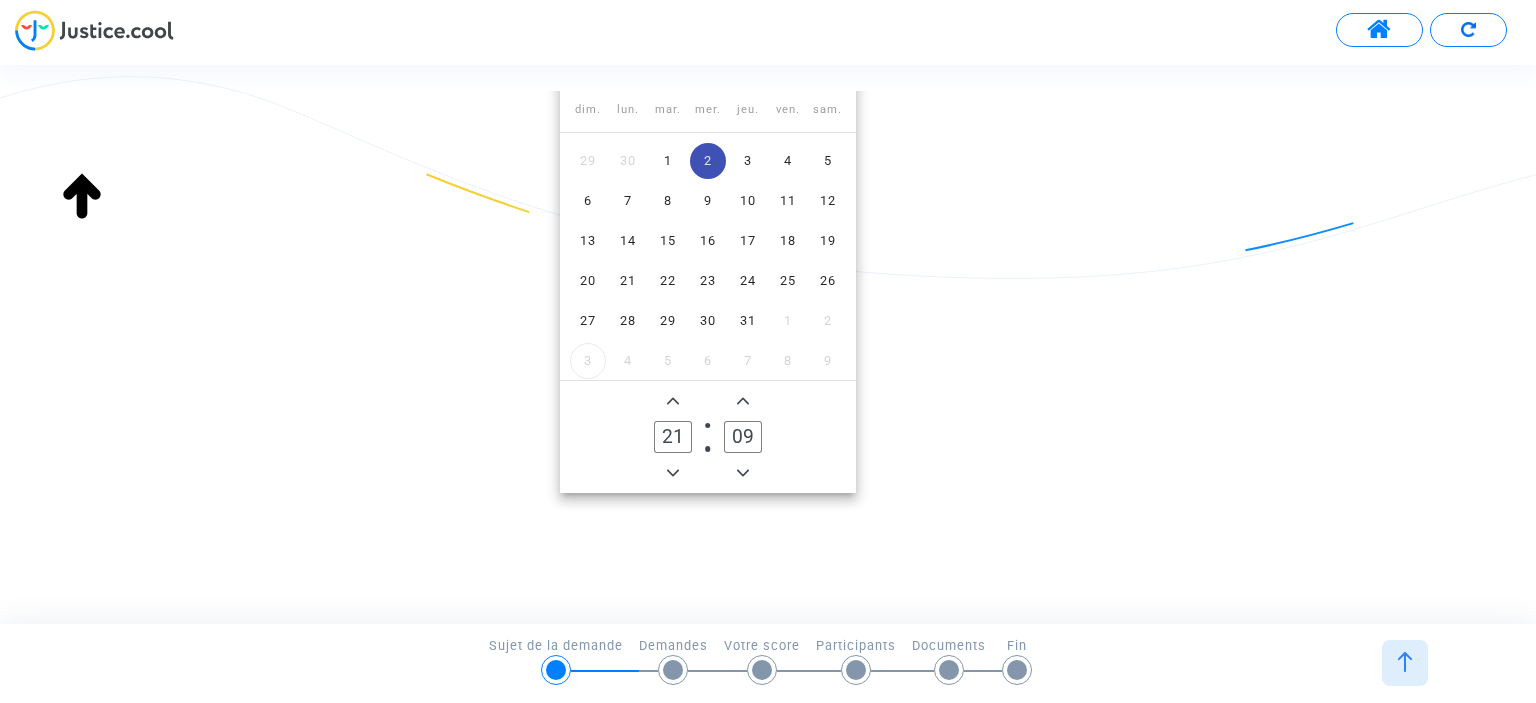 click 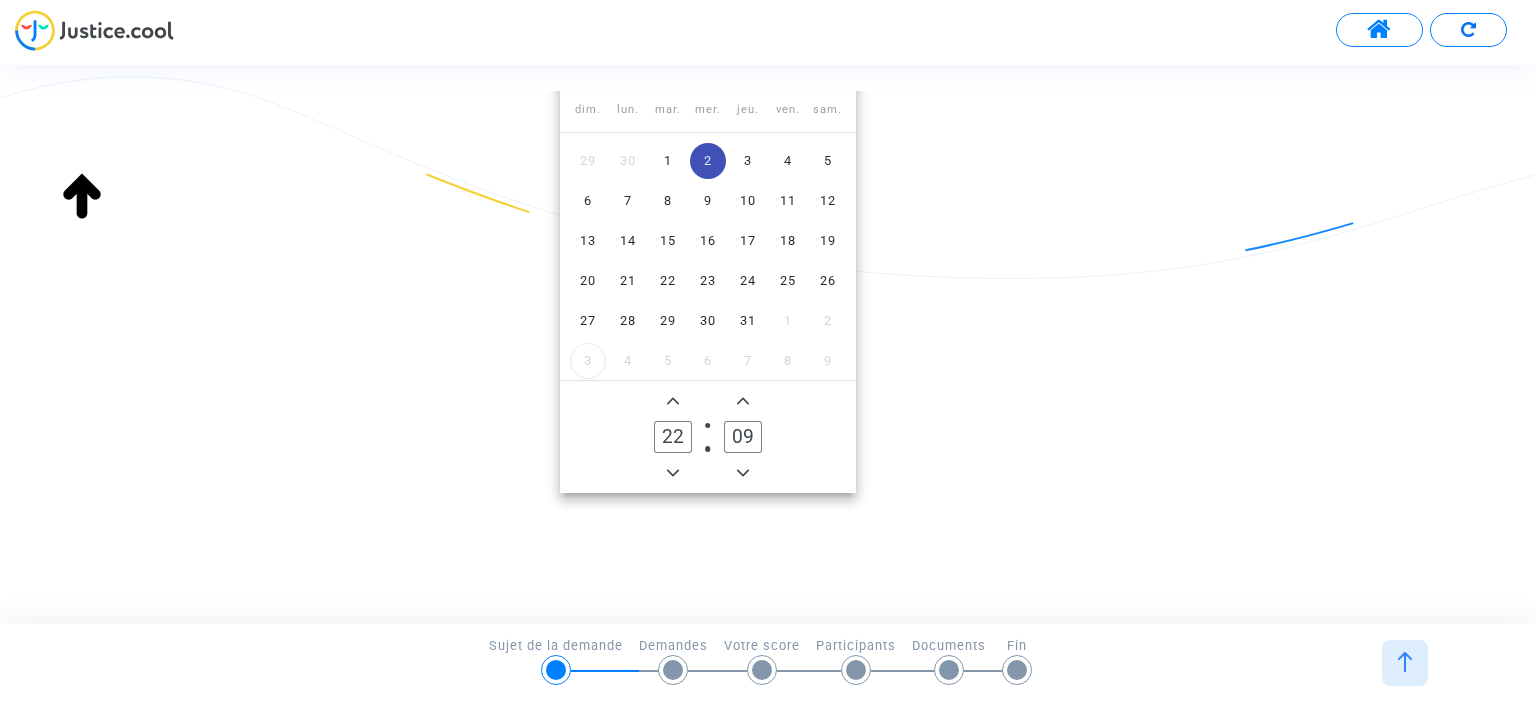 click 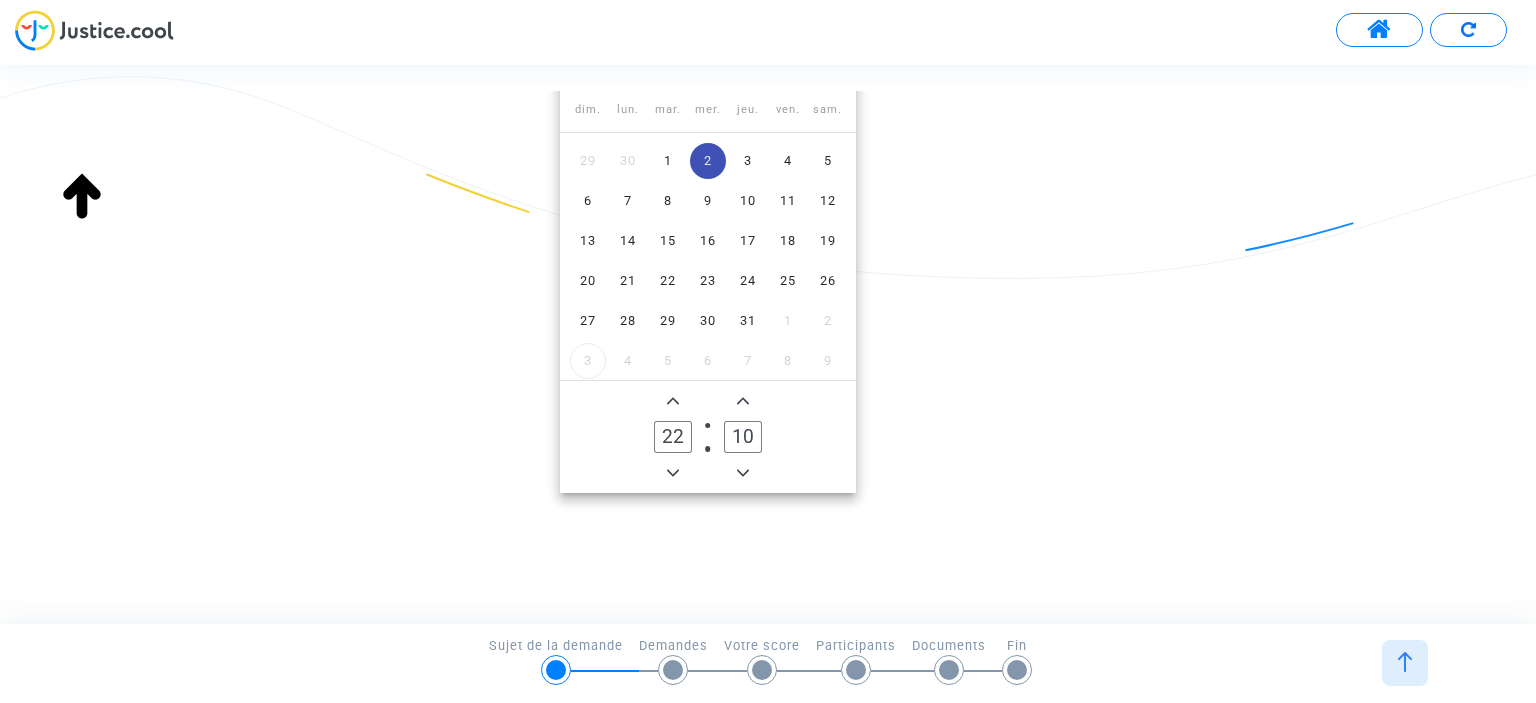 click 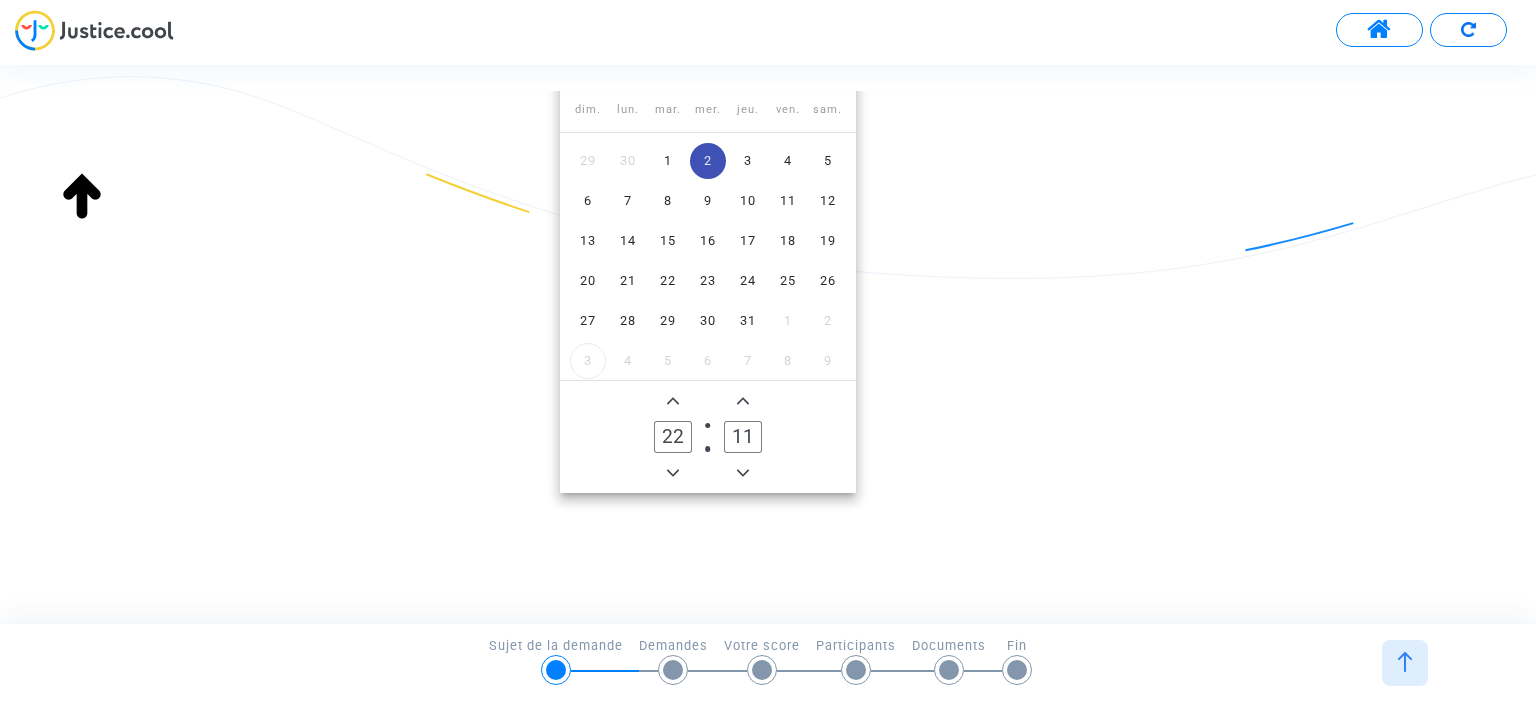 click 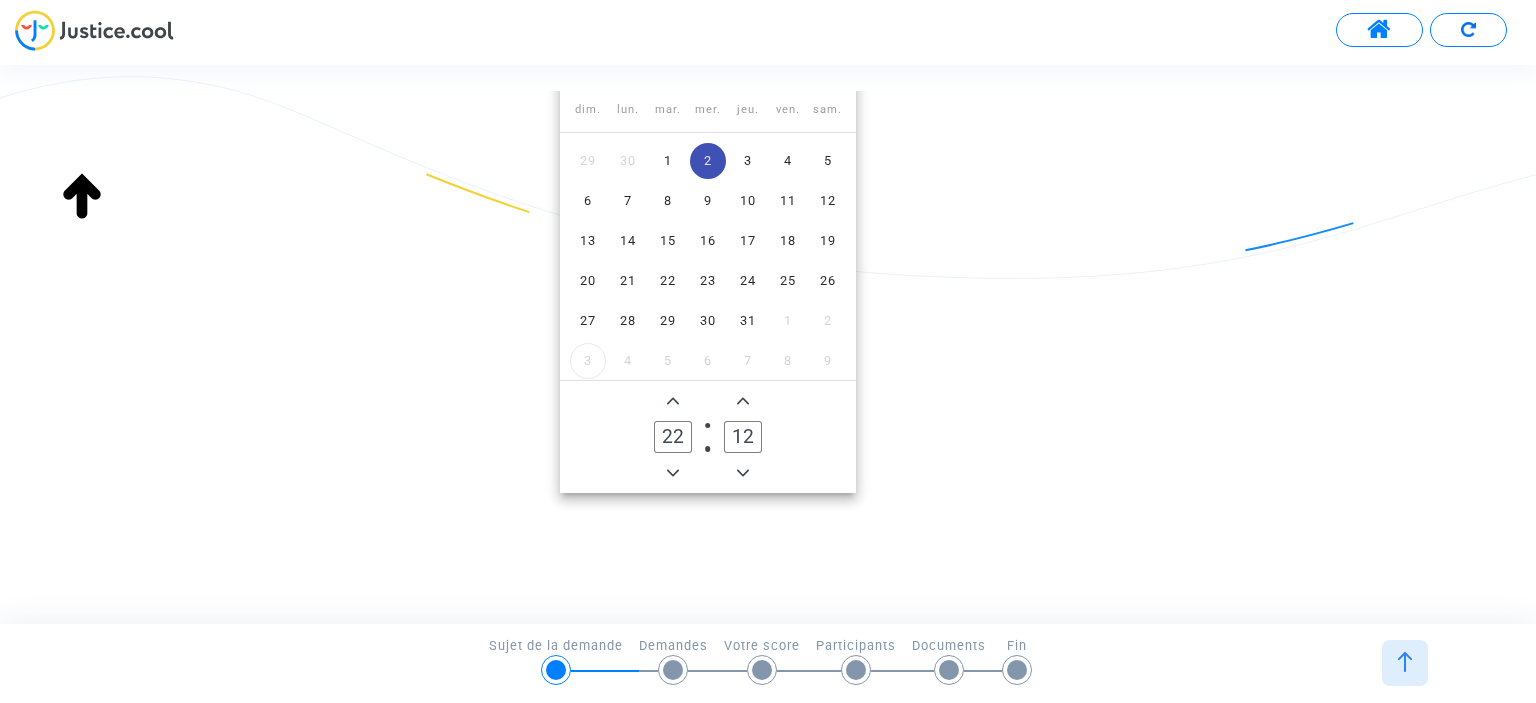 click 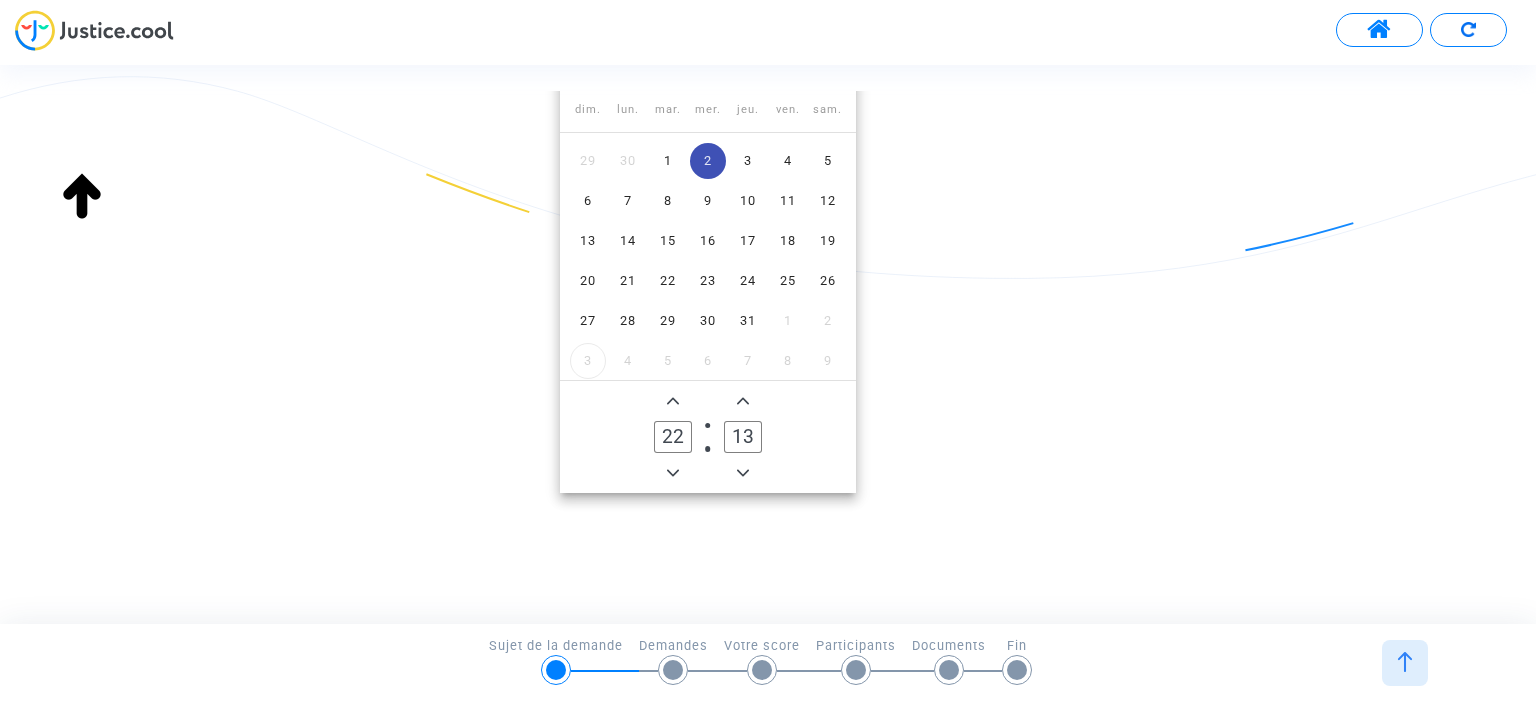 click 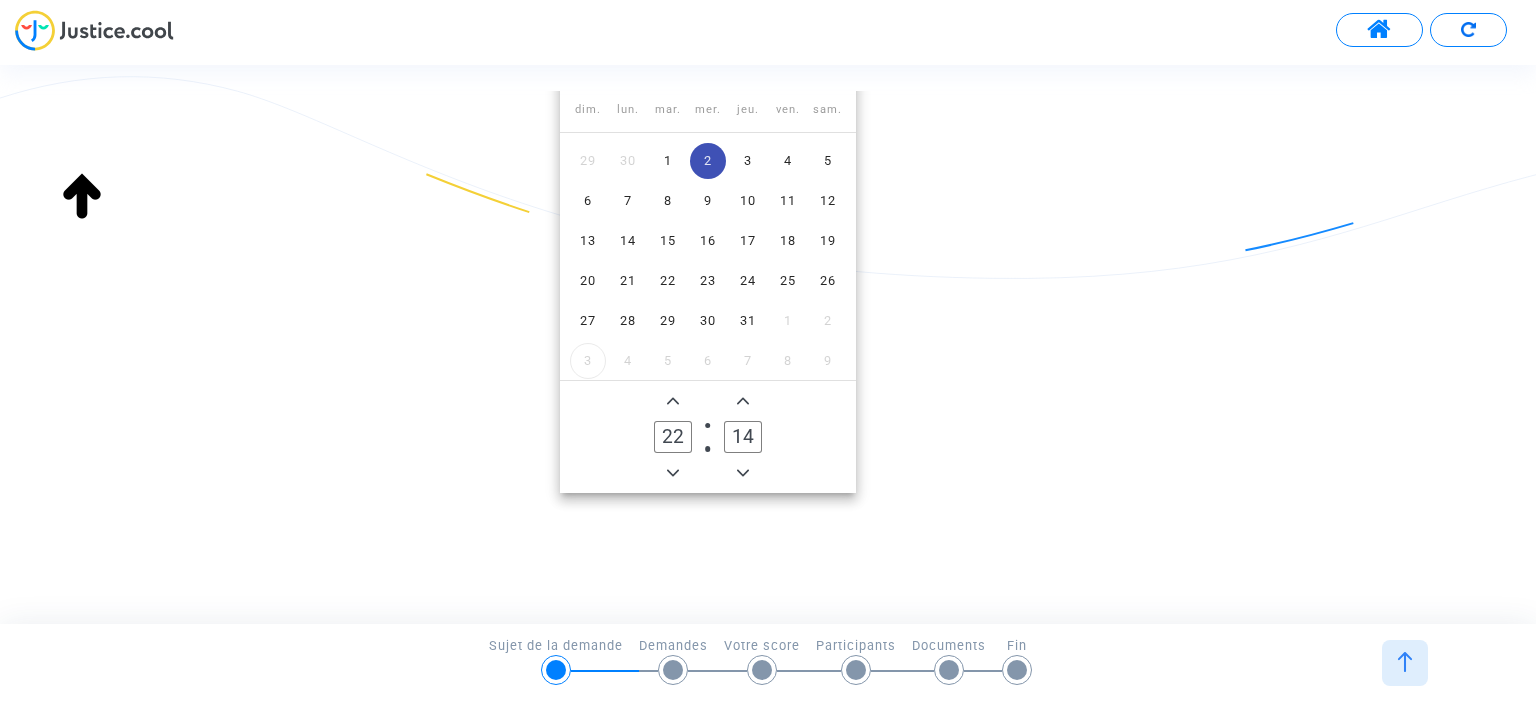 click 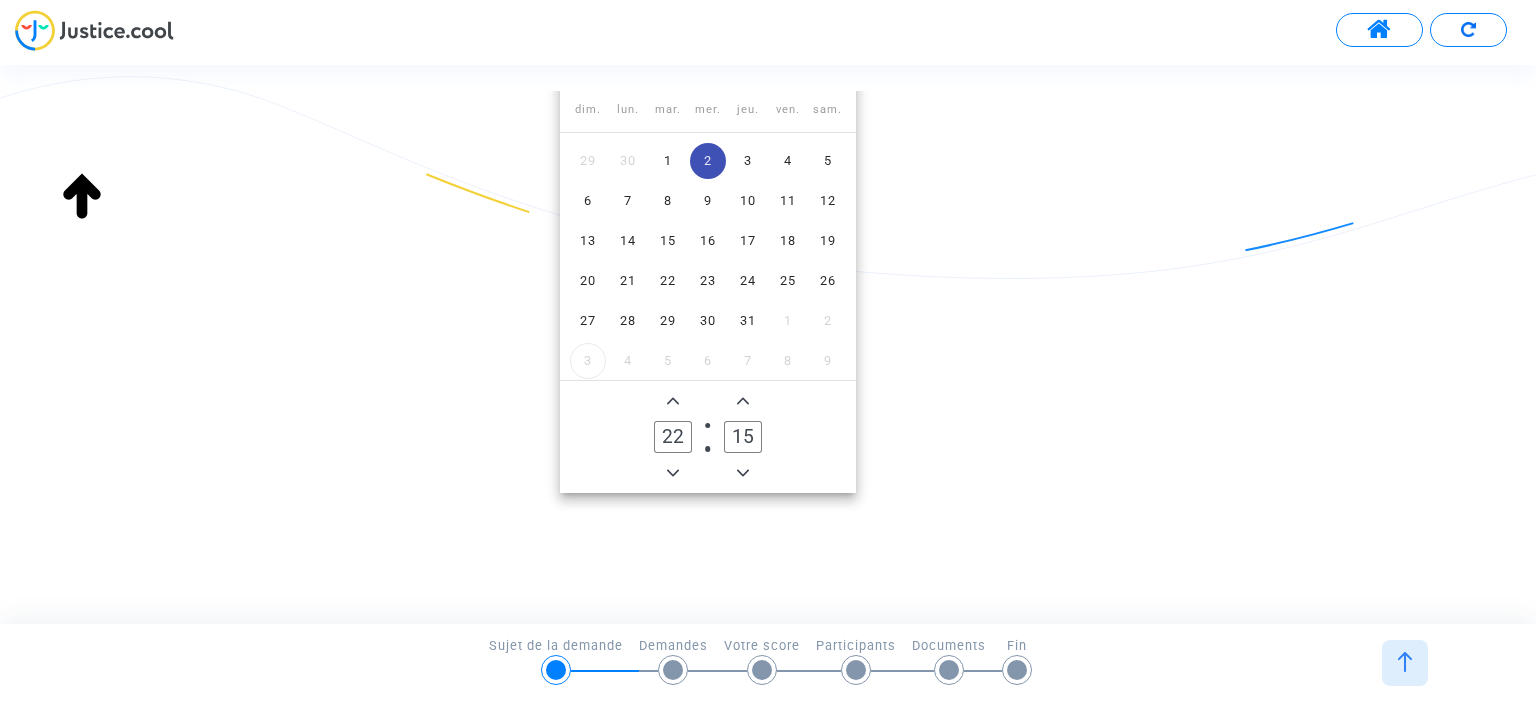 drag, startPoint x: 750, startPoint y: 397, endPoint x: 750, endPoint y: 439, distance: 42 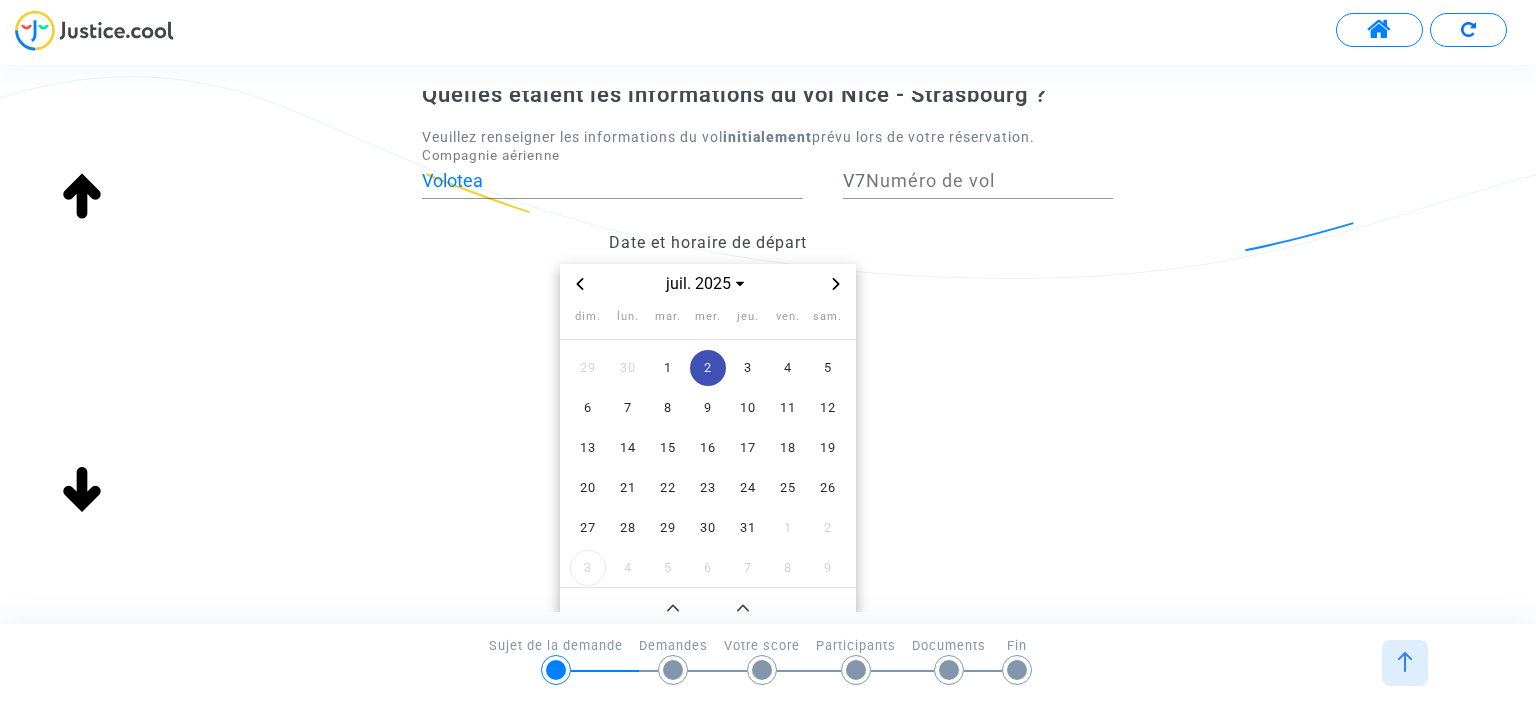 scroll, scrollTop: 16, scrollLeft: 0, axis: vertical 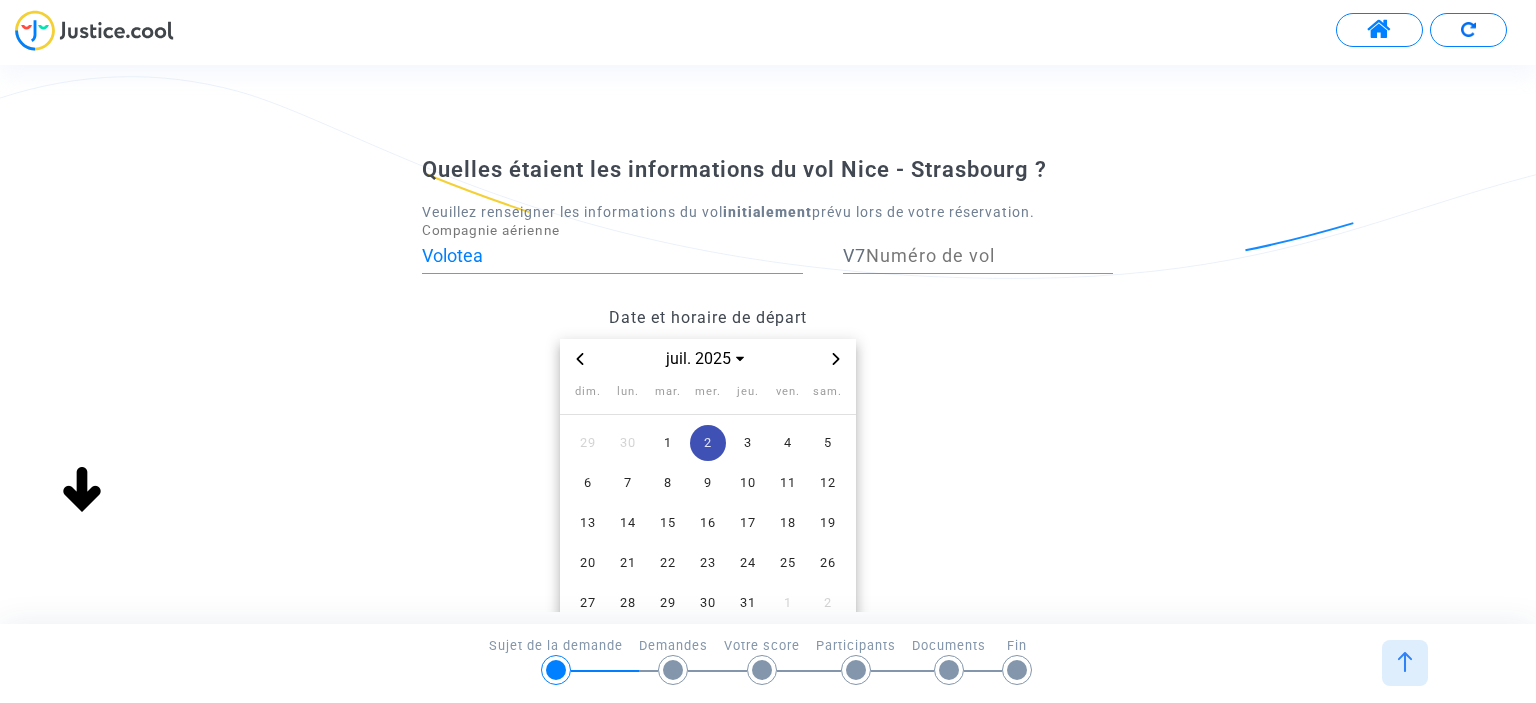type on "35" 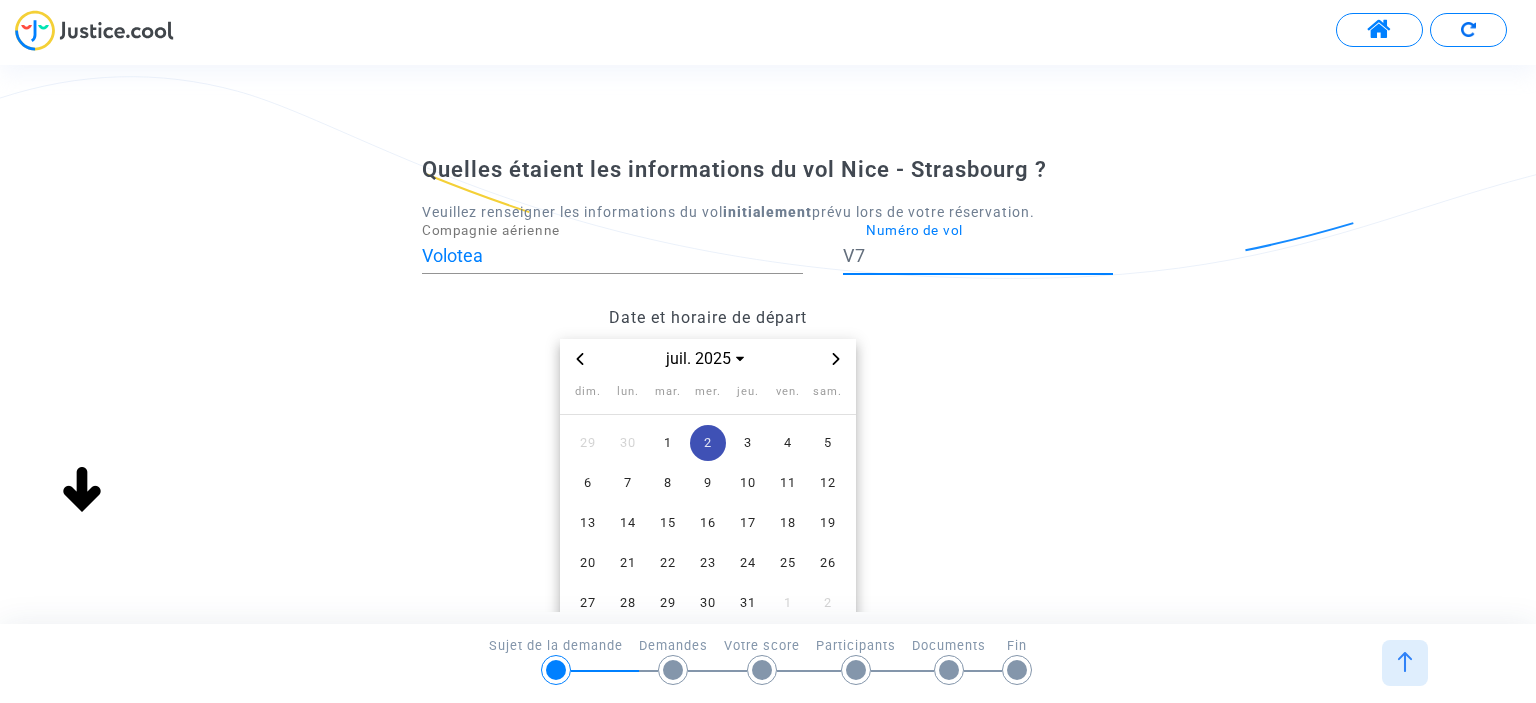 click on "Numéro de vol" at bounding box center [989, 256] 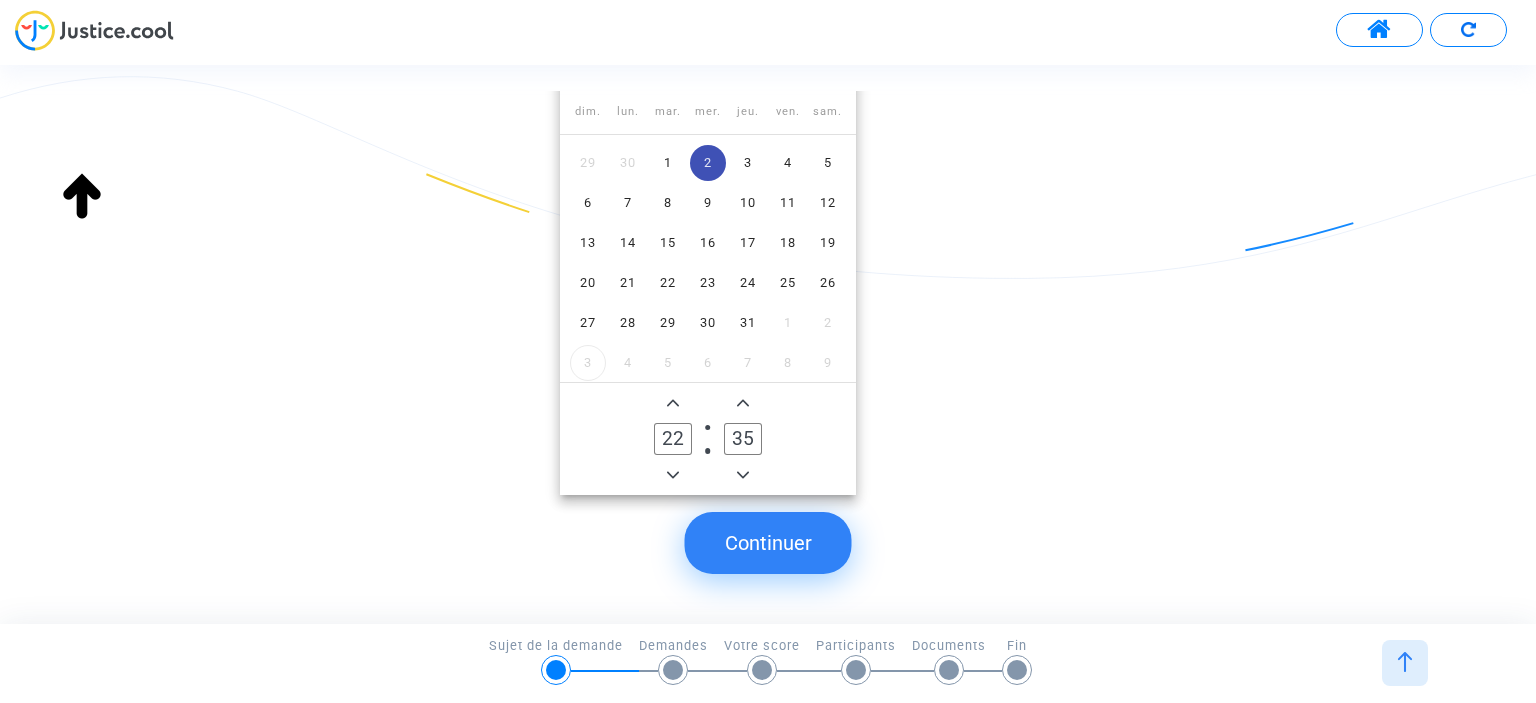scroll, scrollTop: 298, scrollLeft: 0, axis: vertical 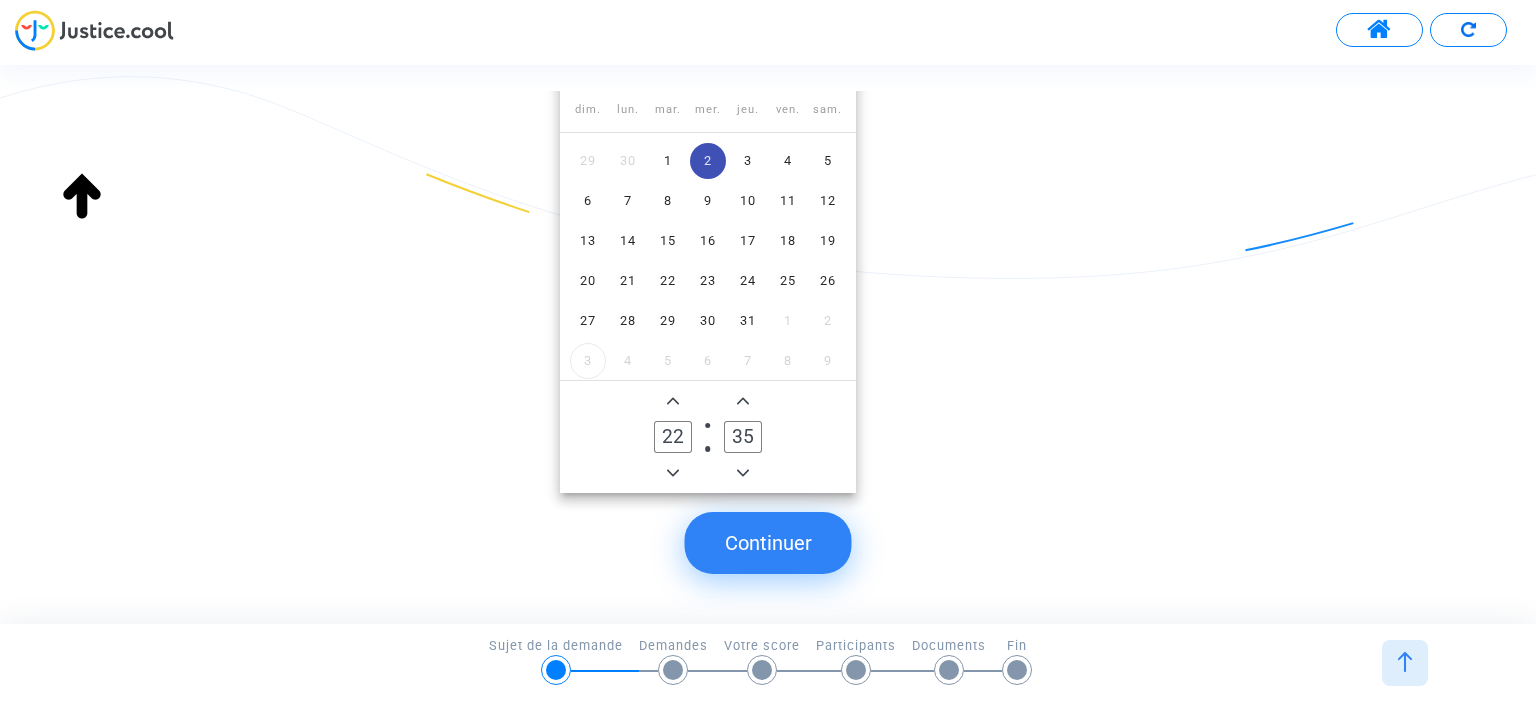 type on "2519" 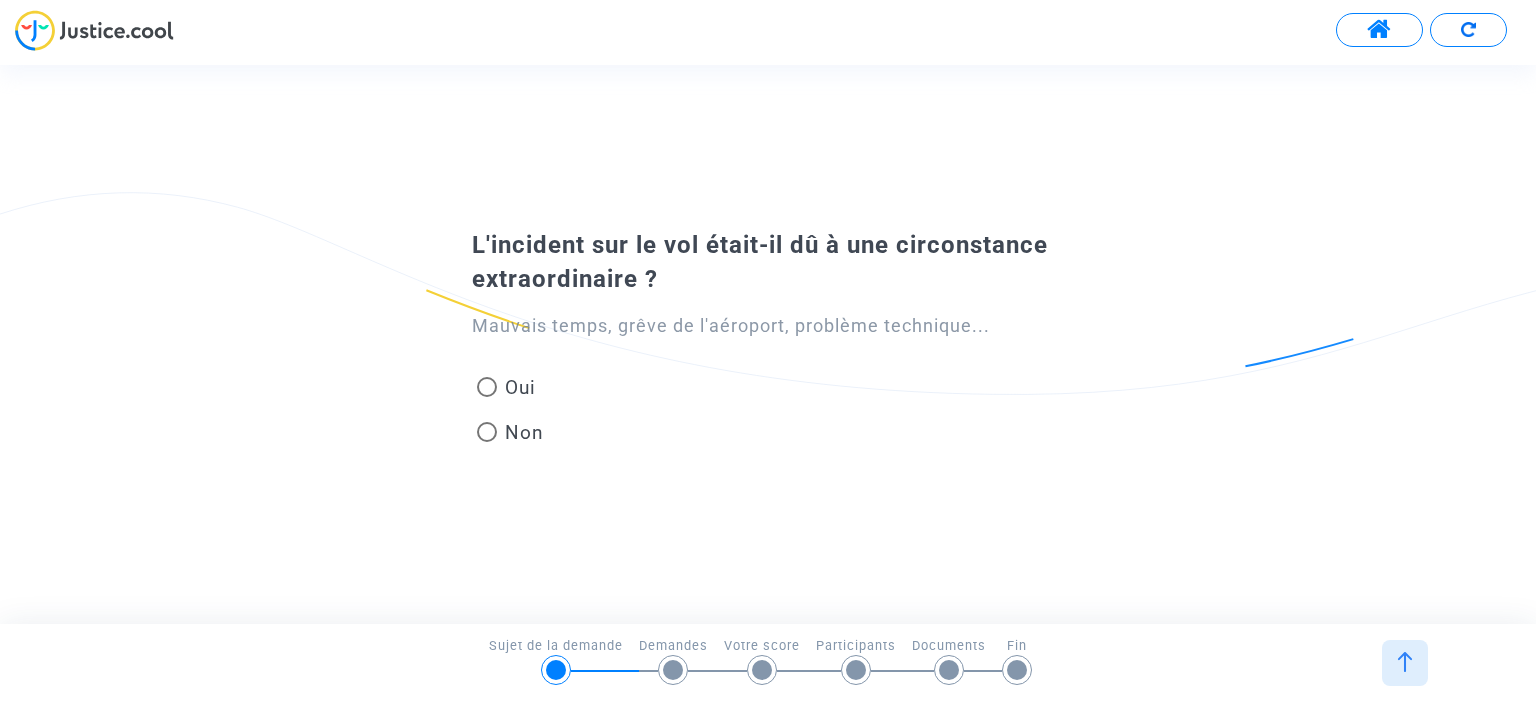 click on "Mauvais temps, grêve de l'aéroport, problème technique..." 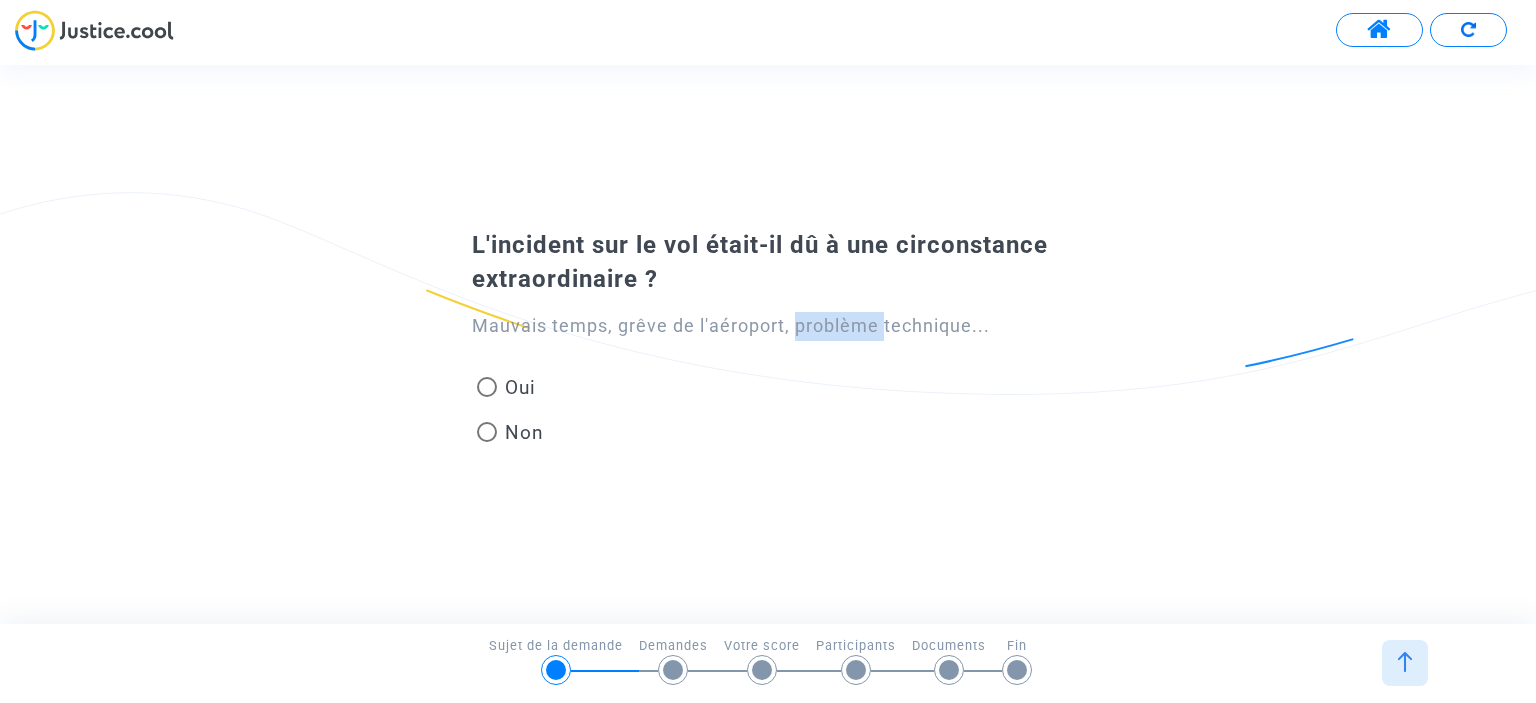 click on "Mauvais temps, grêve de l'aéroport, problème technique..." 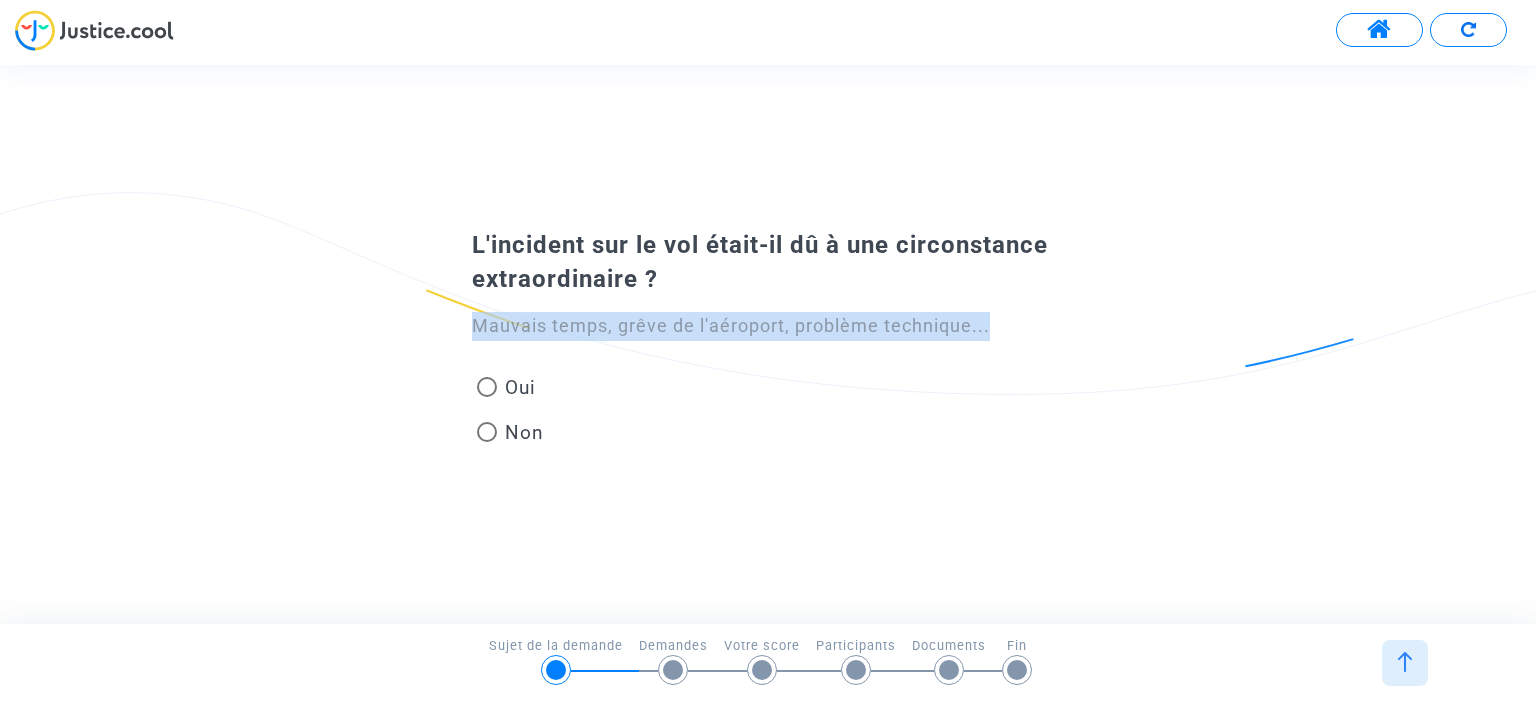 click on "Mauvais temps, grêve de l'aéroport, problème technique..." 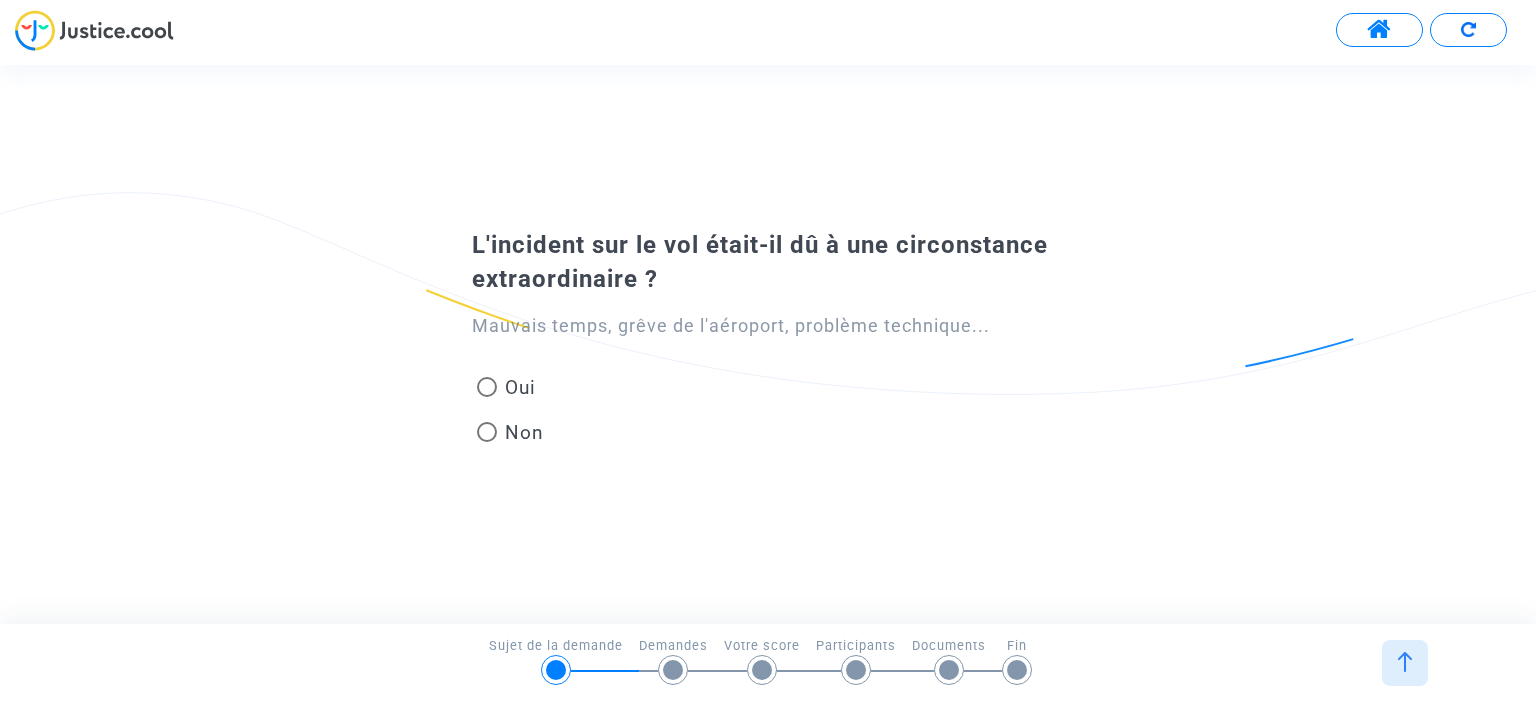 click on "Mauvais temps, grêve de l'aéroport, problème technique...   Oui   Non" 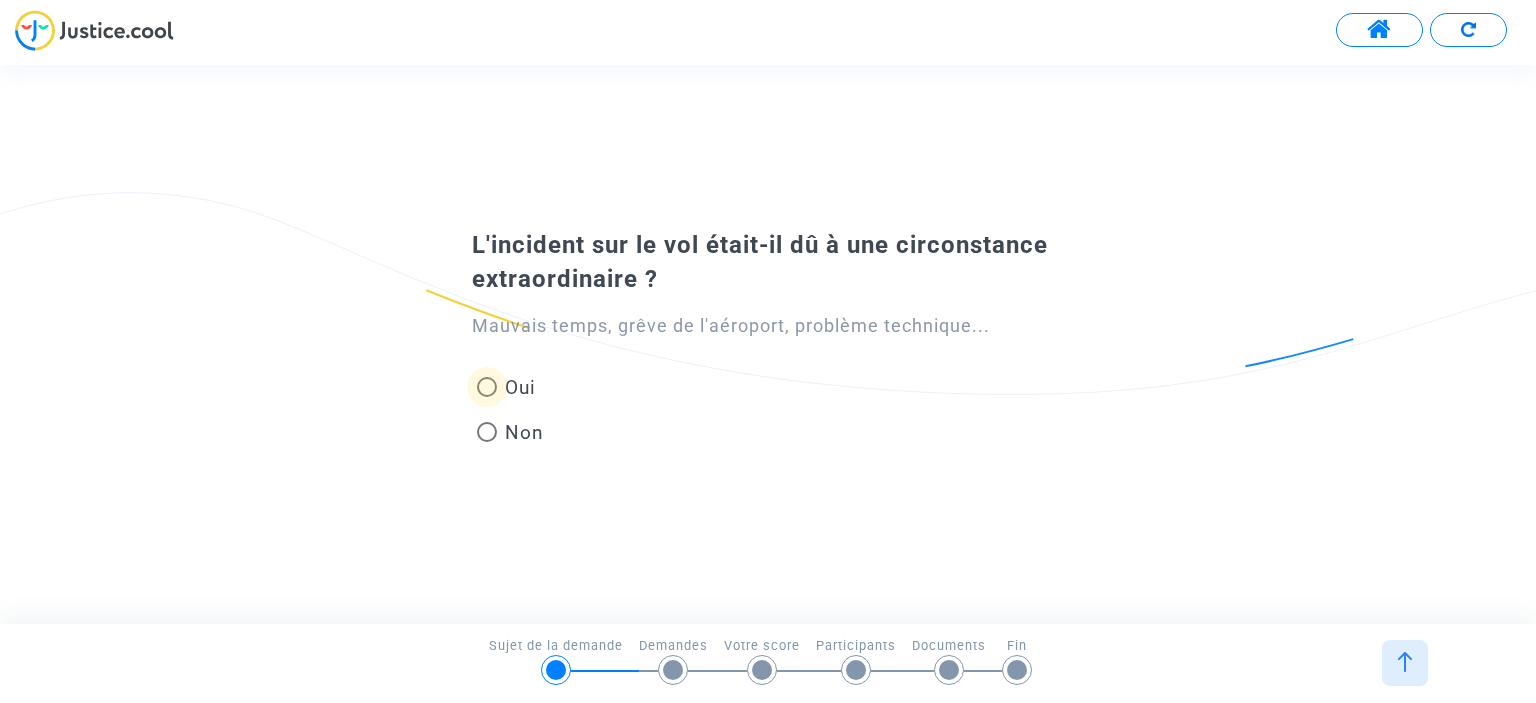 click at bounding box center [487, 387] 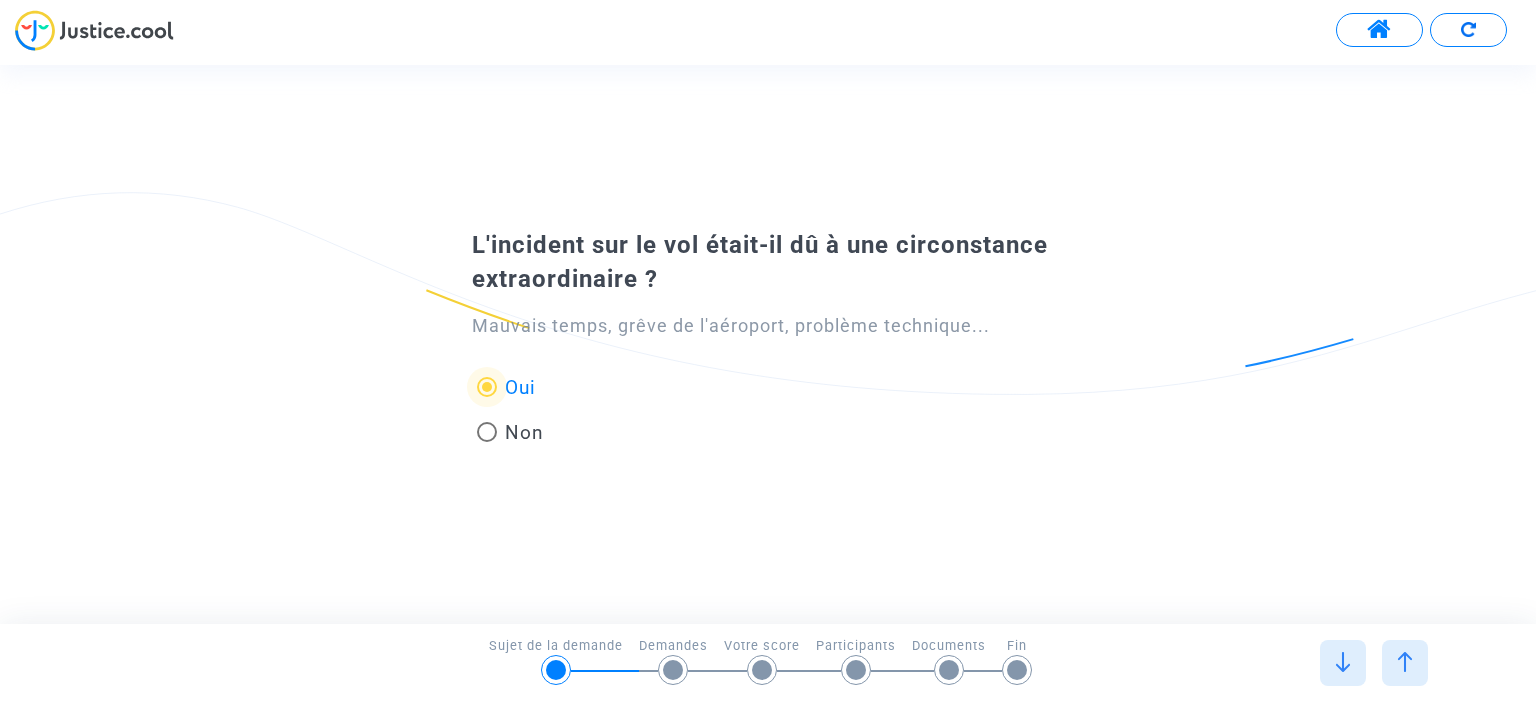 scroll, scrollTop: 0, scrollLeft: 0, axis: both 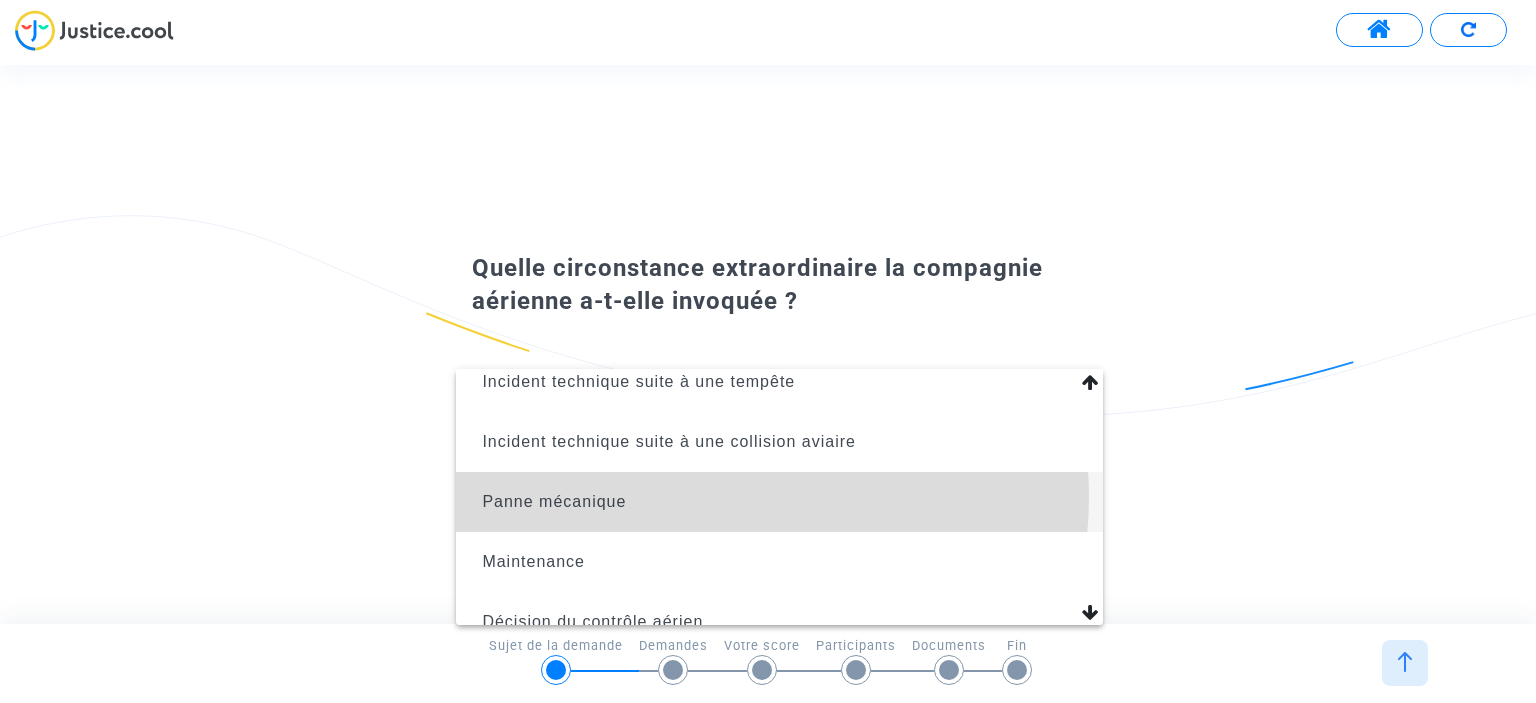 click on "Panne mécanique" at bounding box center (779, 502) 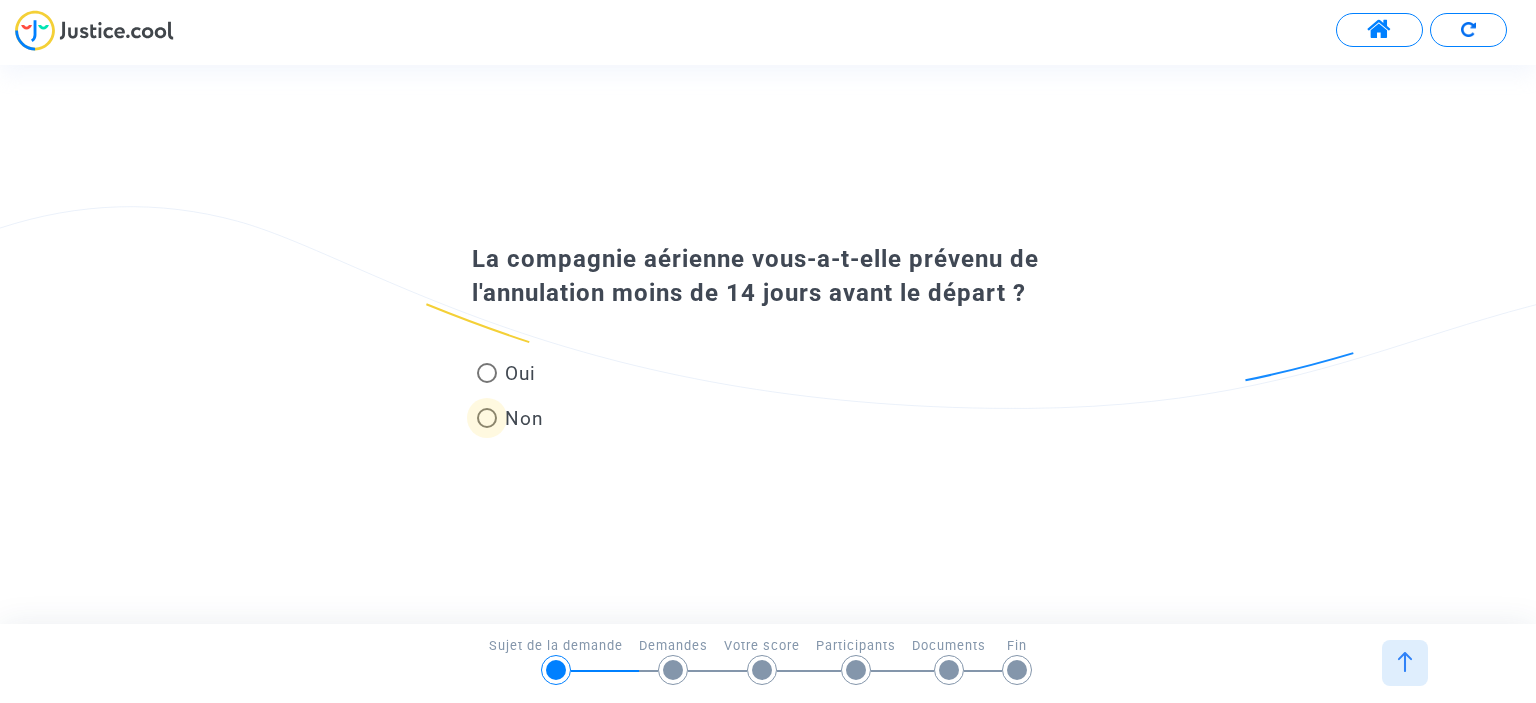 click at bounding box center (487, 418) 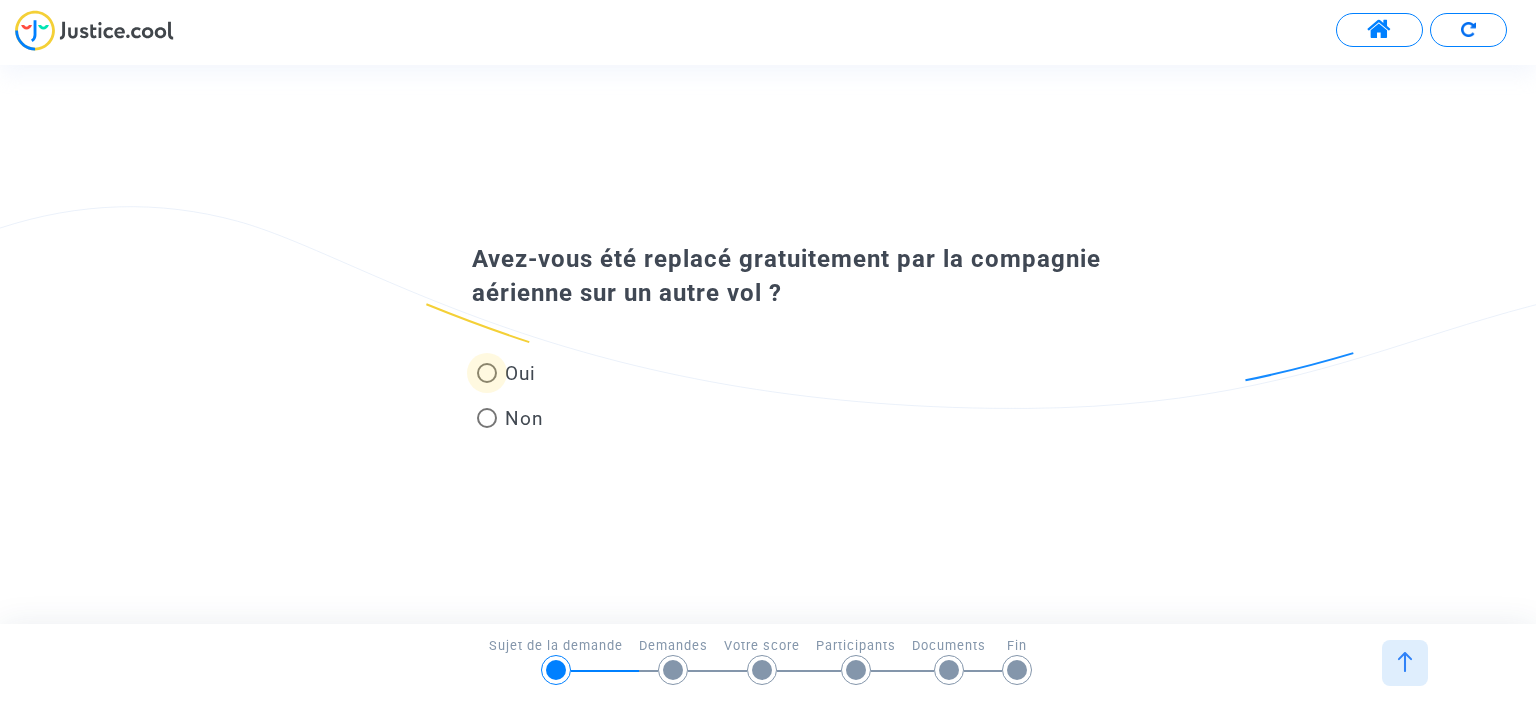 click at bounding box center [487, 373] 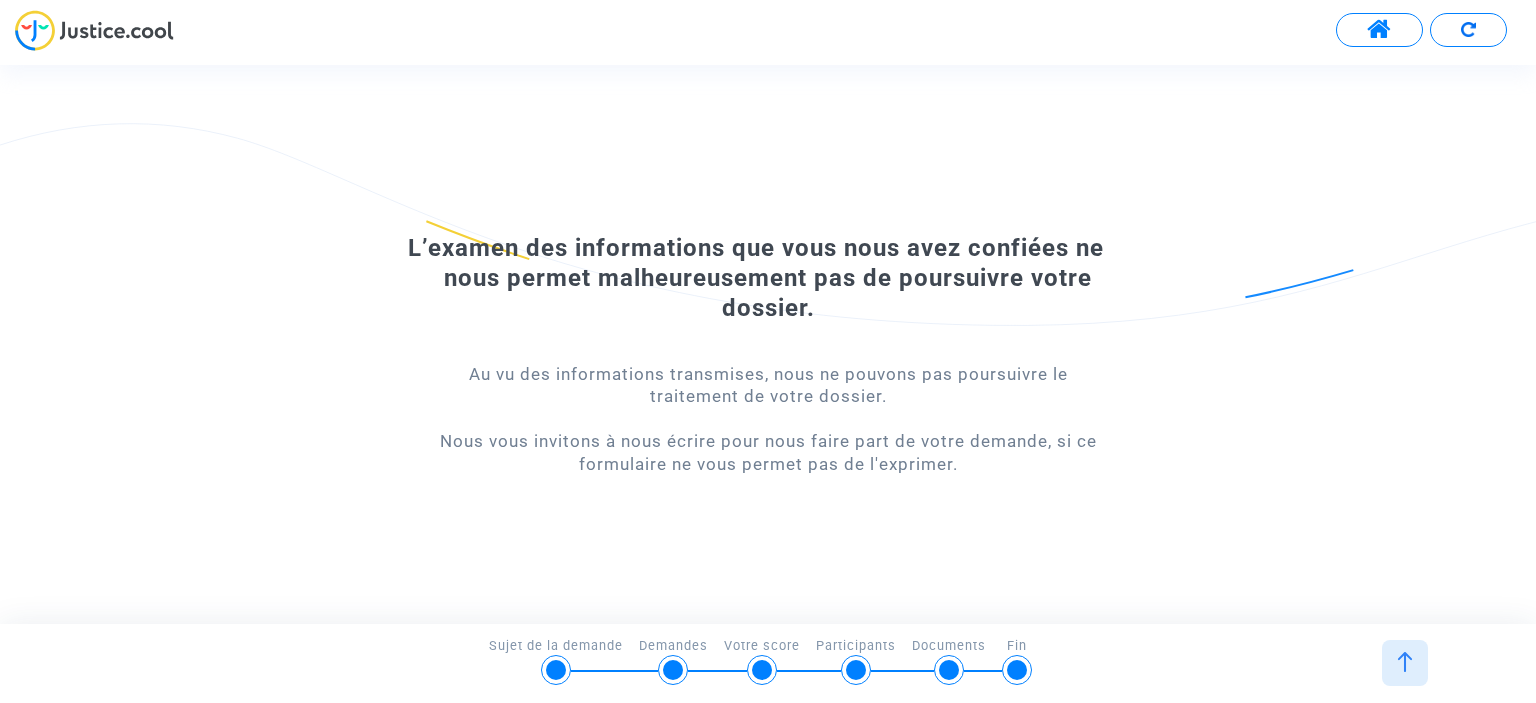 click at bounding box center [1405, 662] 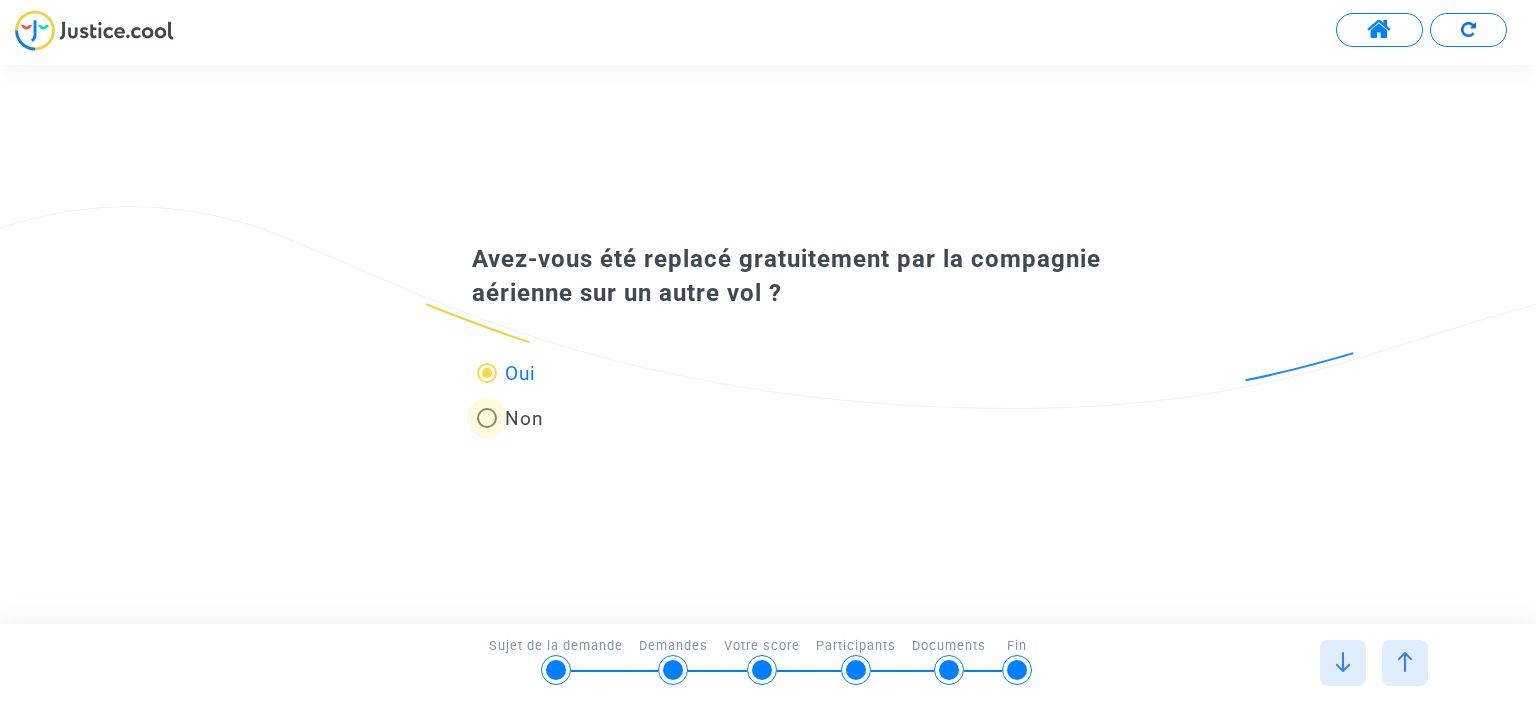 click at bounding box center (487, 418) 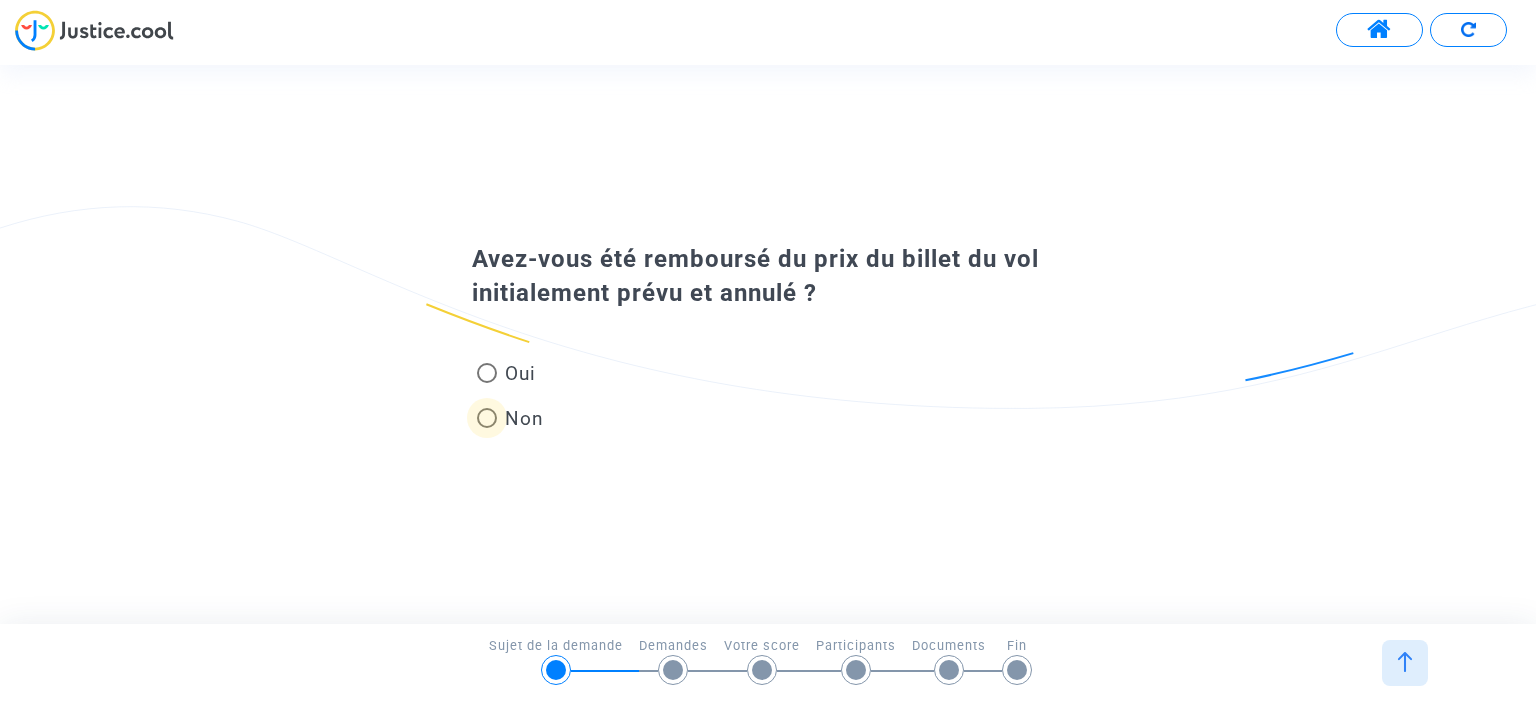 click at bounding box center [487, 418] 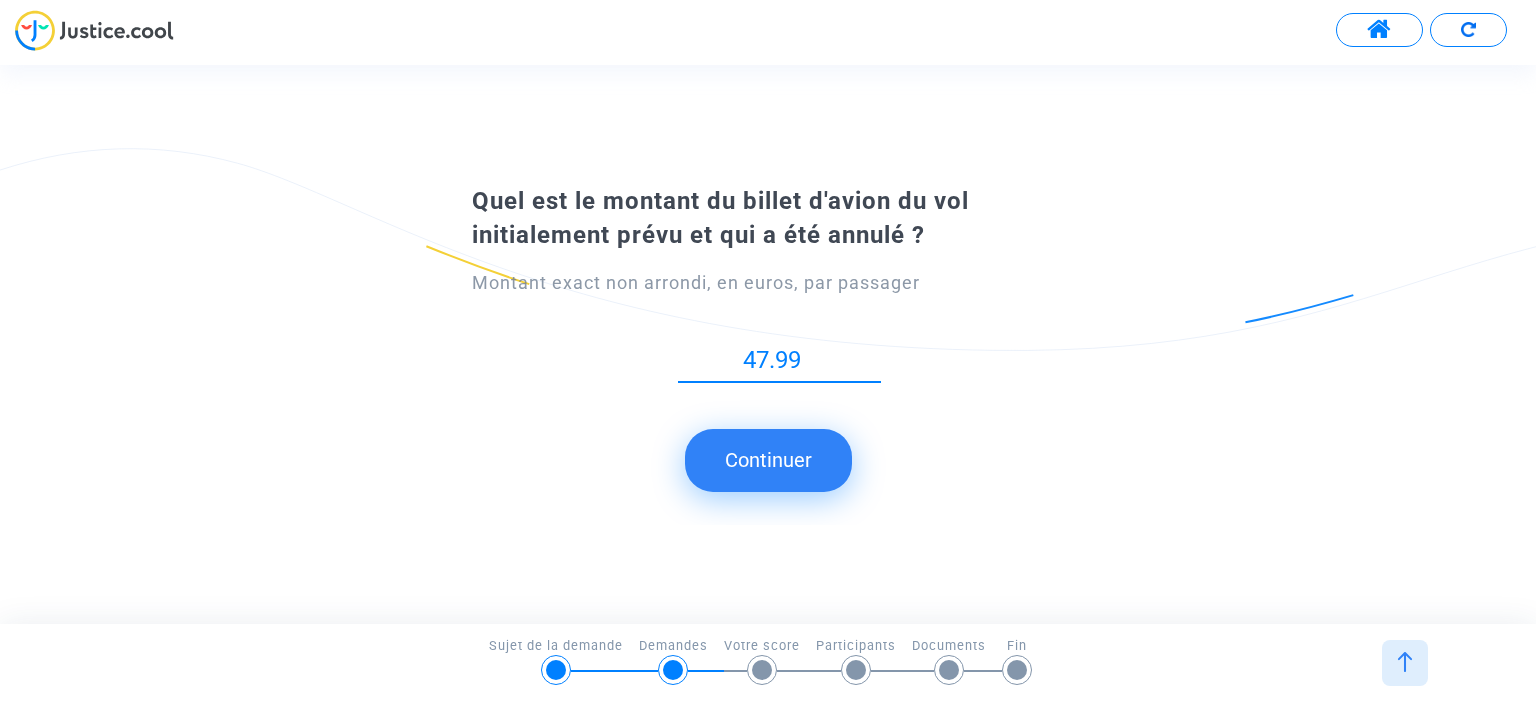 type on "47.99" 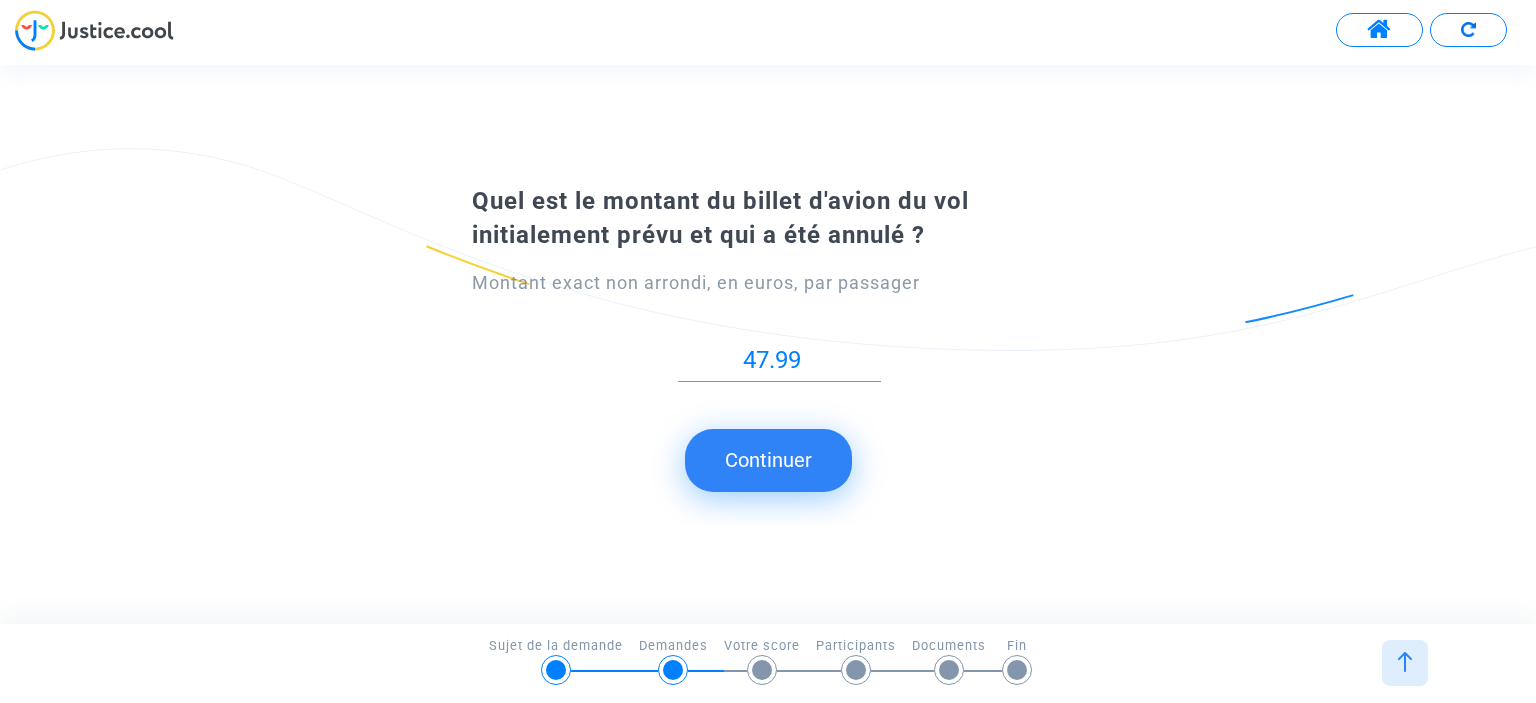 click on "Continuer" 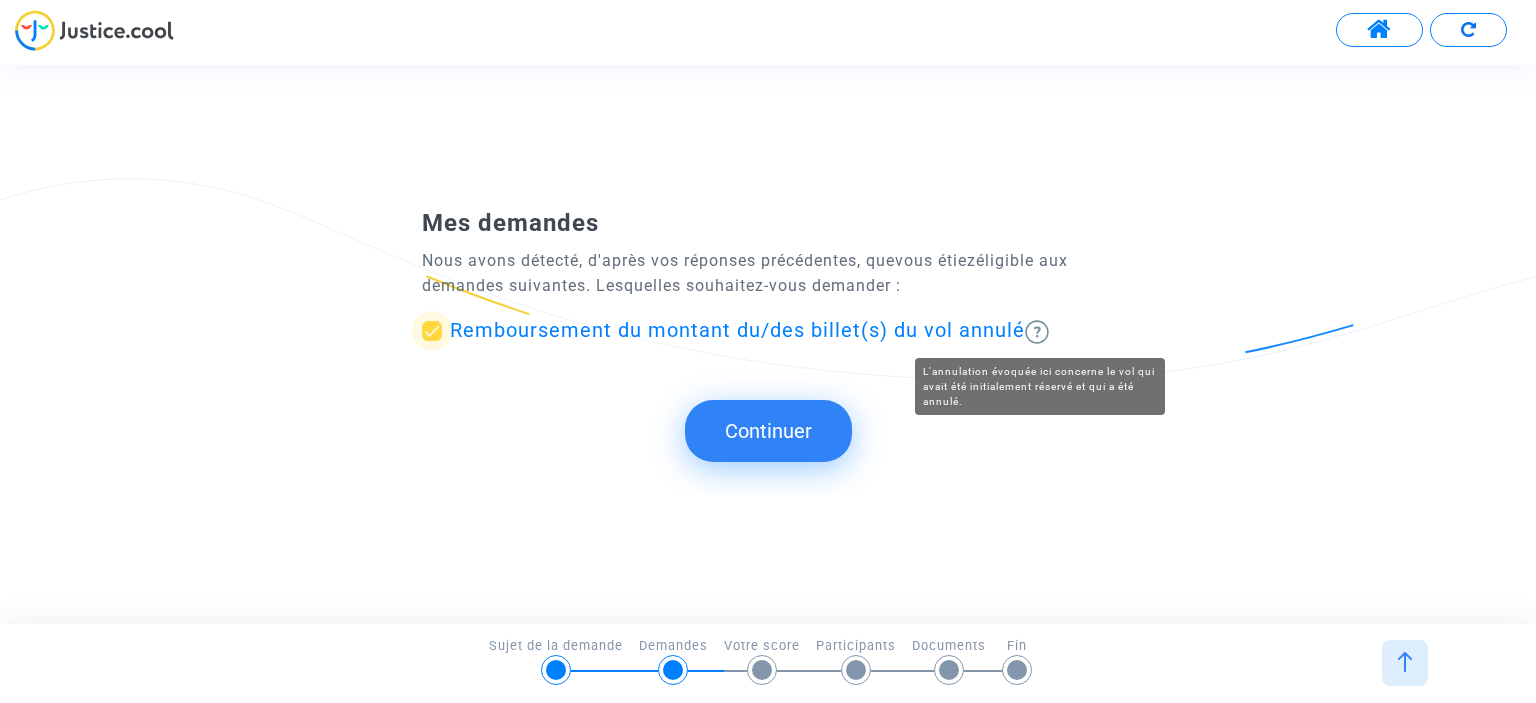 click at bounding box center (1037, 332) 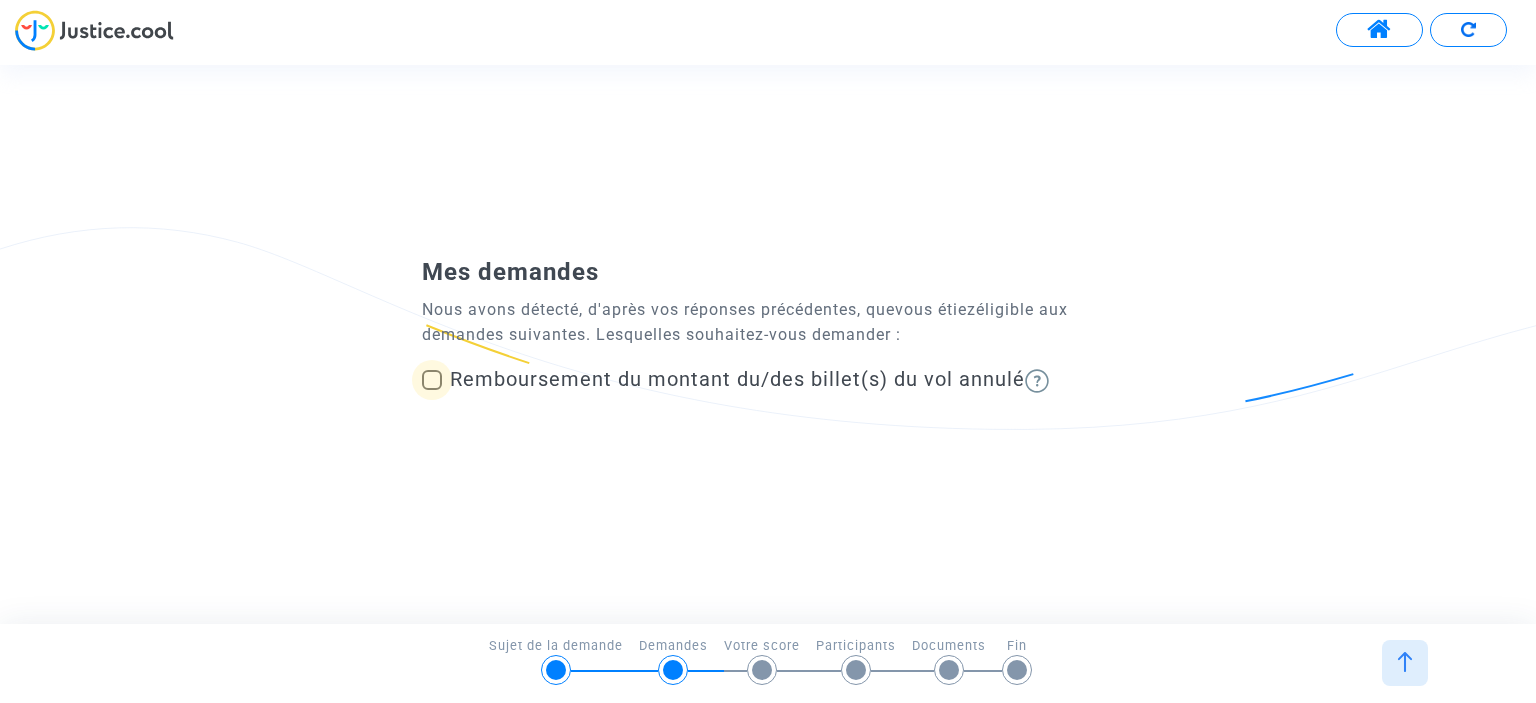 click on "Remboursement du montant du/des billet(s) du vol annulé" at bounding box center [737, 379] 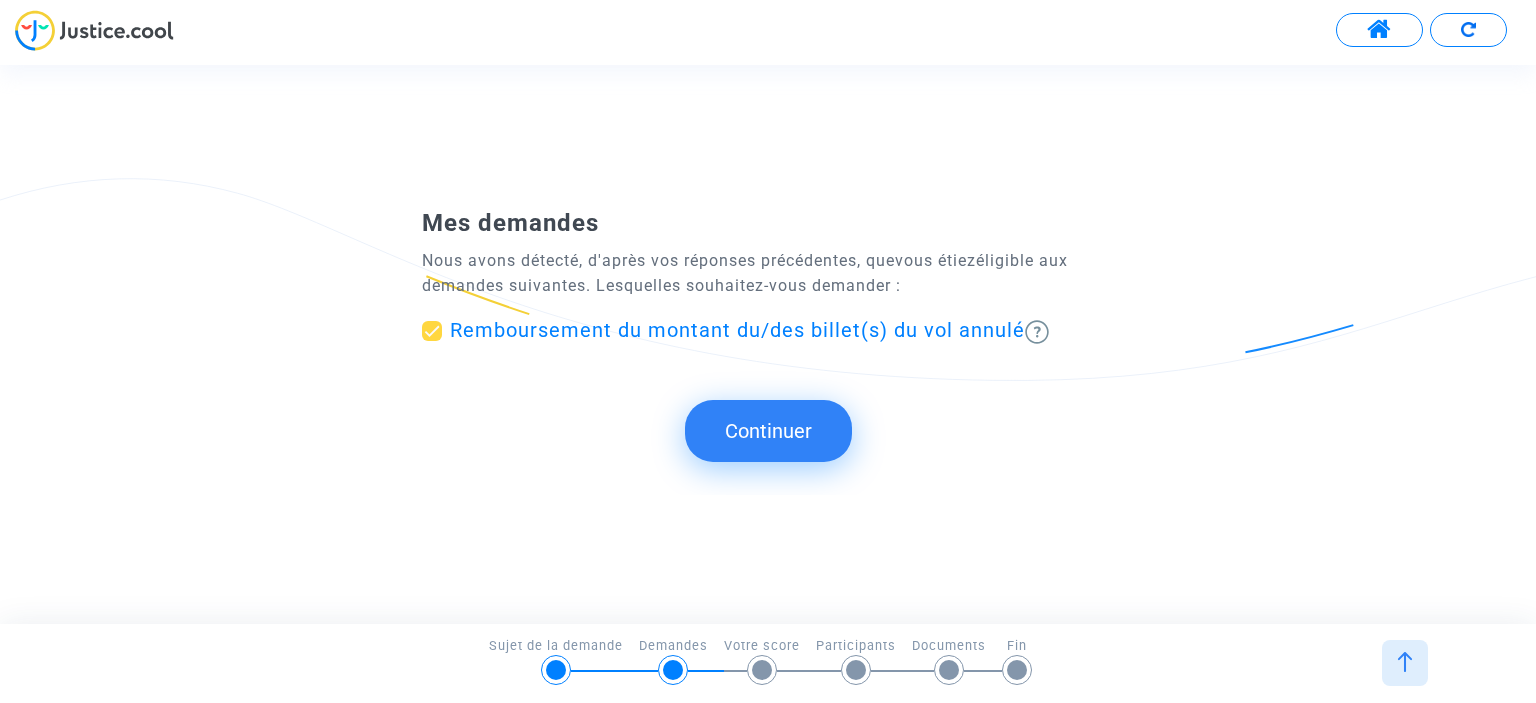 click on "Continuer" 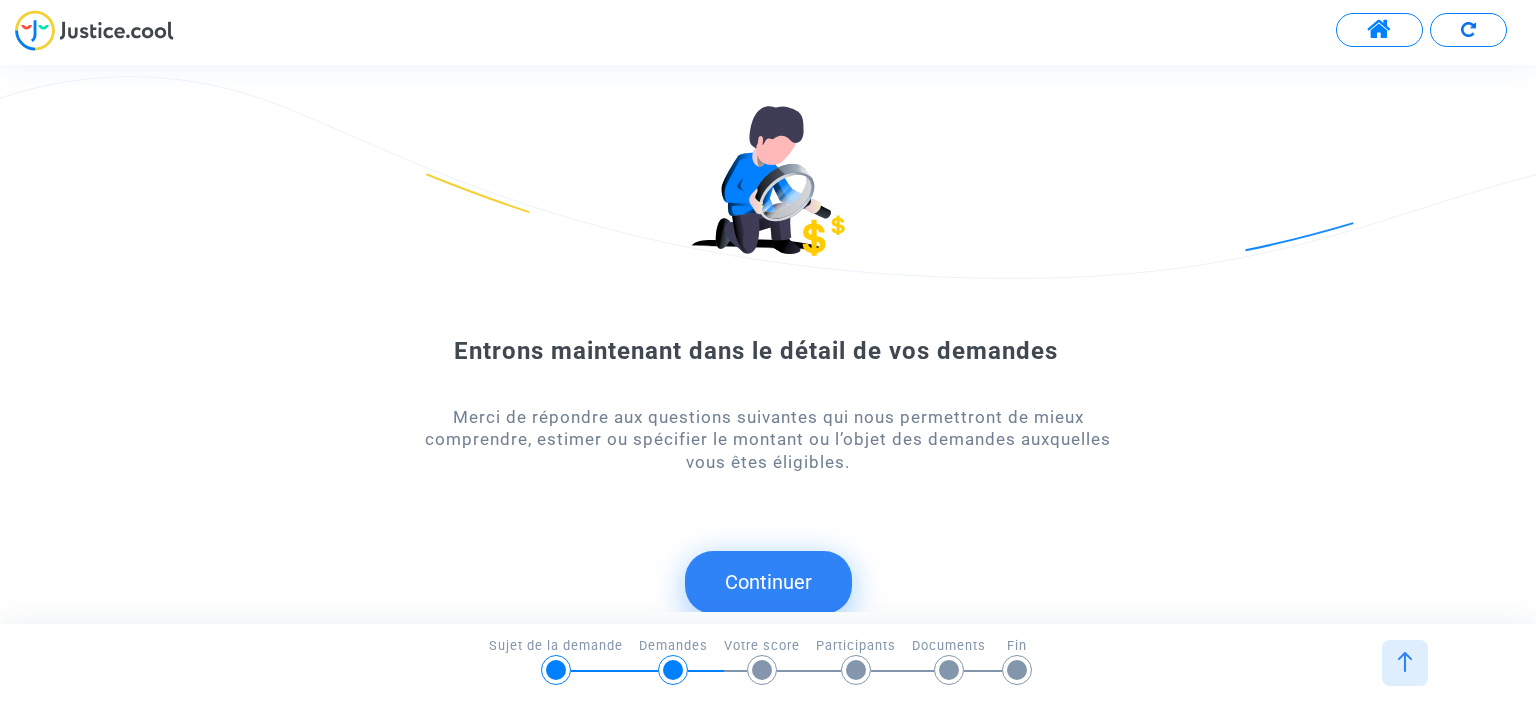 click on "Continuer" 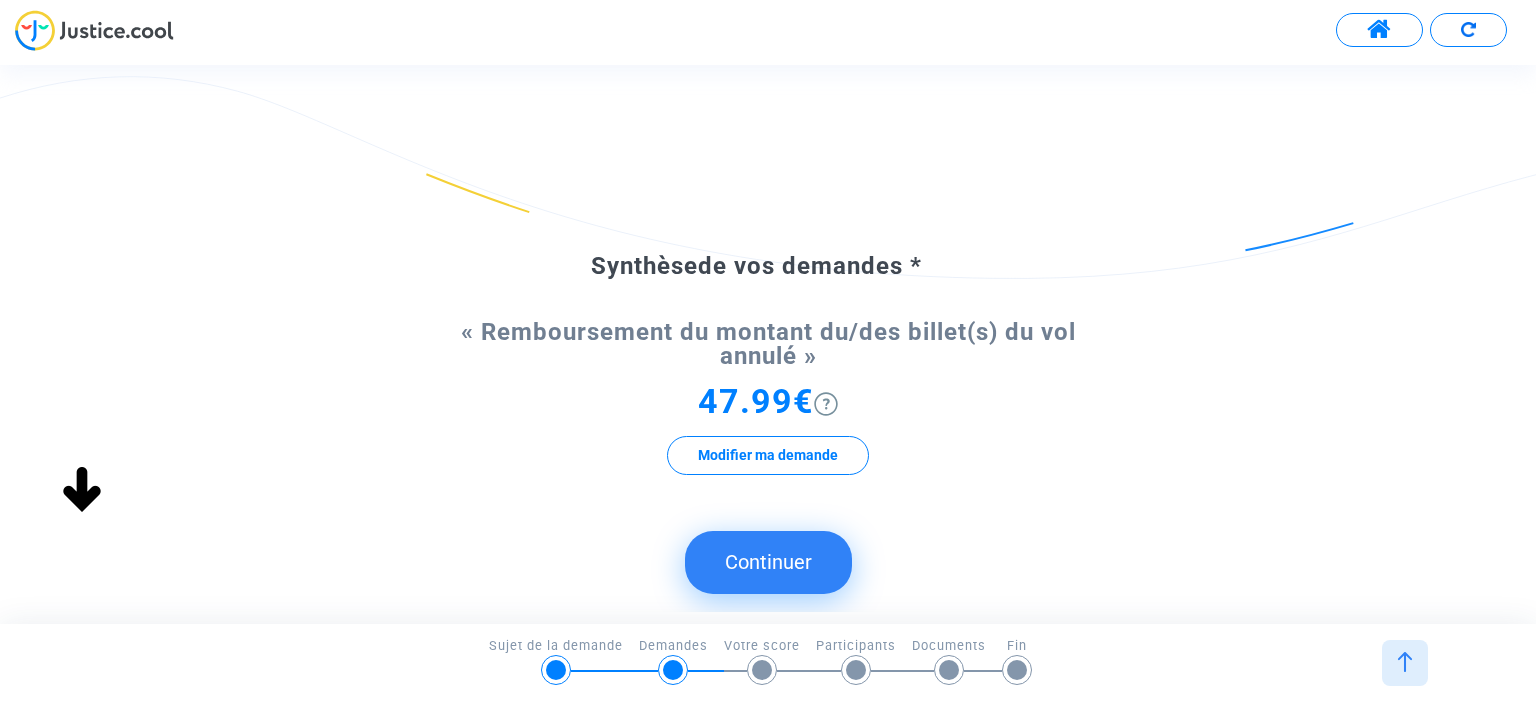click on "Continuer" 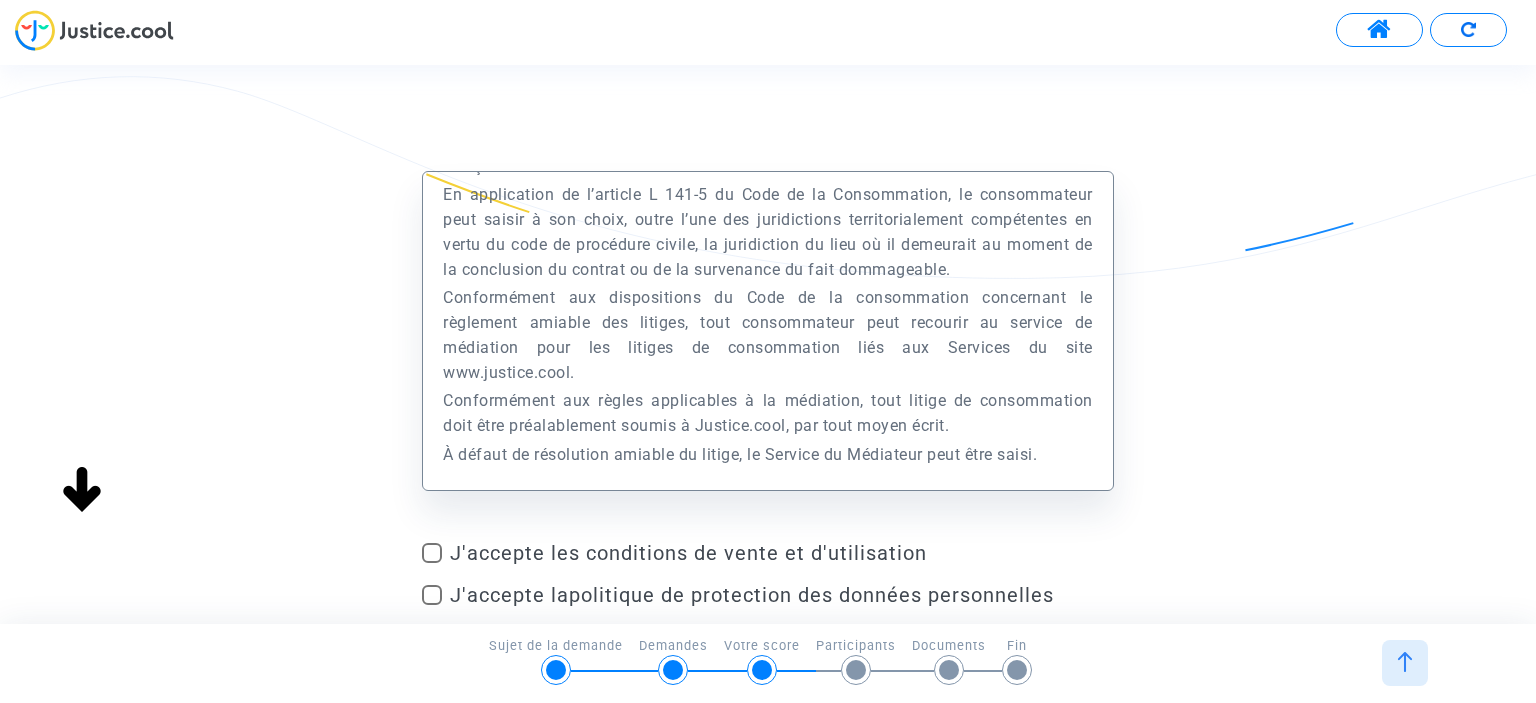scroll, scrollTop: 38452, scrollLeft: 0, axis: vertical 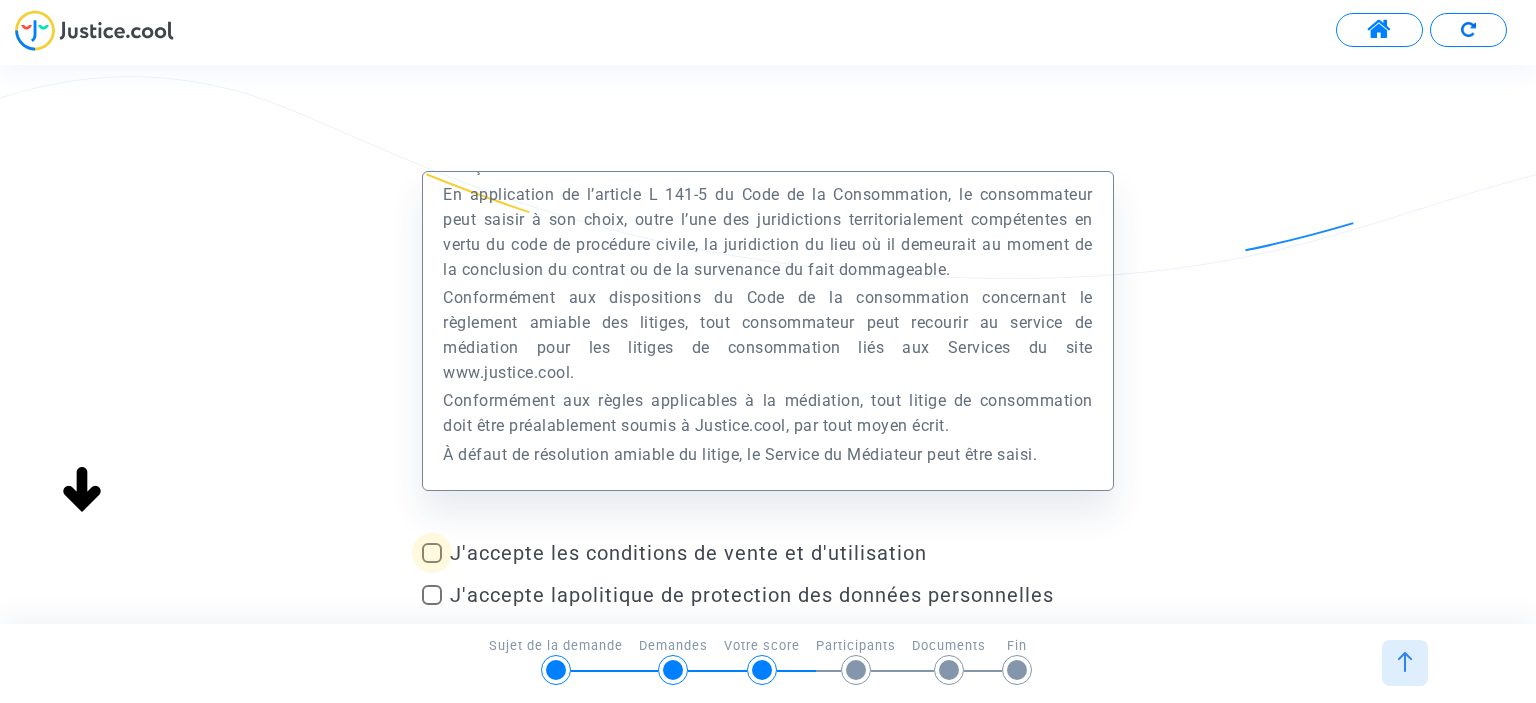 click at bounding box center [432, 553] 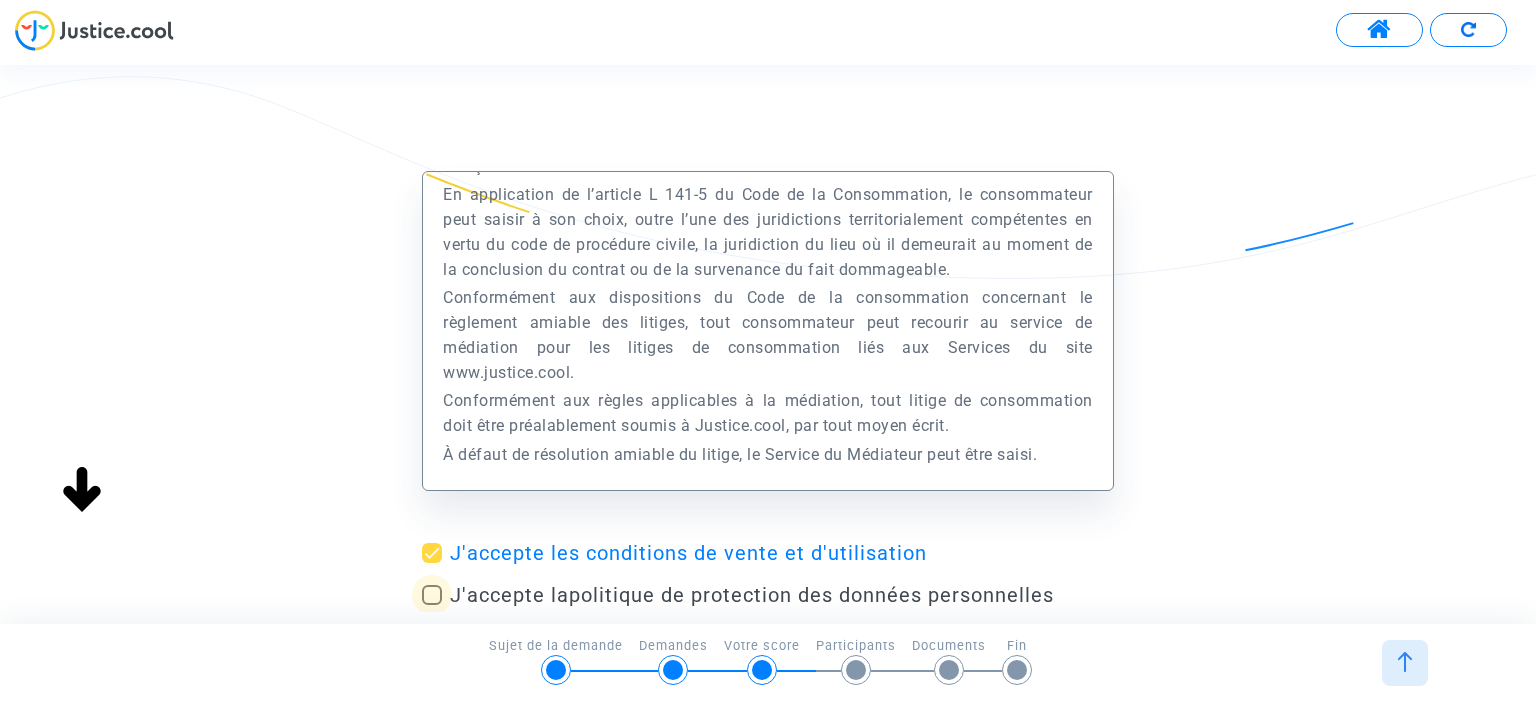 click at bounding box center [432, 595] 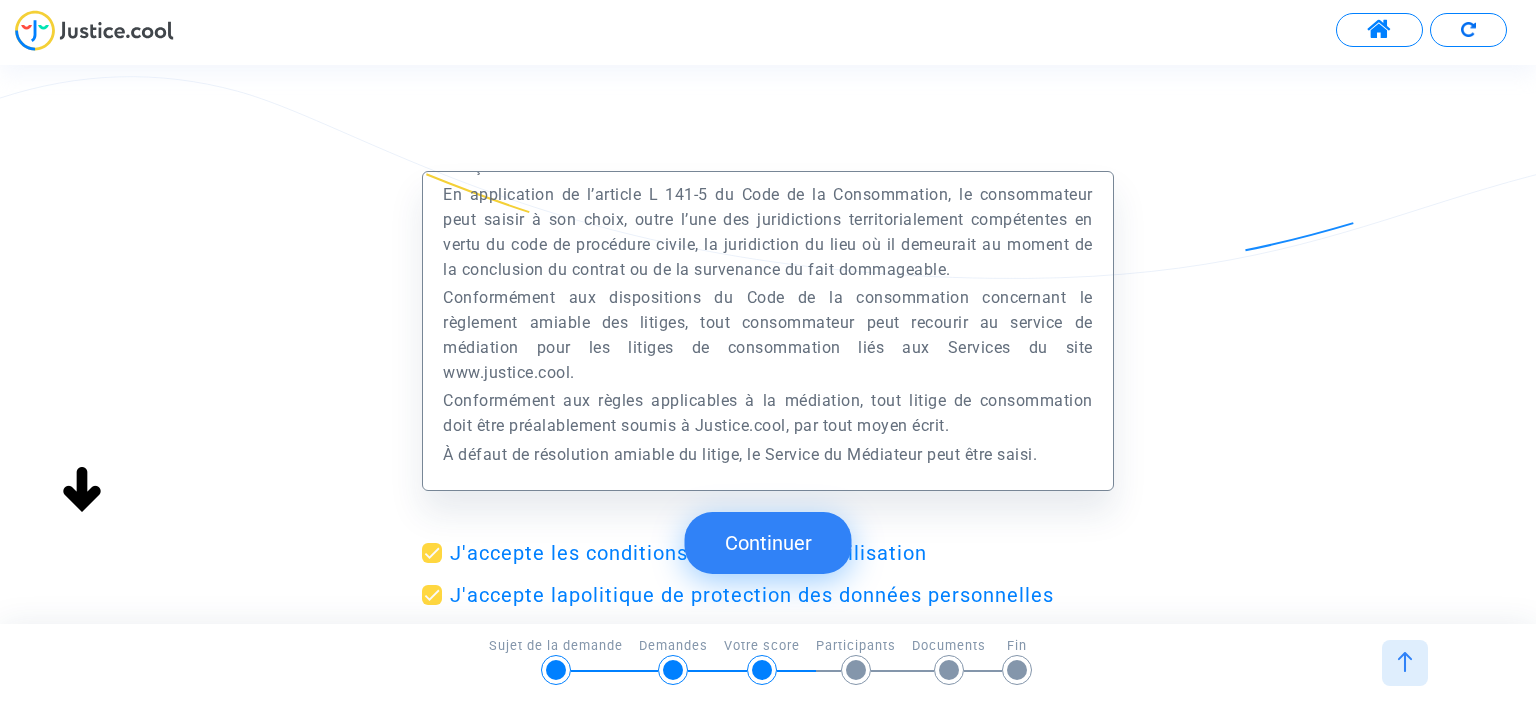 click on "Continuer" 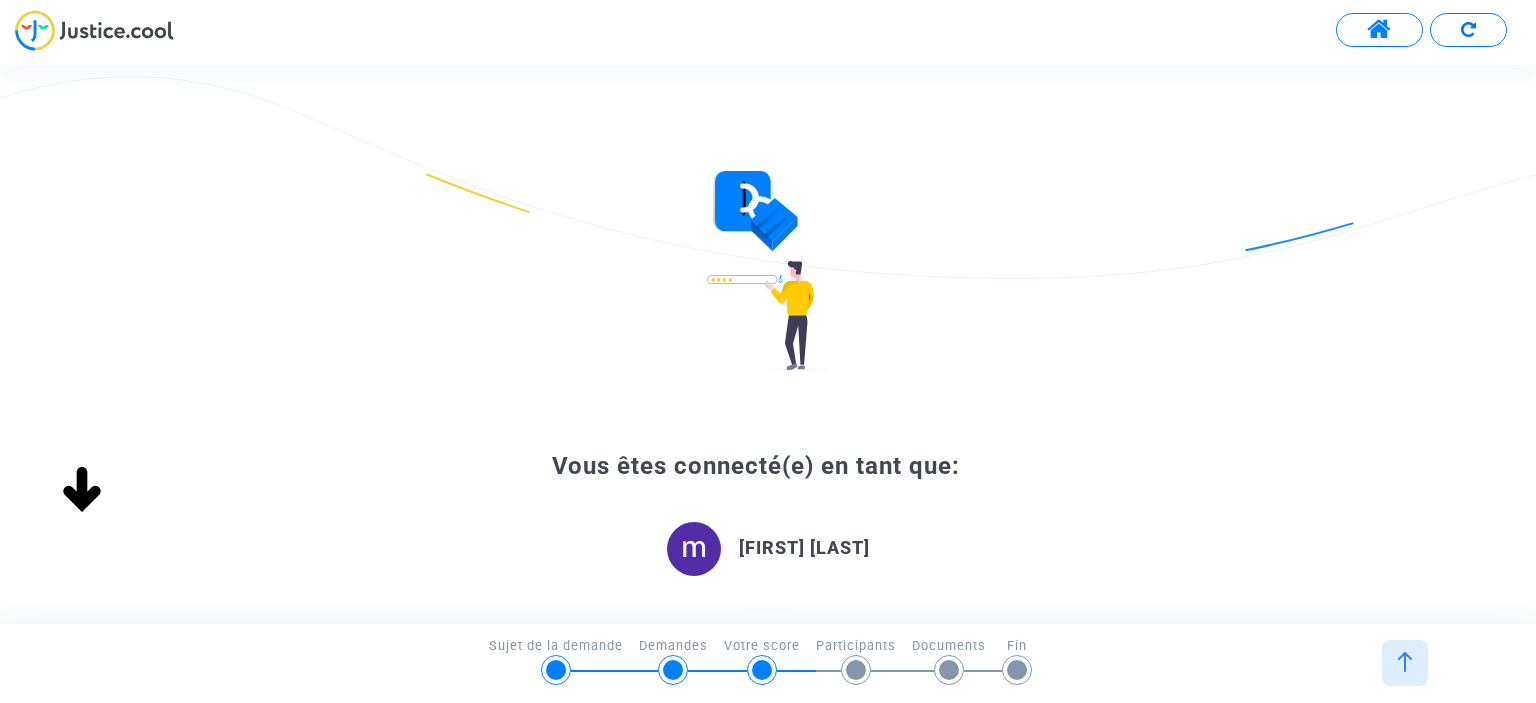 click 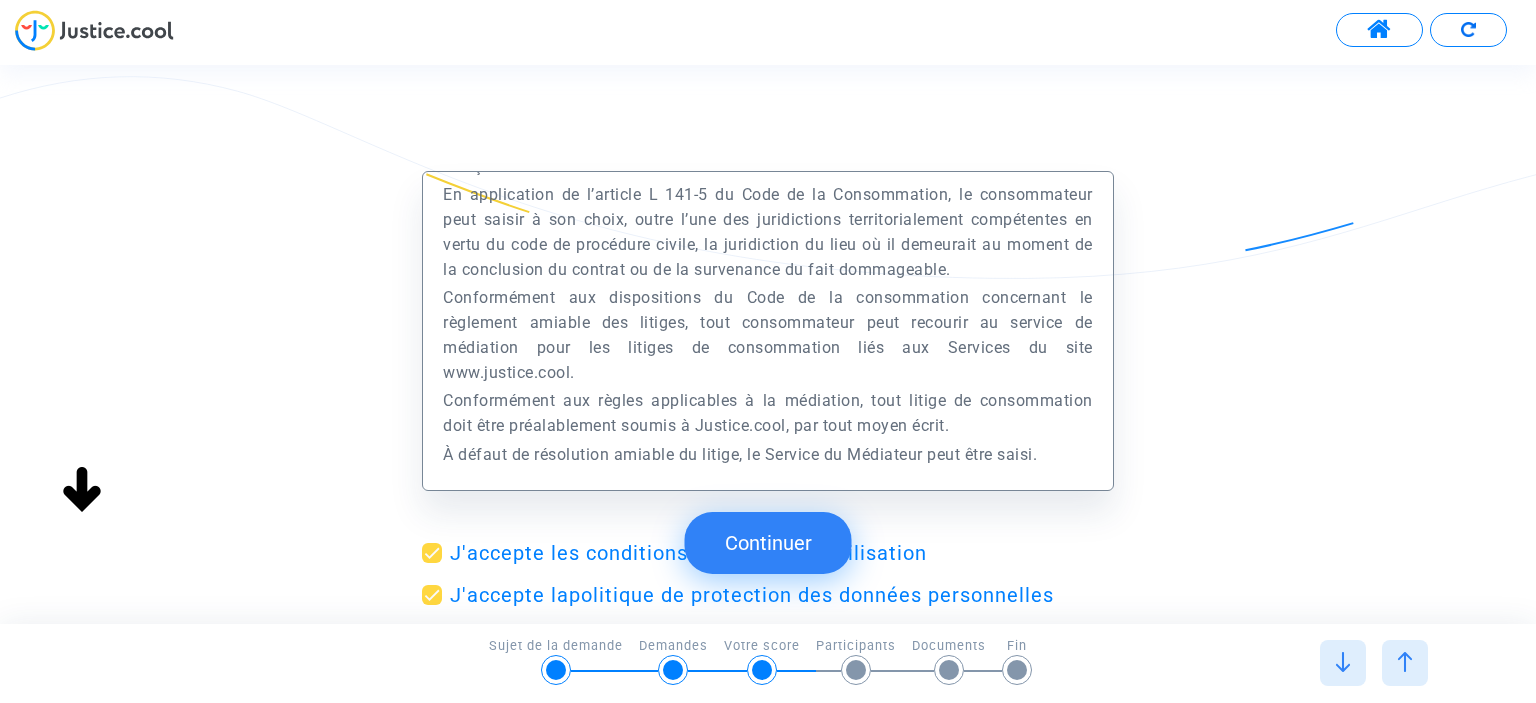 click on "Continuer" 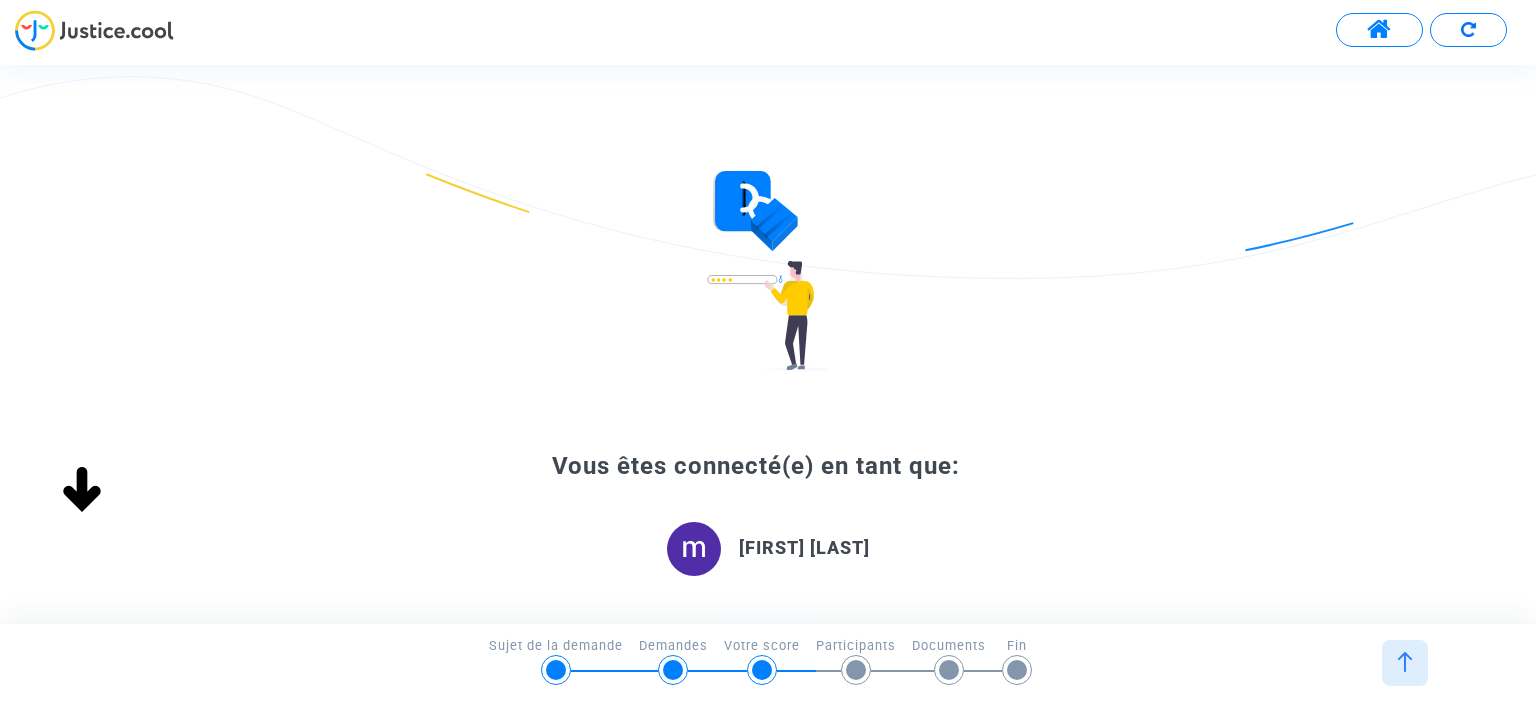 click 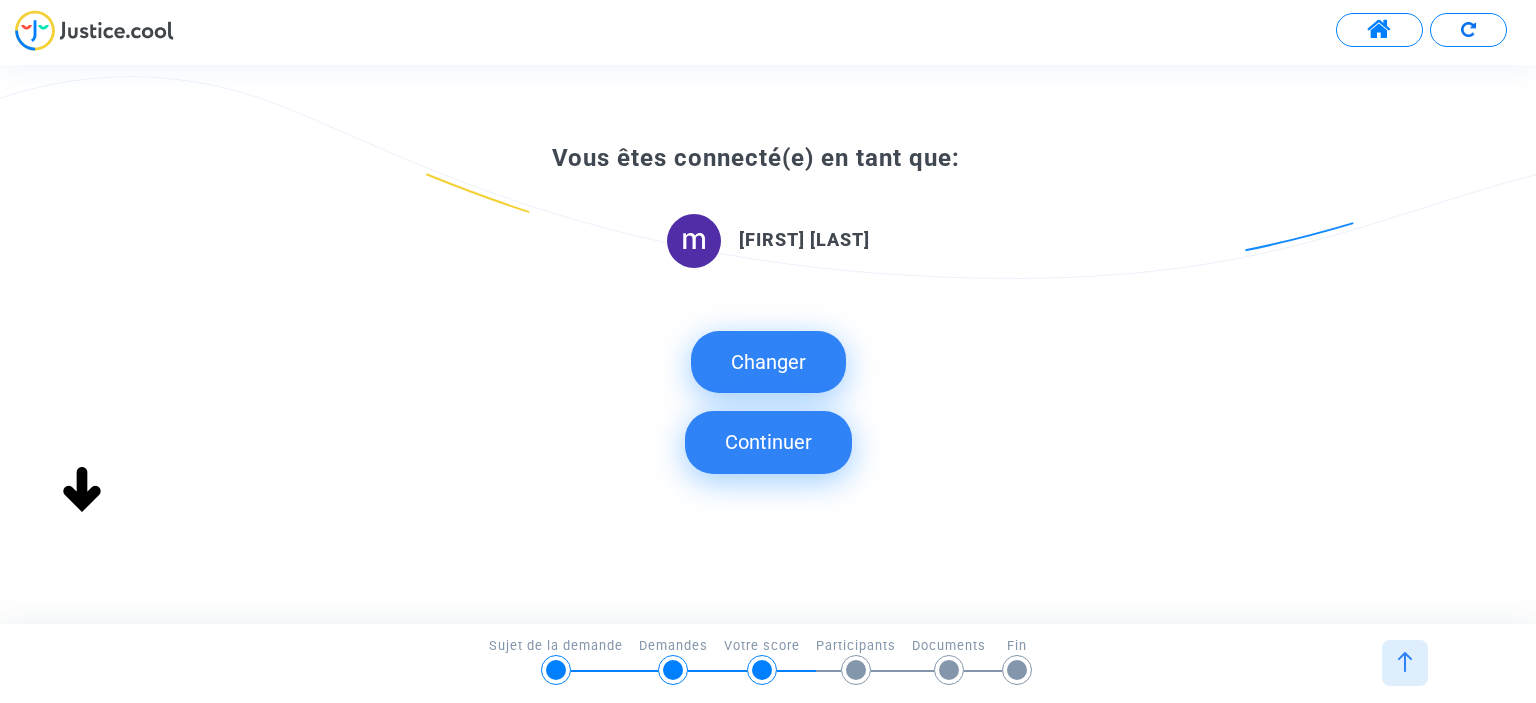 drag, startPoint x: 832, startPoint y: 587, endPoint x: 848, endPoint y: 658, distance: 72.780495 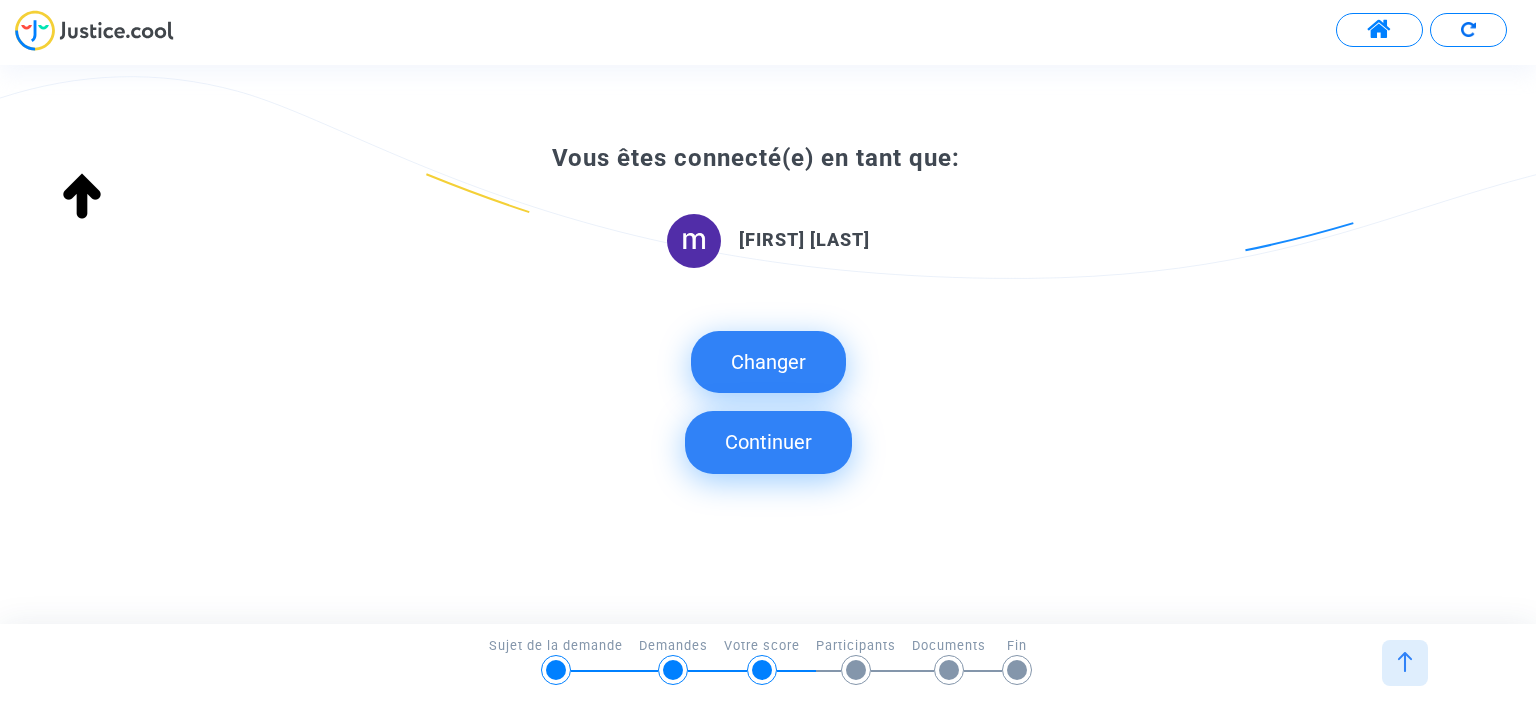 click on "Changer Continuer" 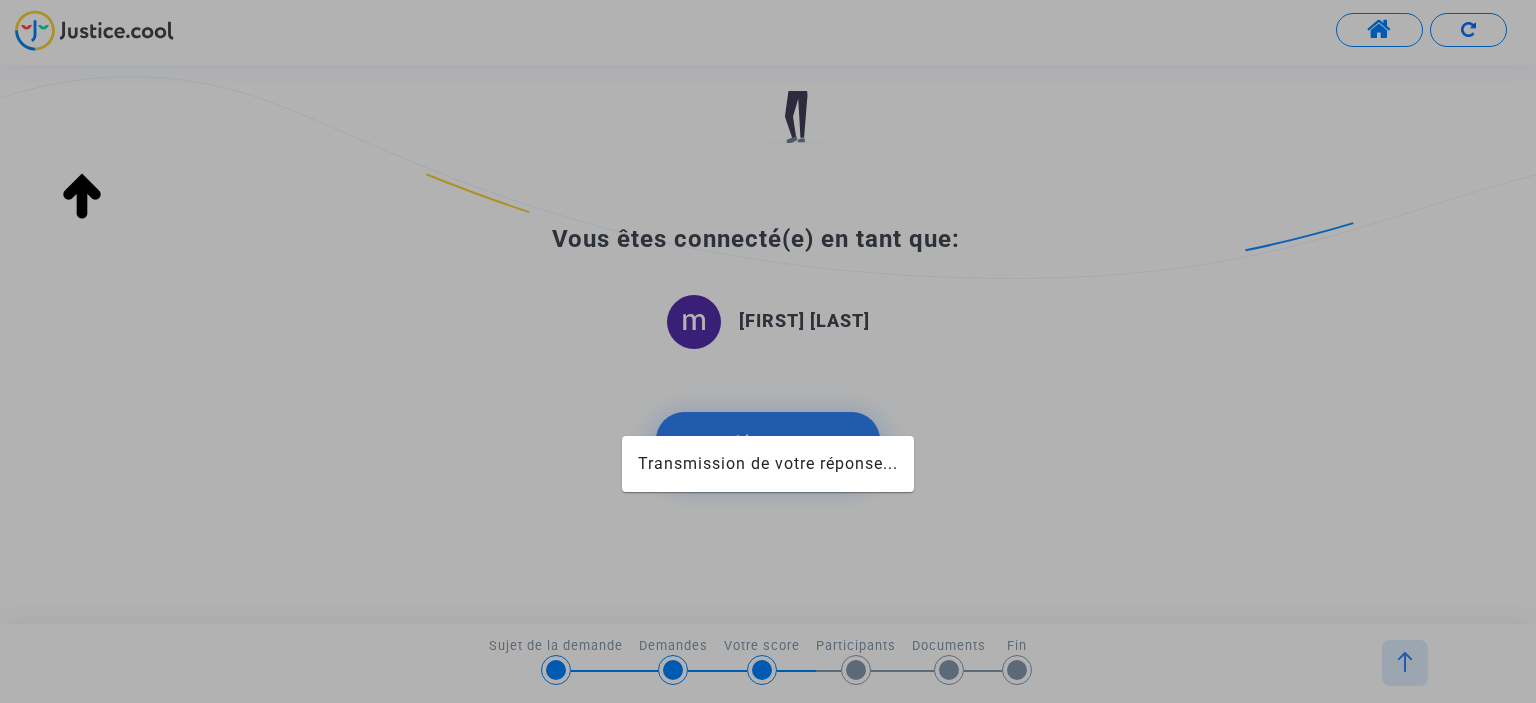 scroll, scrollTop: 227, scrollLeft: 0, axis: vertical 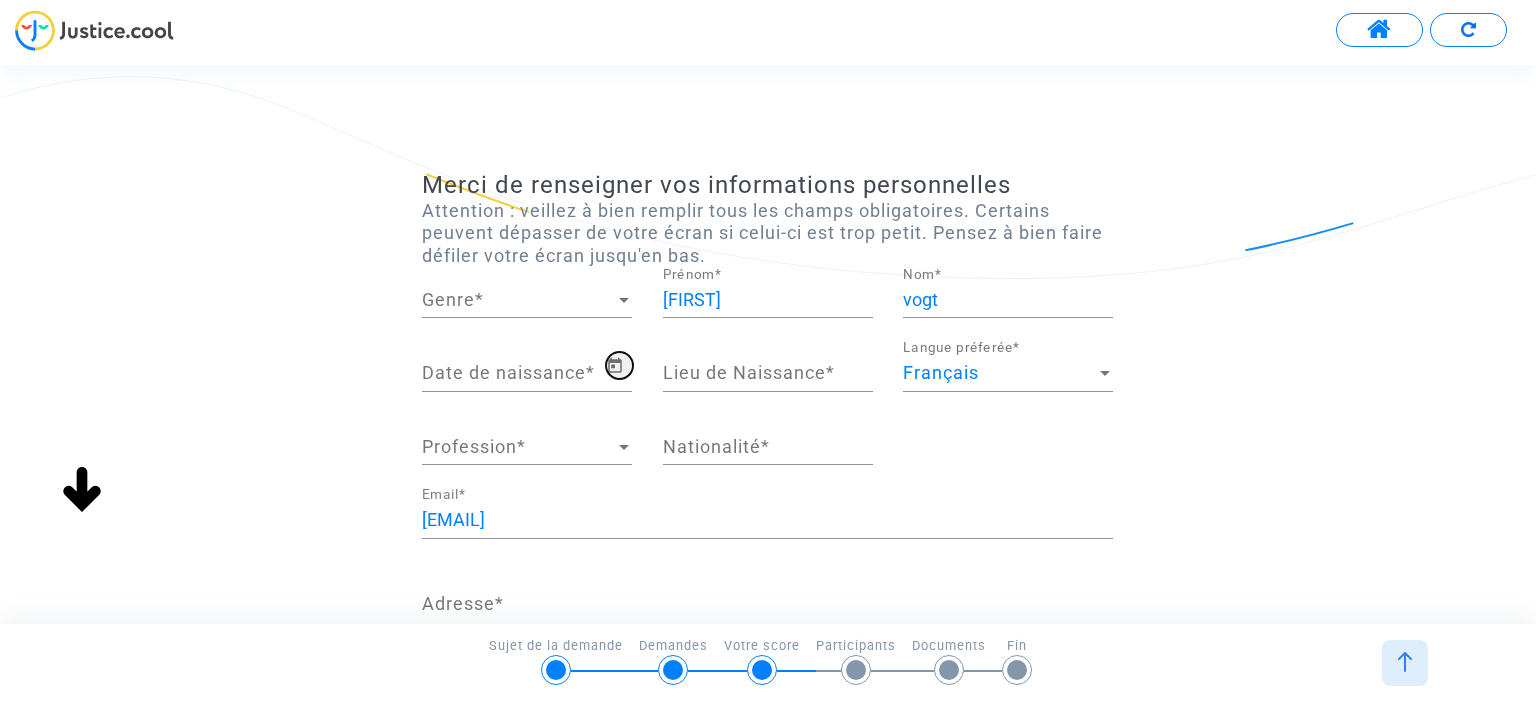 click 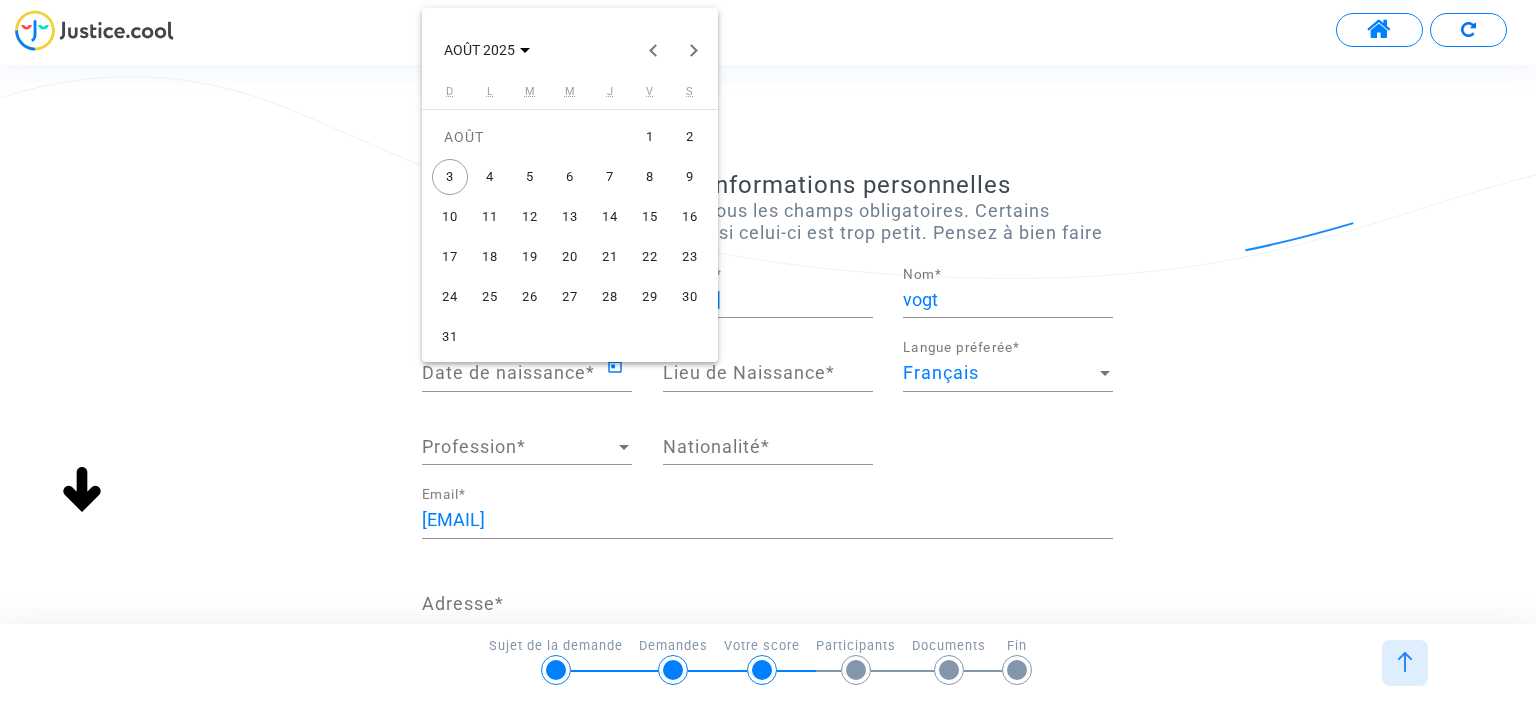 click on "30" at bounding box center (690, 297) 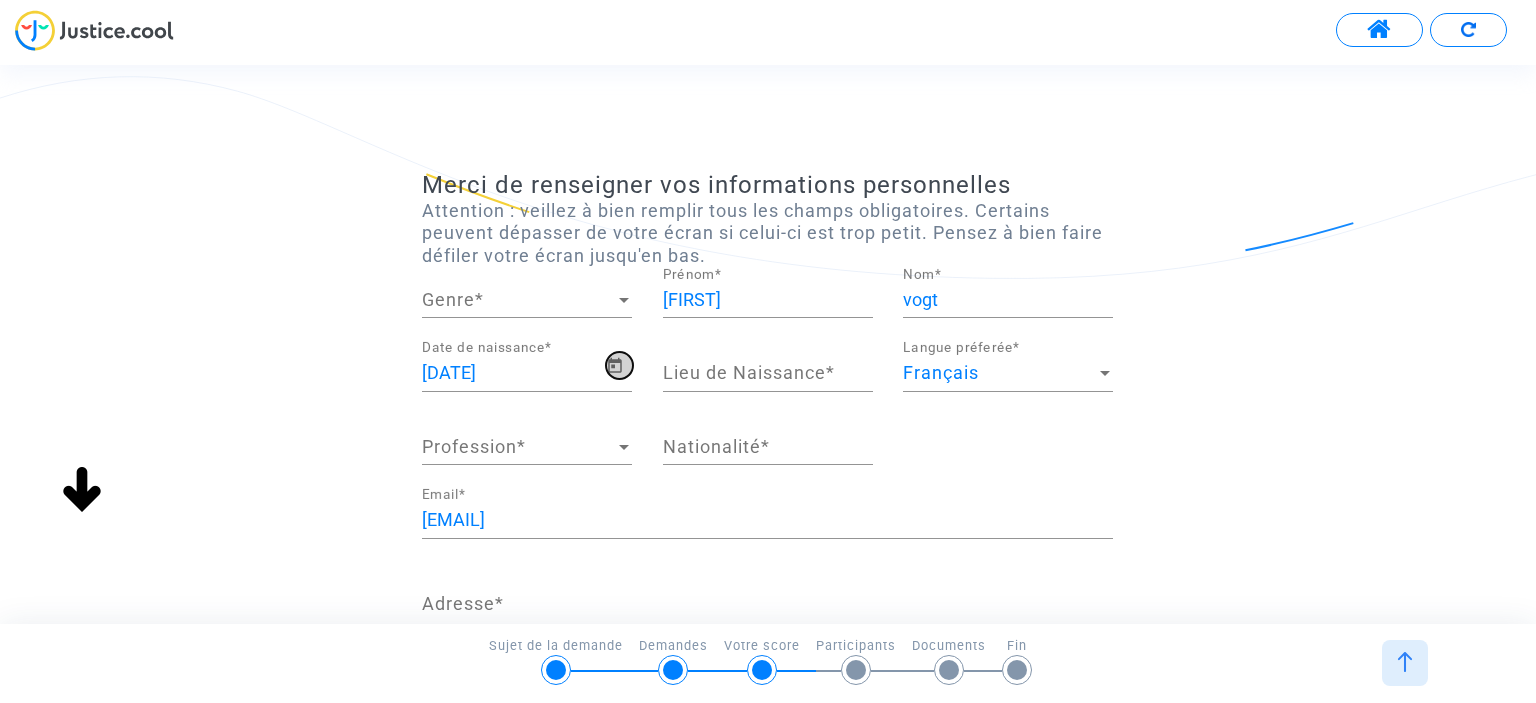 click 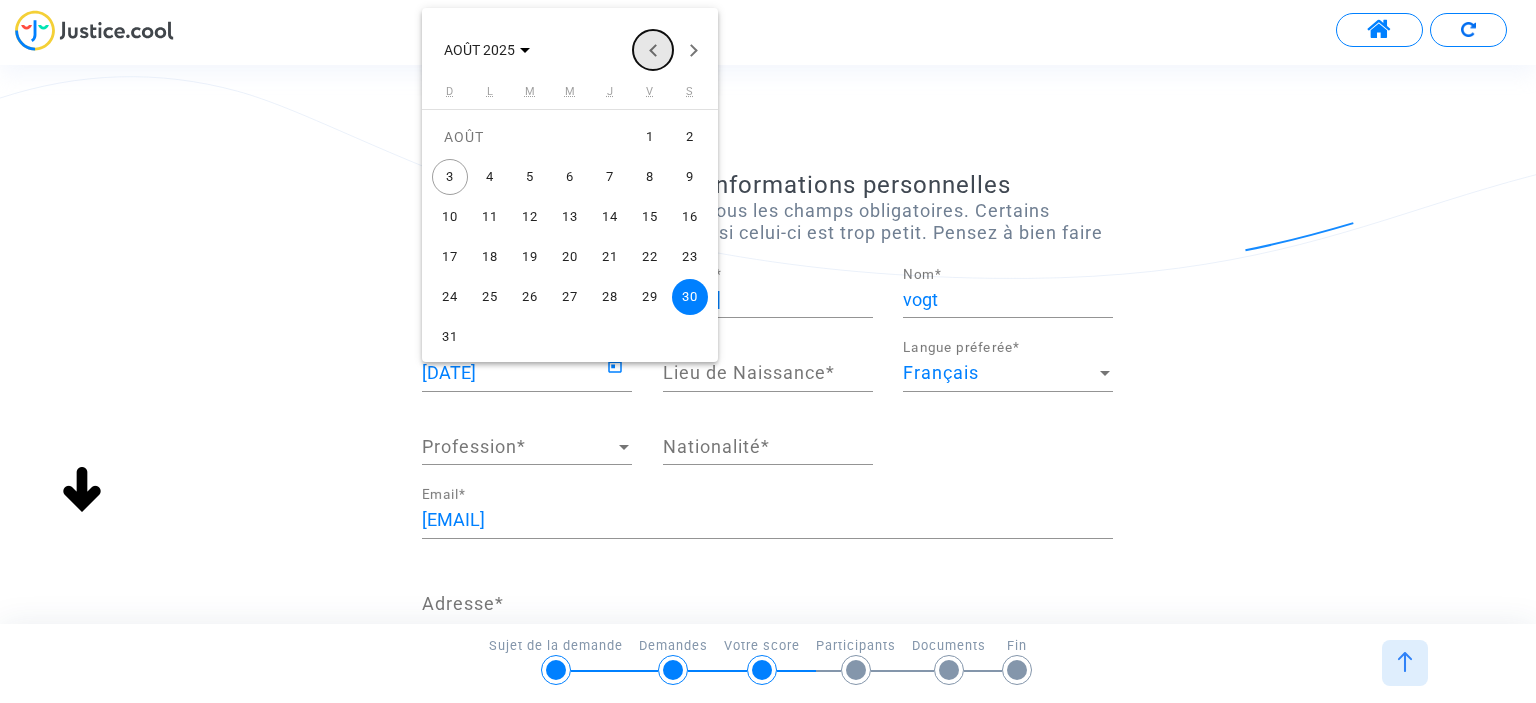 click at bounding box center (653, 50) 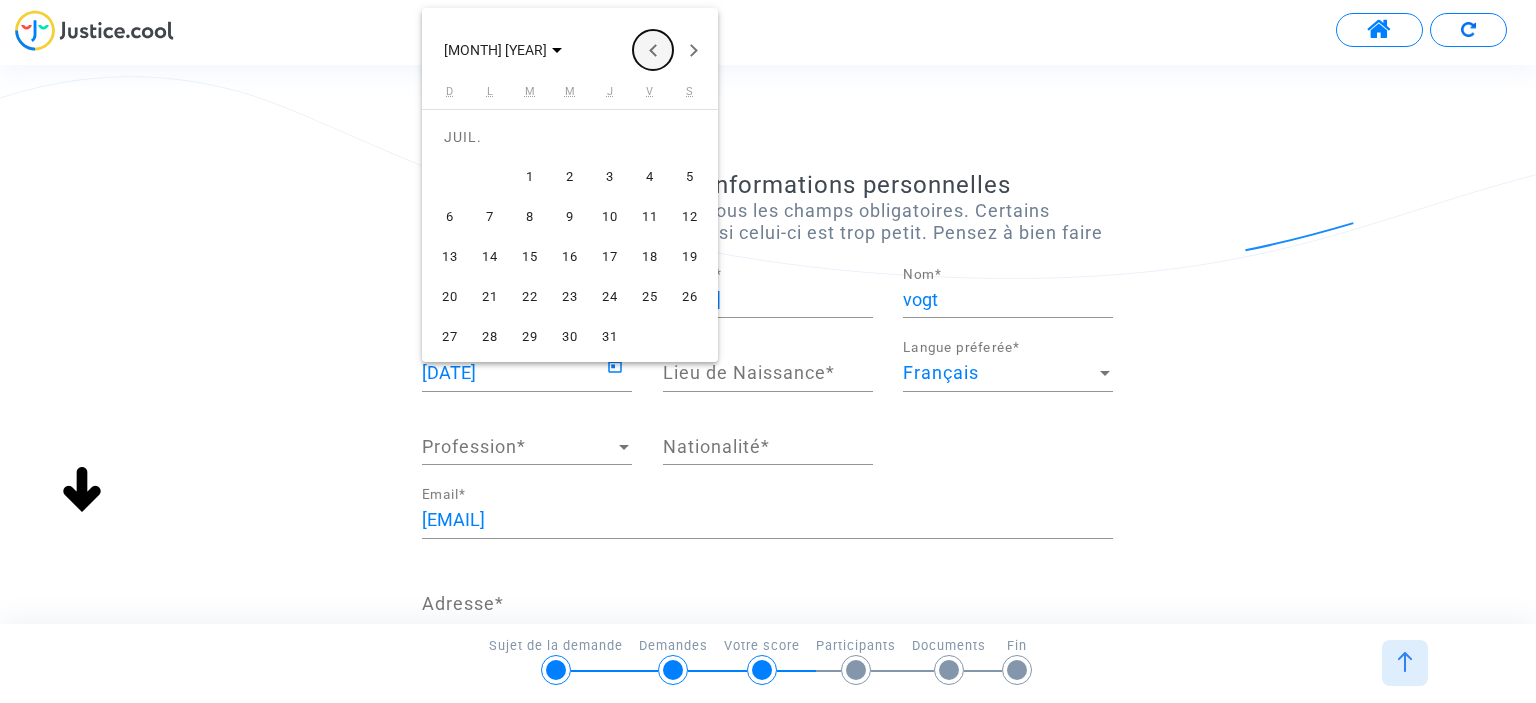 click at bounding box center (653, 50) 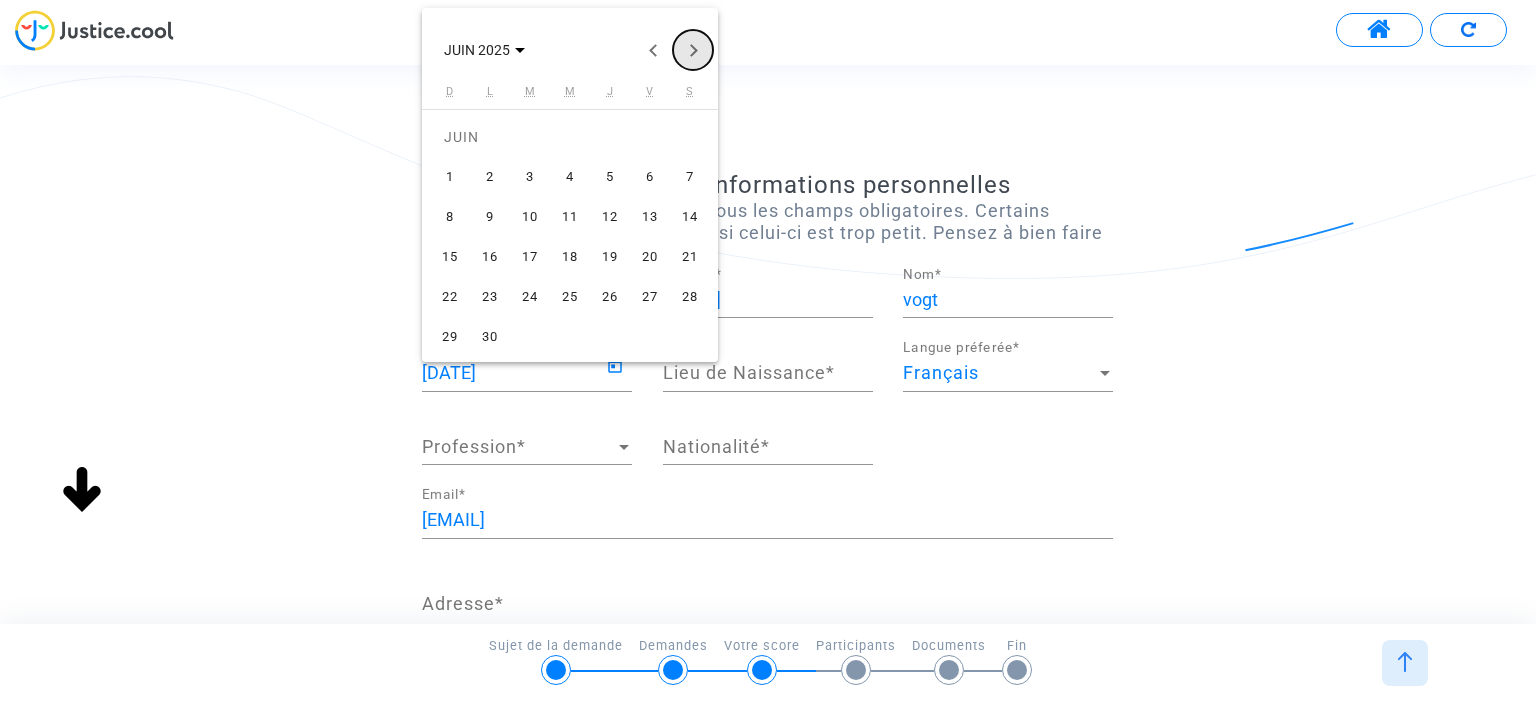 click at bounding box center (693, 50) 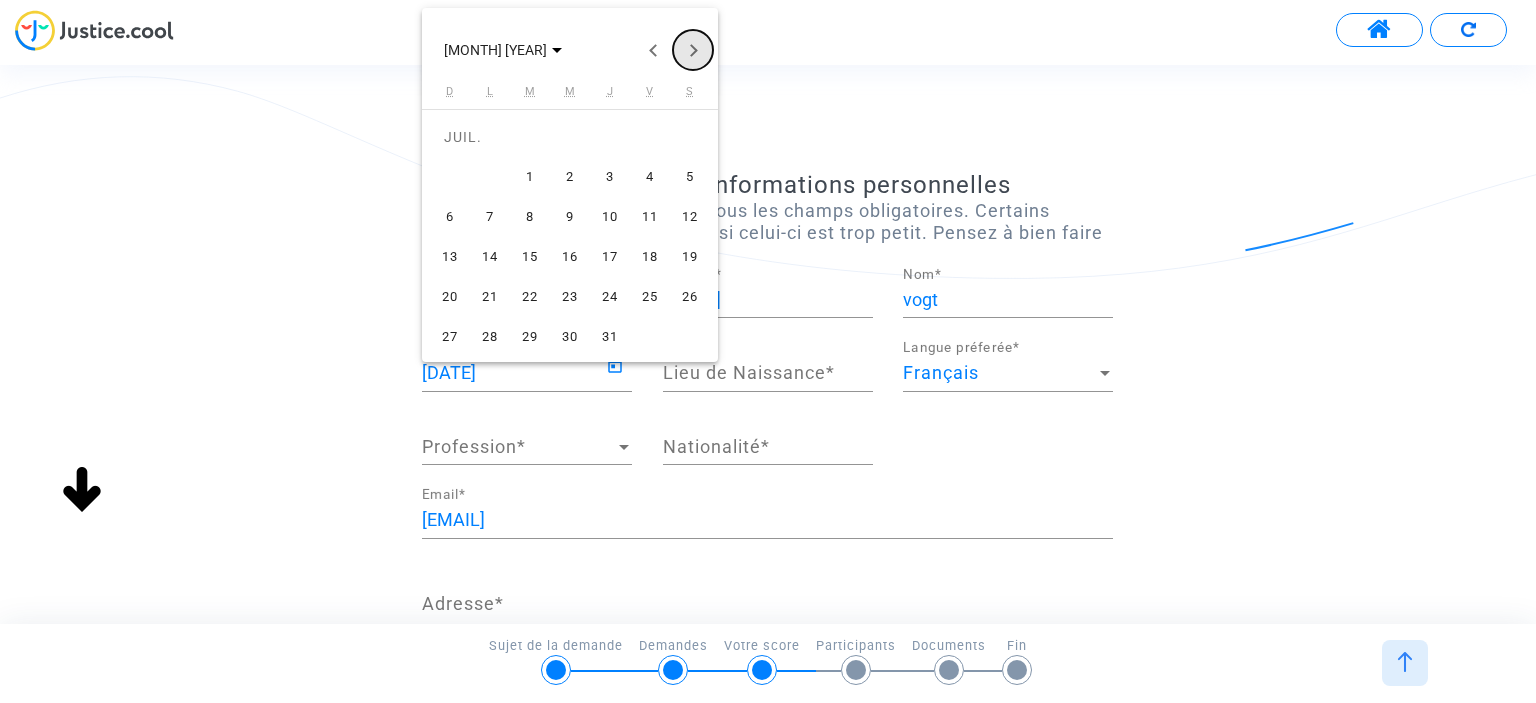 click at bounding box center [693, 50] 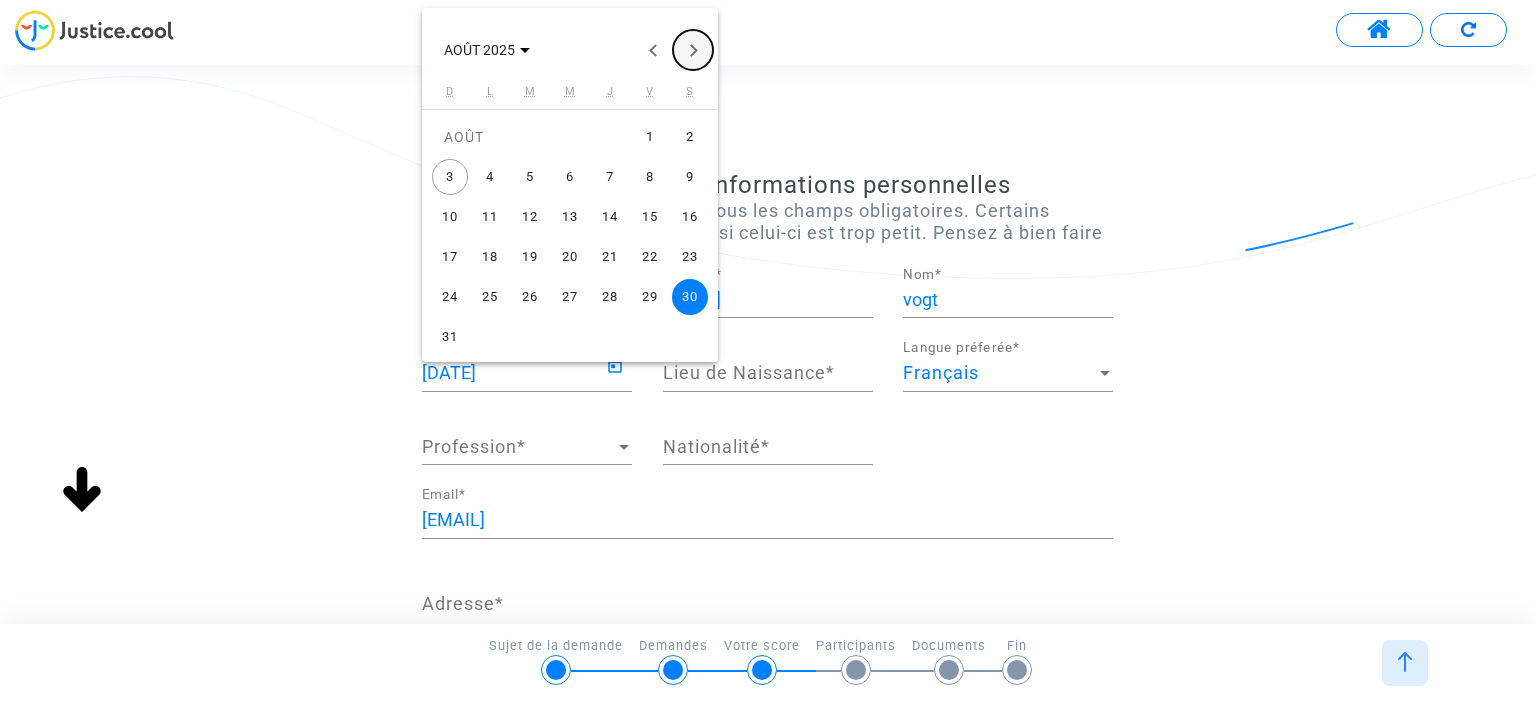 click at bounding box center (693, 50) 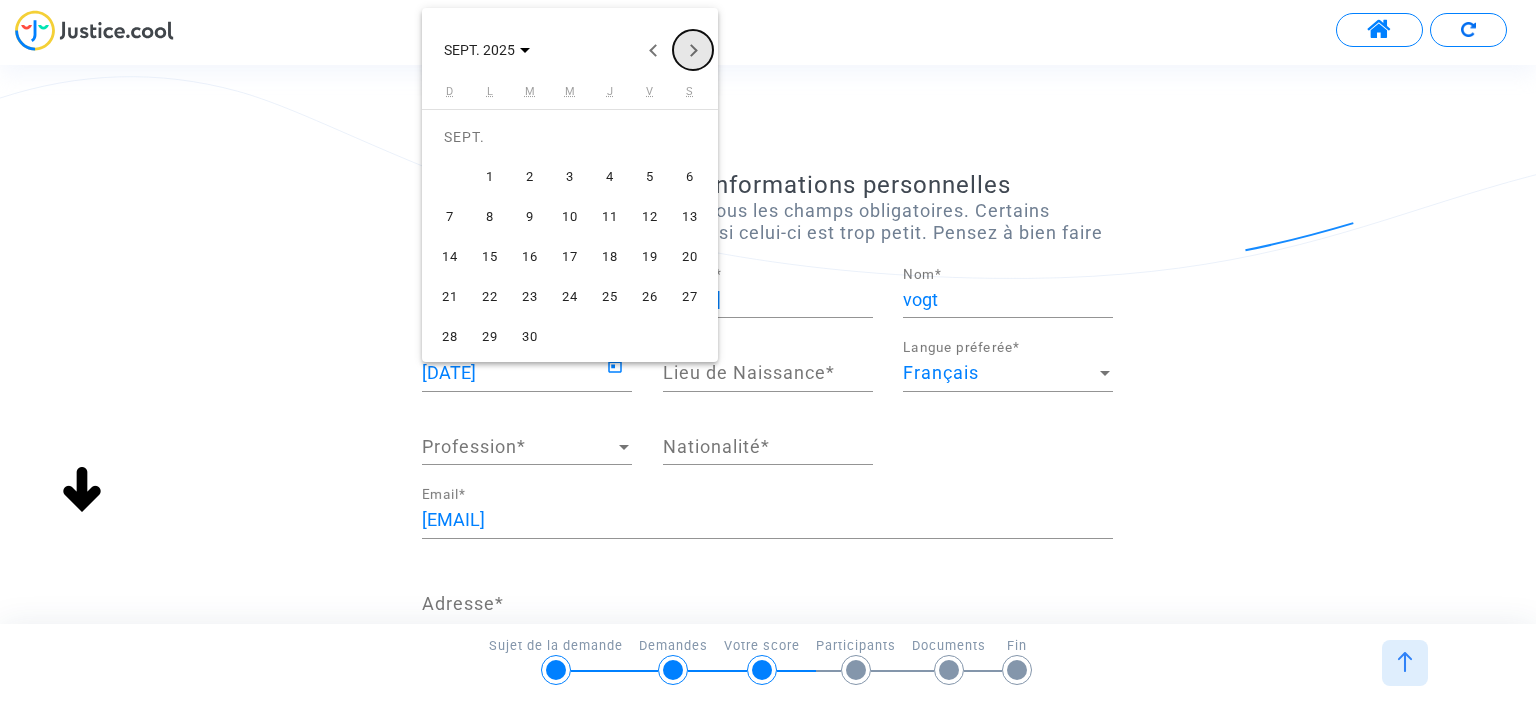 click at bounding box center (693, 50) 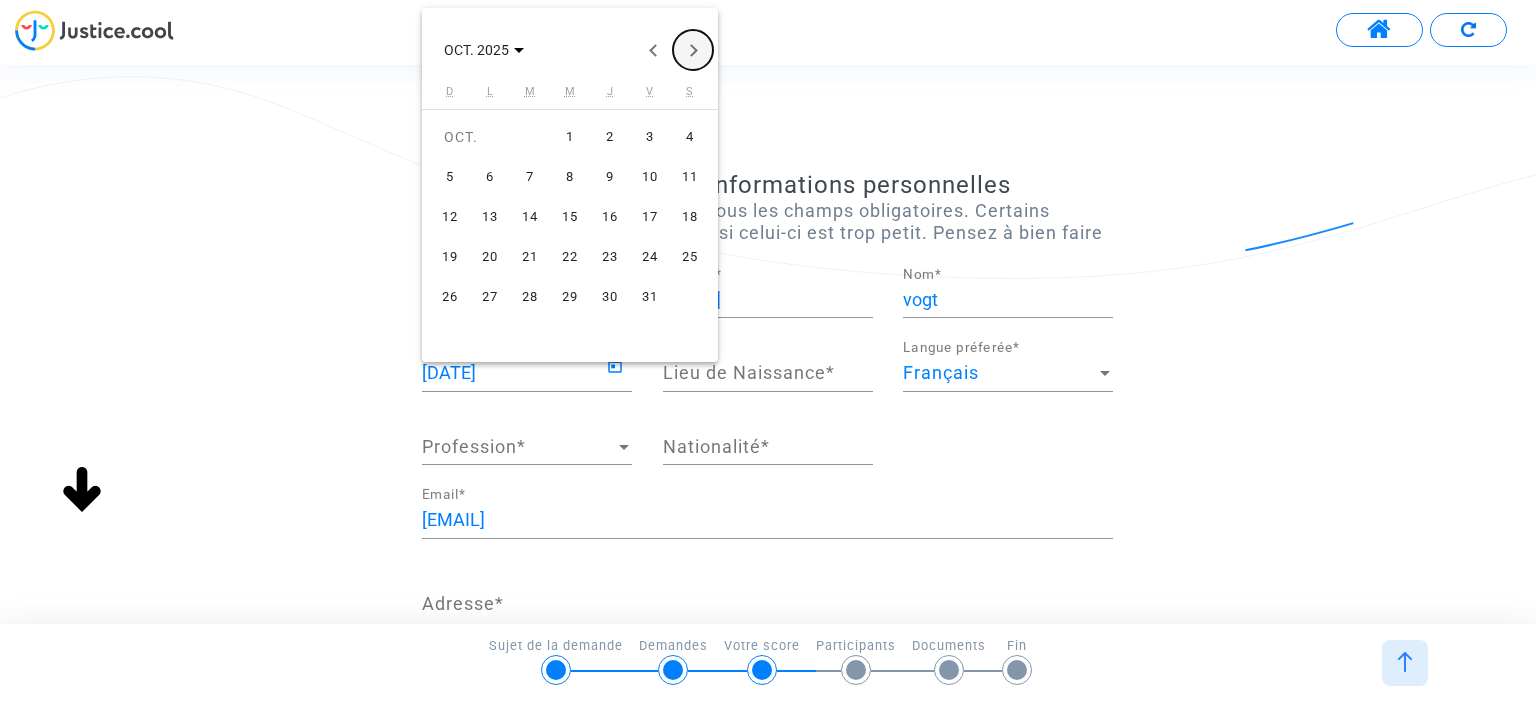 click at bounding box center [693, 50] 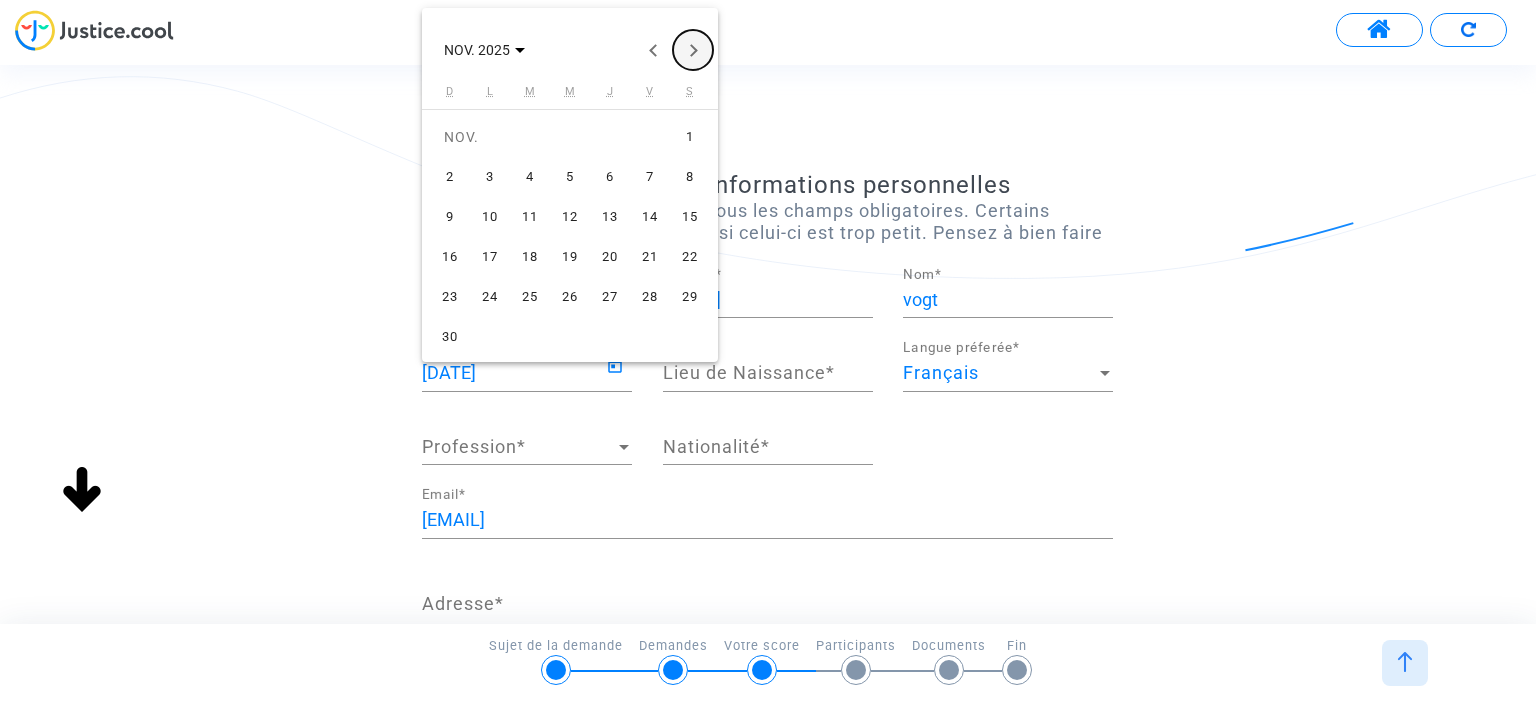 click at bounding box center (693, 50) 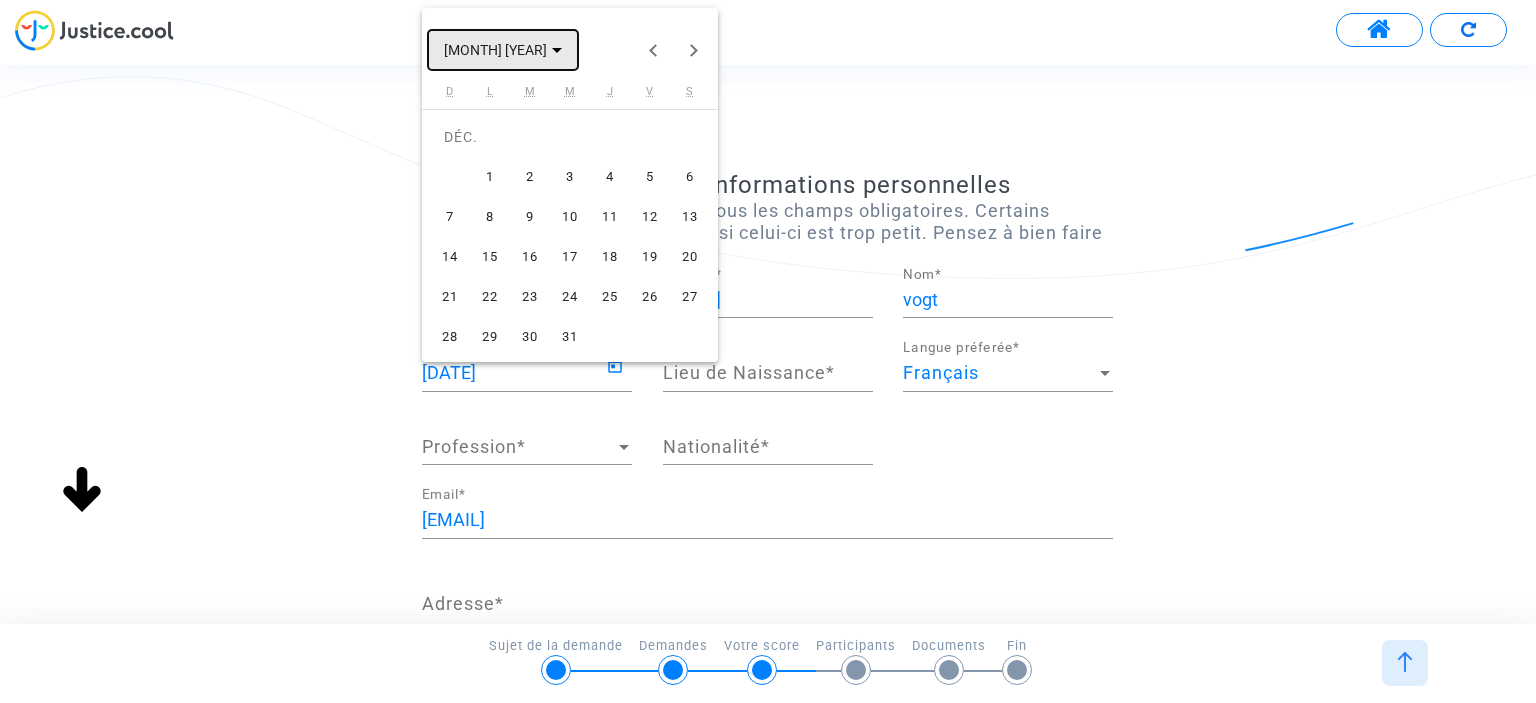 click on "[MONTH] [YEAR]" at bounding box center (503, 49) 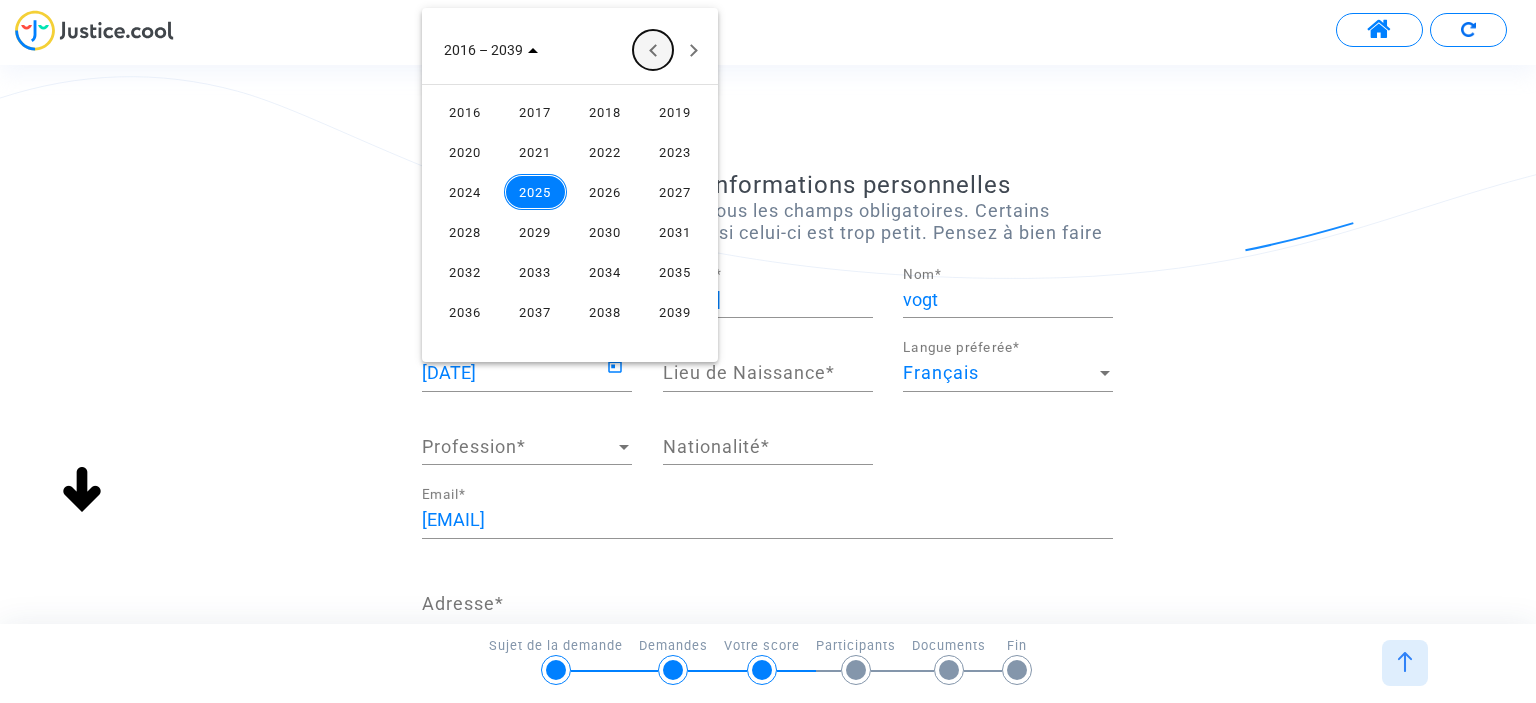 click at bounding box center (653, 50) 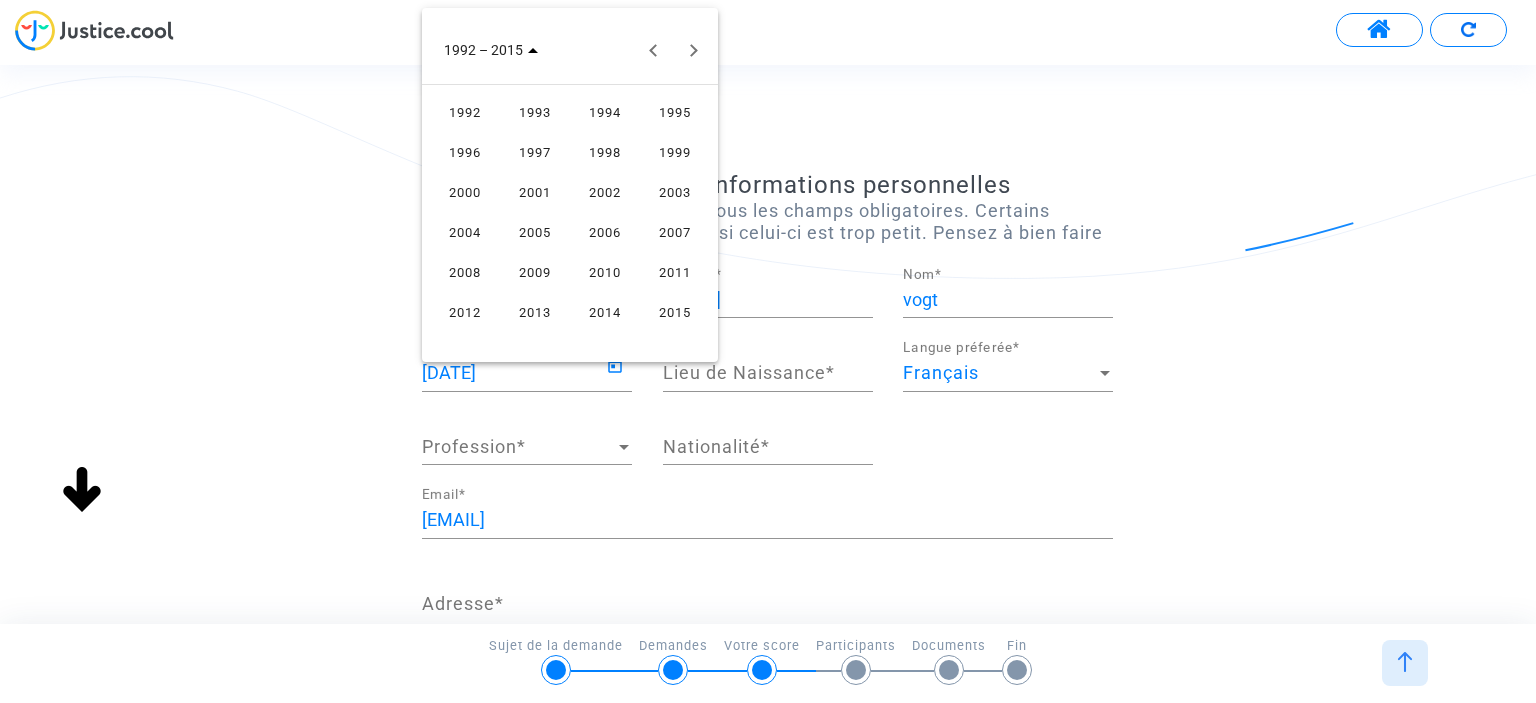 click on "2002" at bounding box center [605, 192] 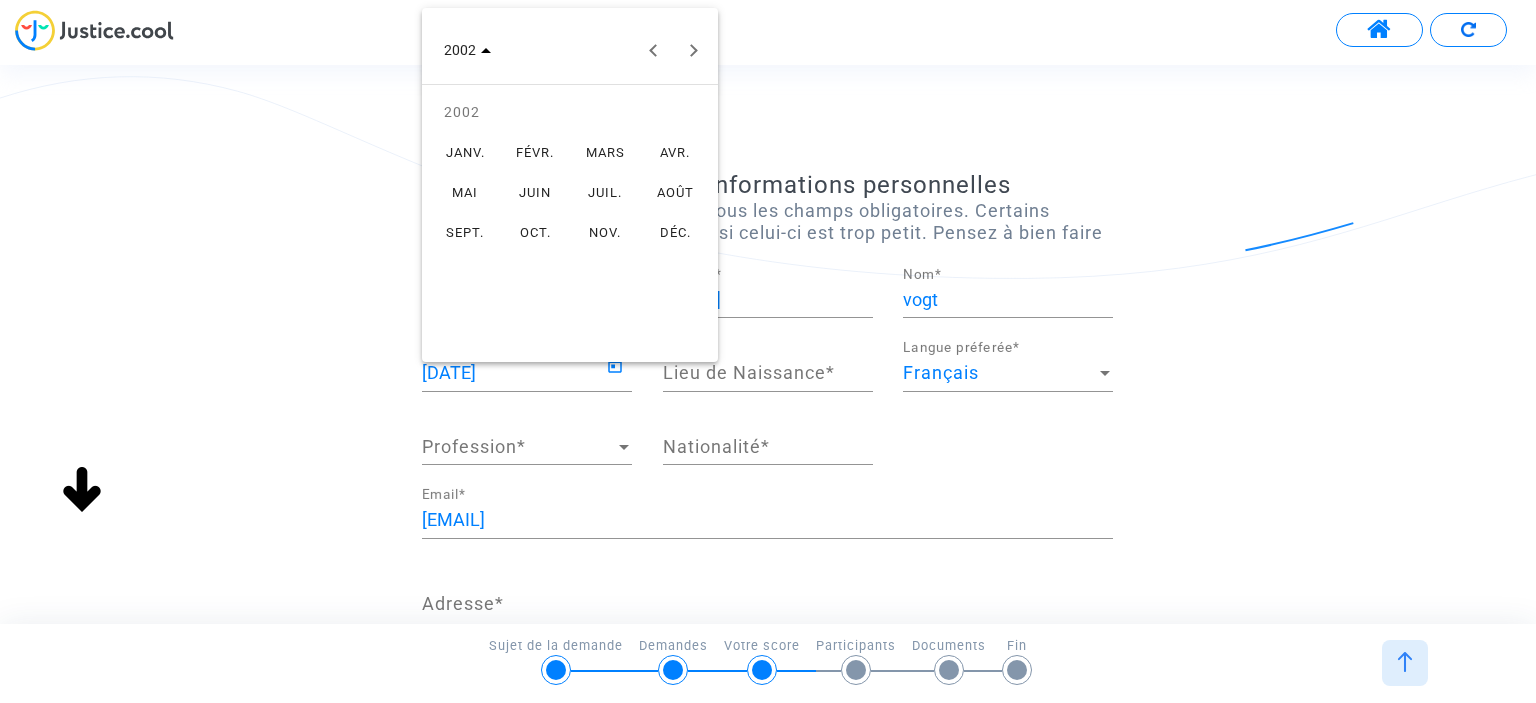 click on "DÉC." at bounding box center (675, 232) 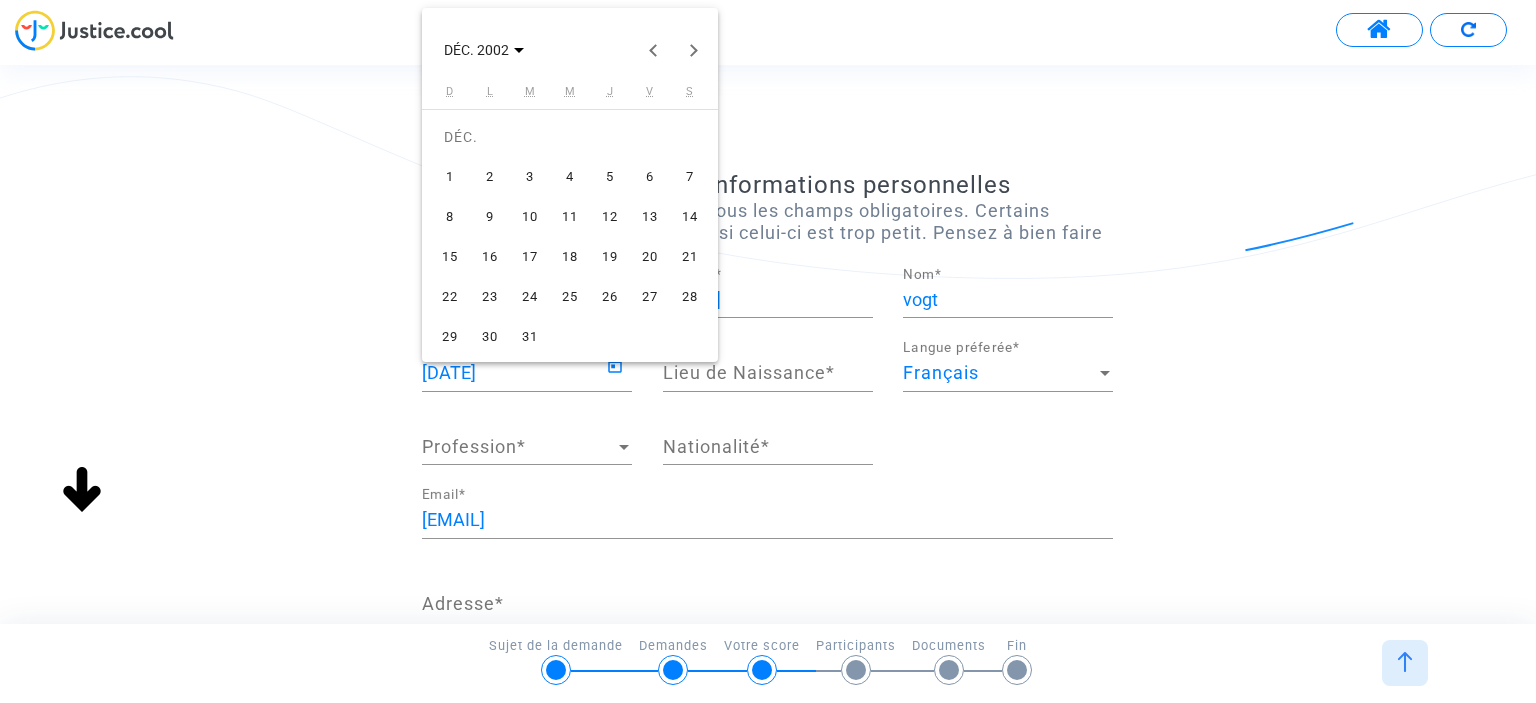 click on "30" at bounding box center [490, 337] 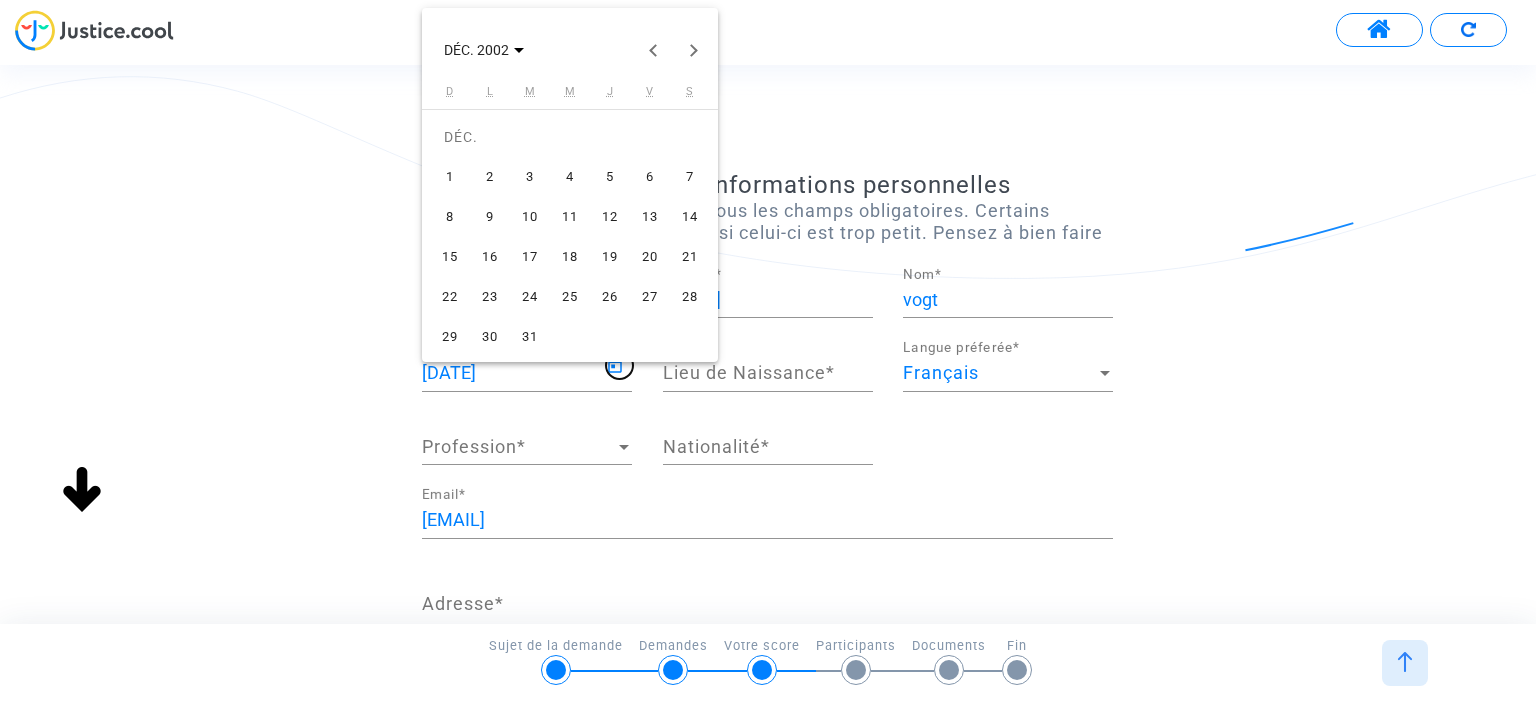 type on "[DATE]" 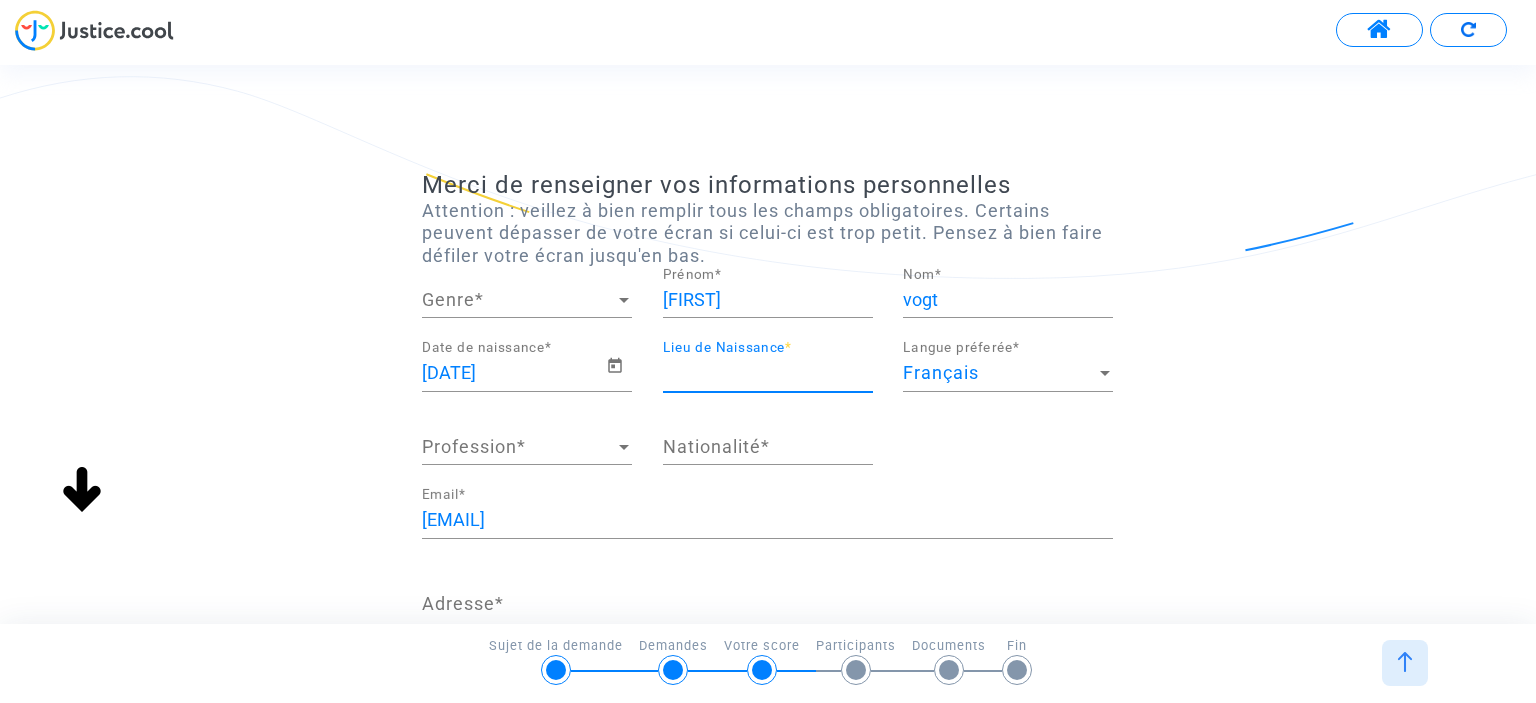 click on "Lieu de Naissance  *" at bounding box center (768, 373) 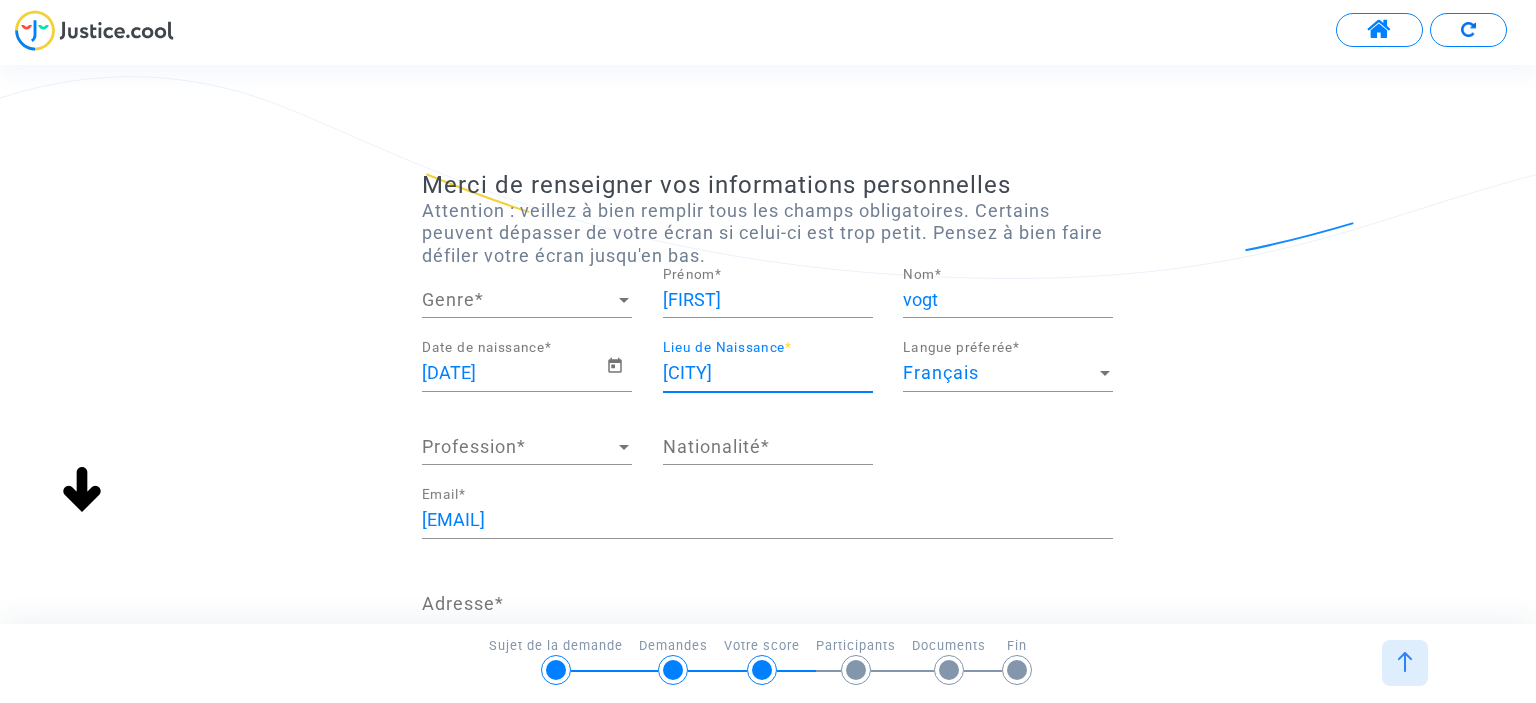 type on "[CITY]" 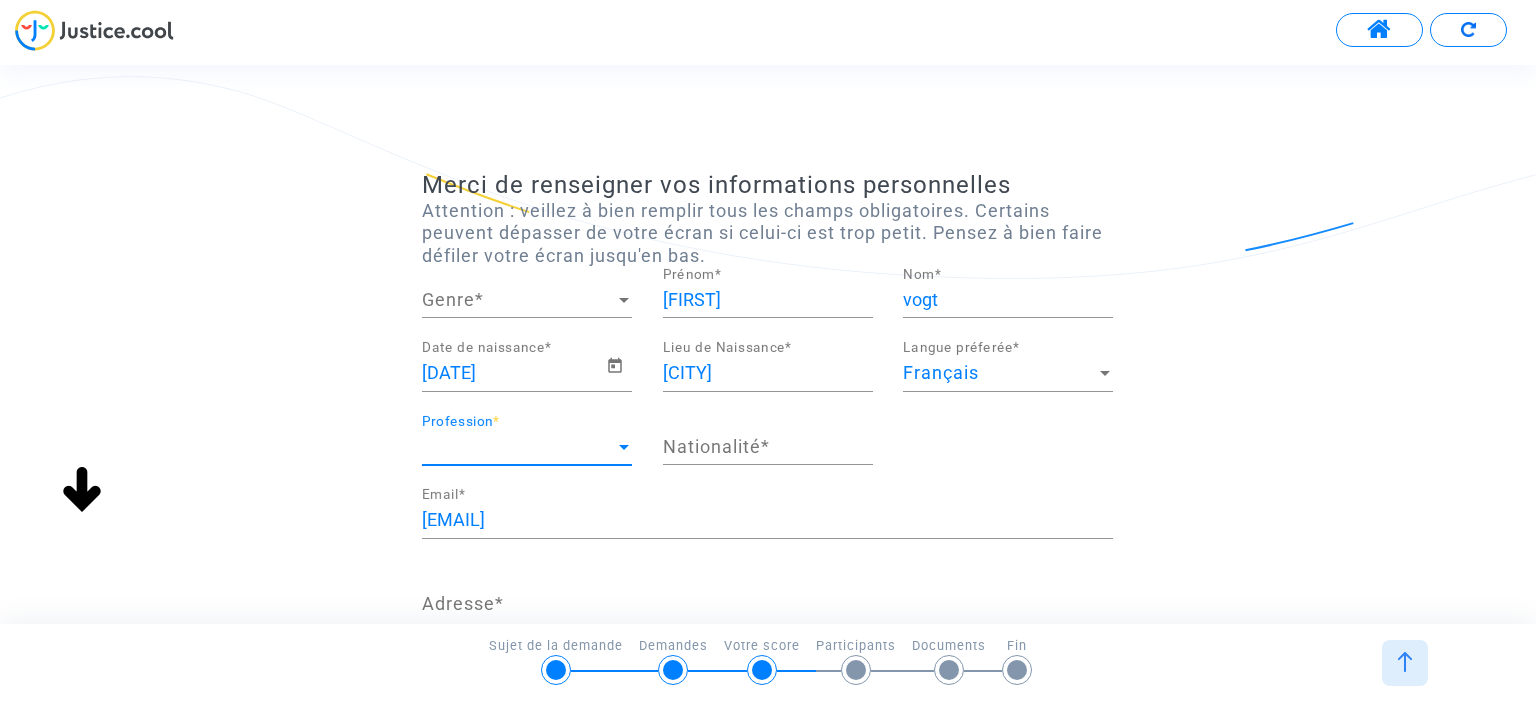 click on "Profession" at bounding box center [518, 447] 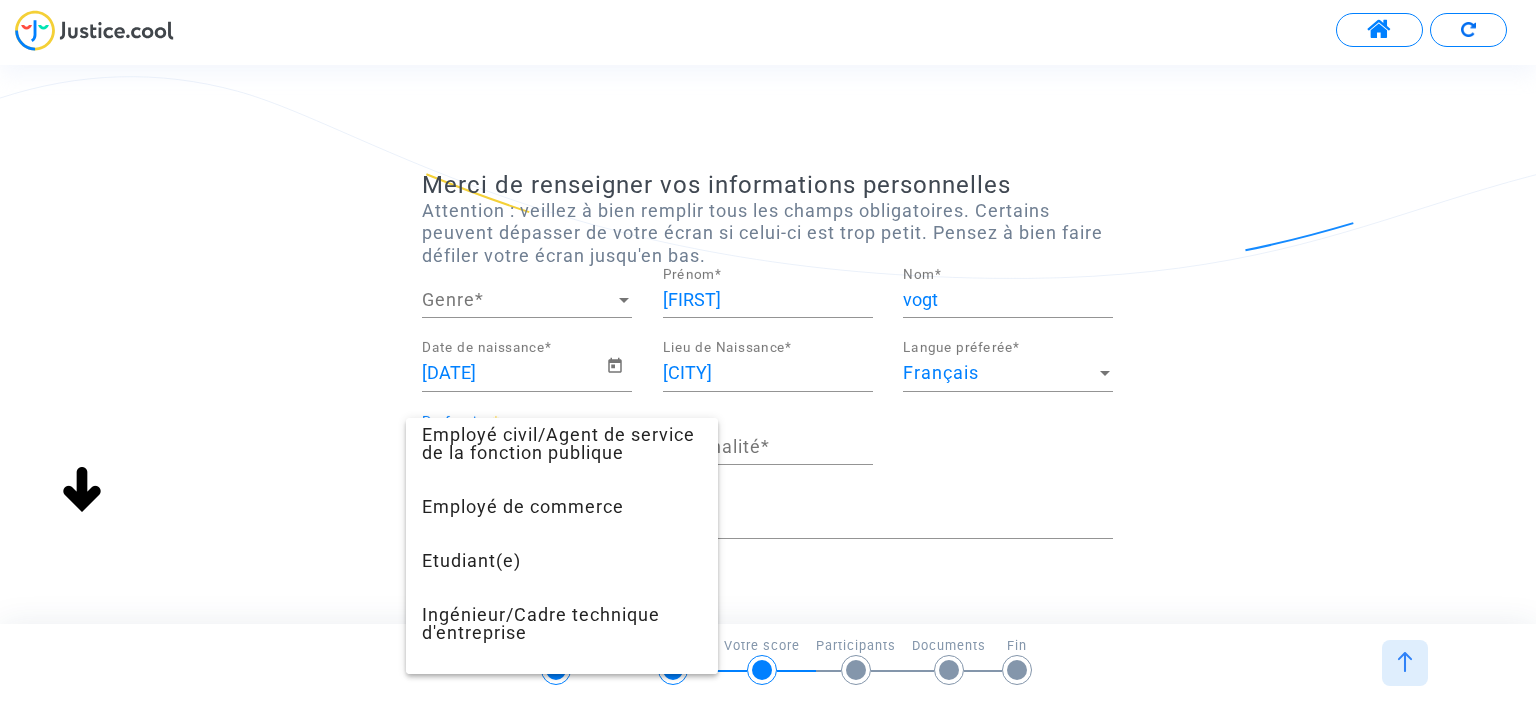 scroll, scrollTop: 659, scrollLeft: 0, axis: vertical 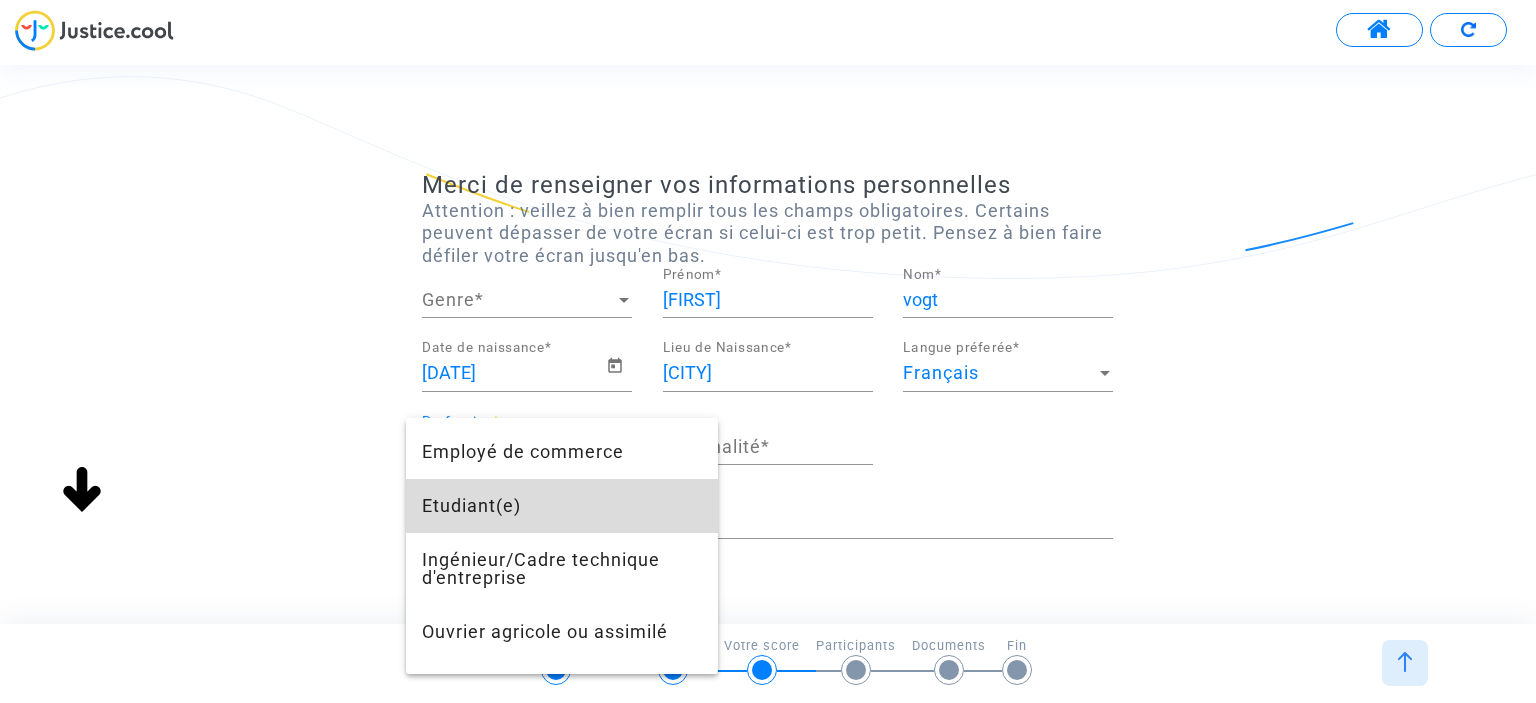 click on "Etudiant(e)" at bounding box center (562, 506) 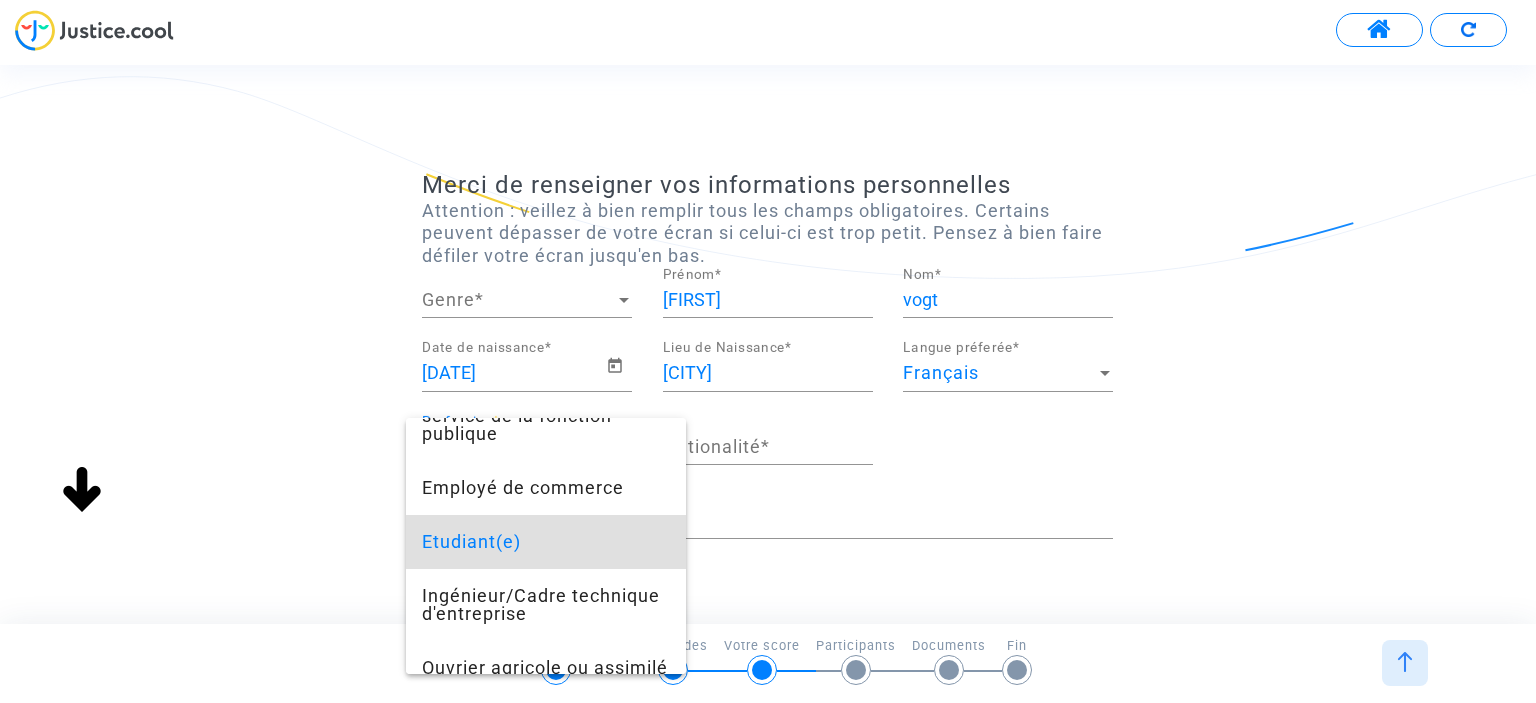 scroll, scrollTop: 648, scrollLeft: 0, axis: vertical 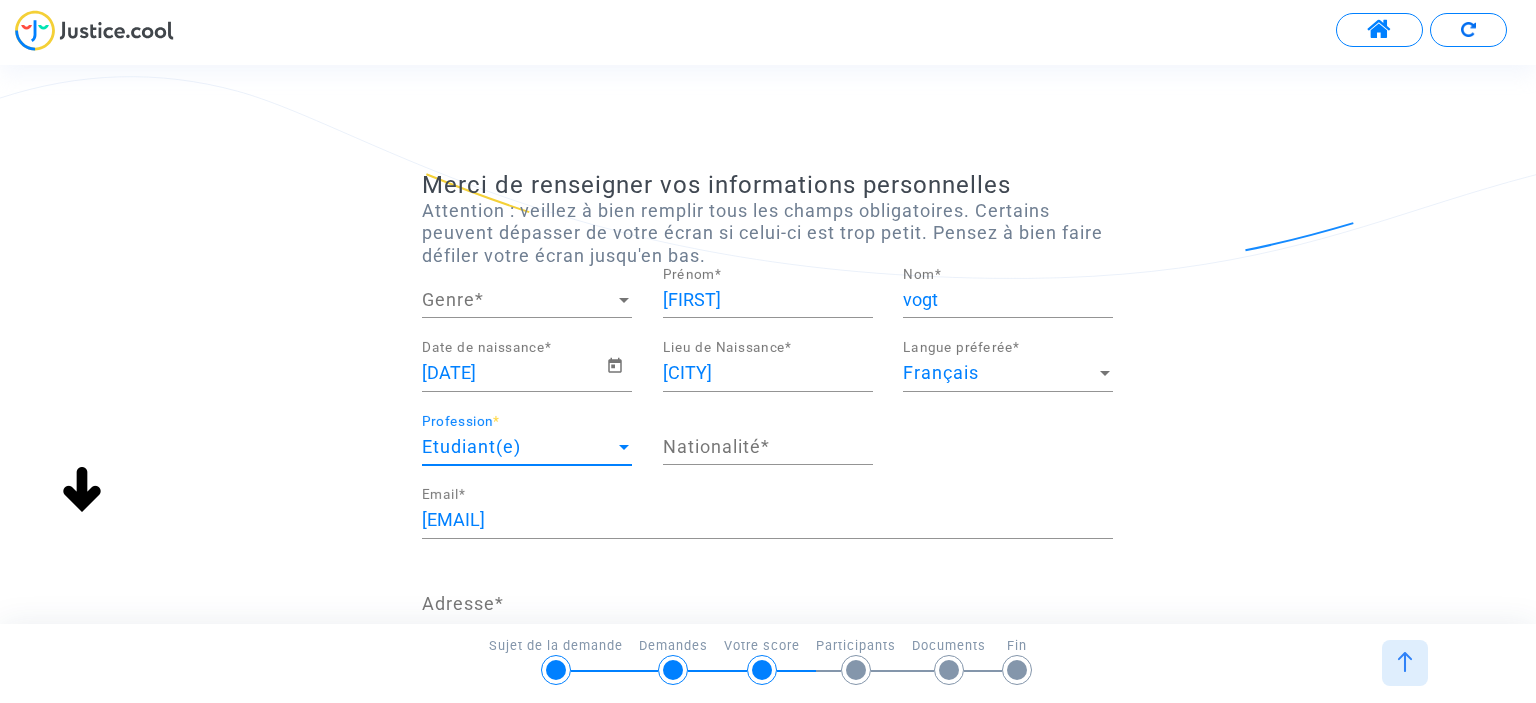 click on "Nationalité  *" at bounding box center (768, 447) 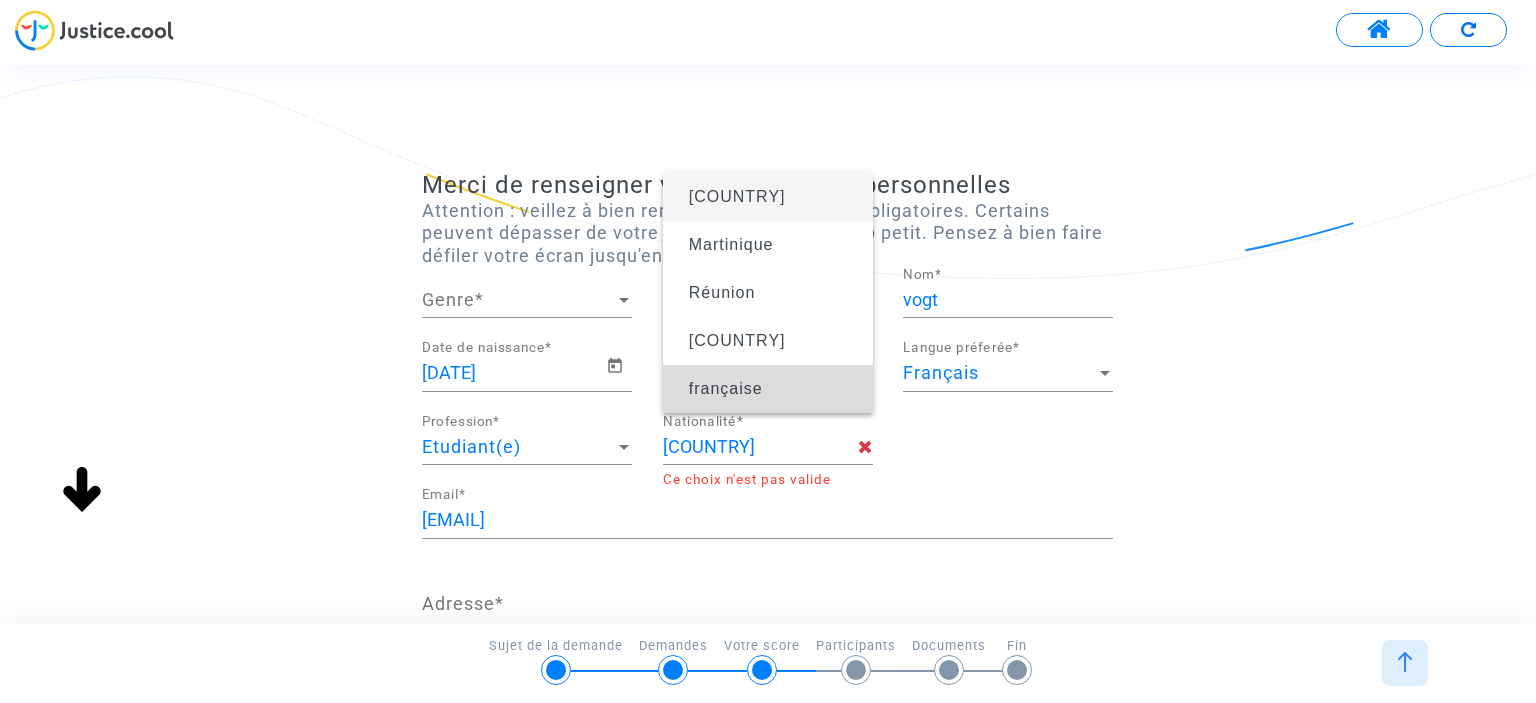 click on "française" at bounding box center [726, 388] 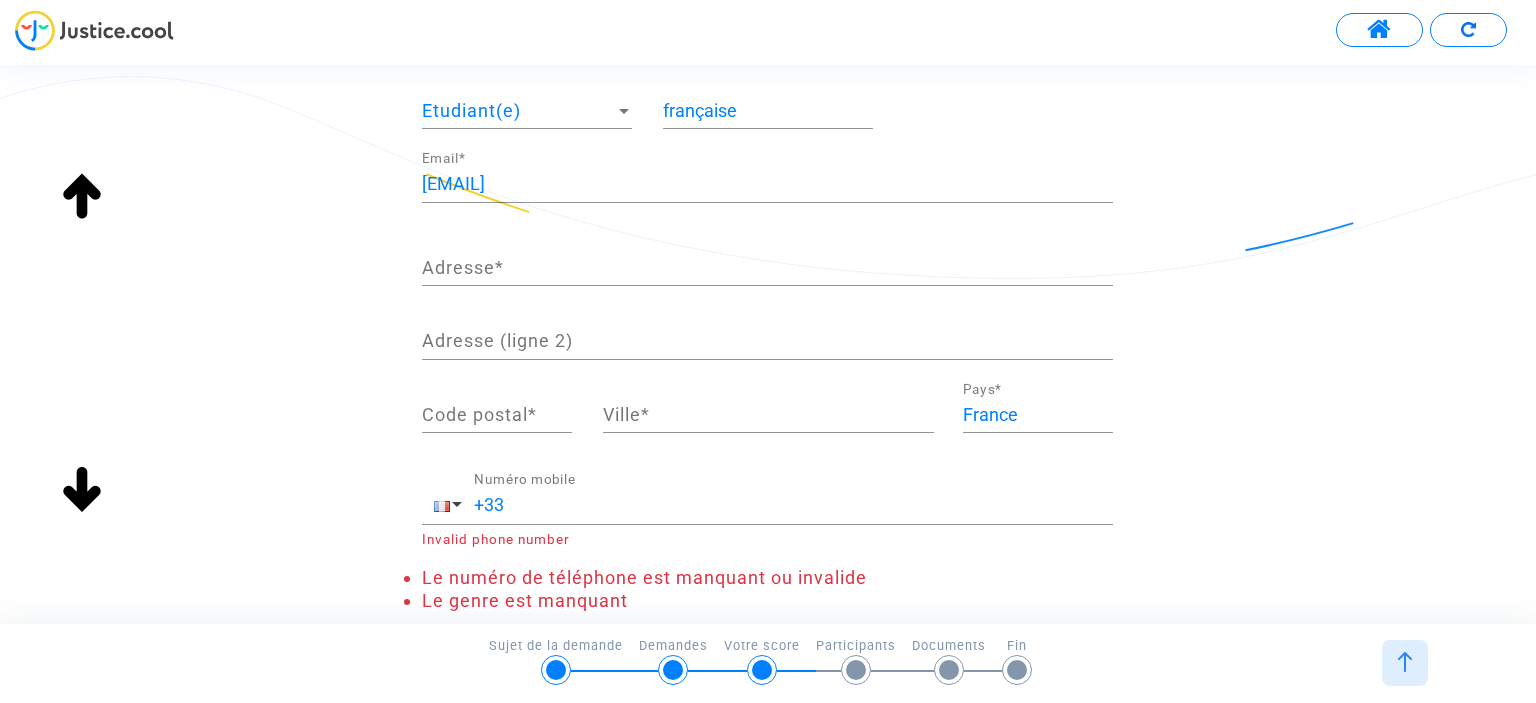 scroll, scrollTop: 338, scrollLeft: 0, axis: vertical 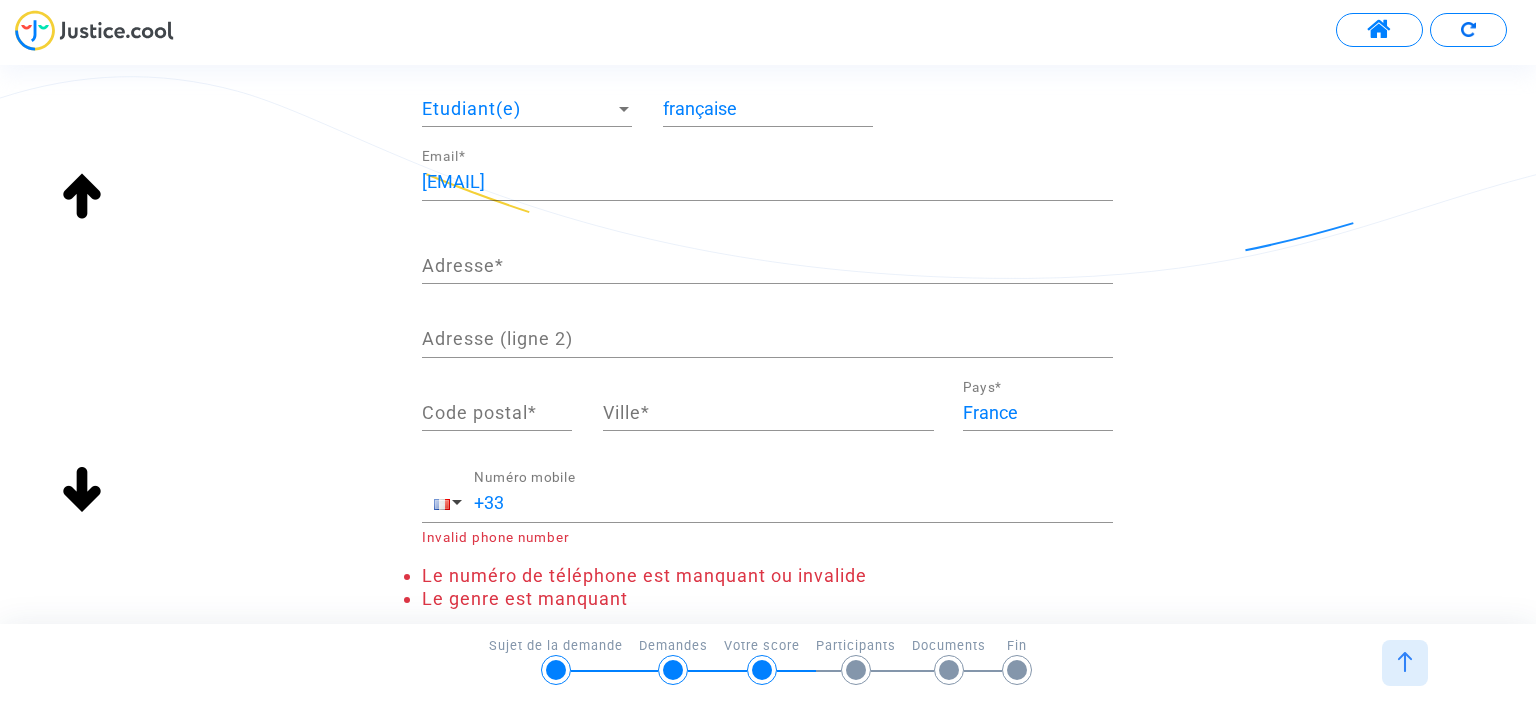 click on "Adresse  *" 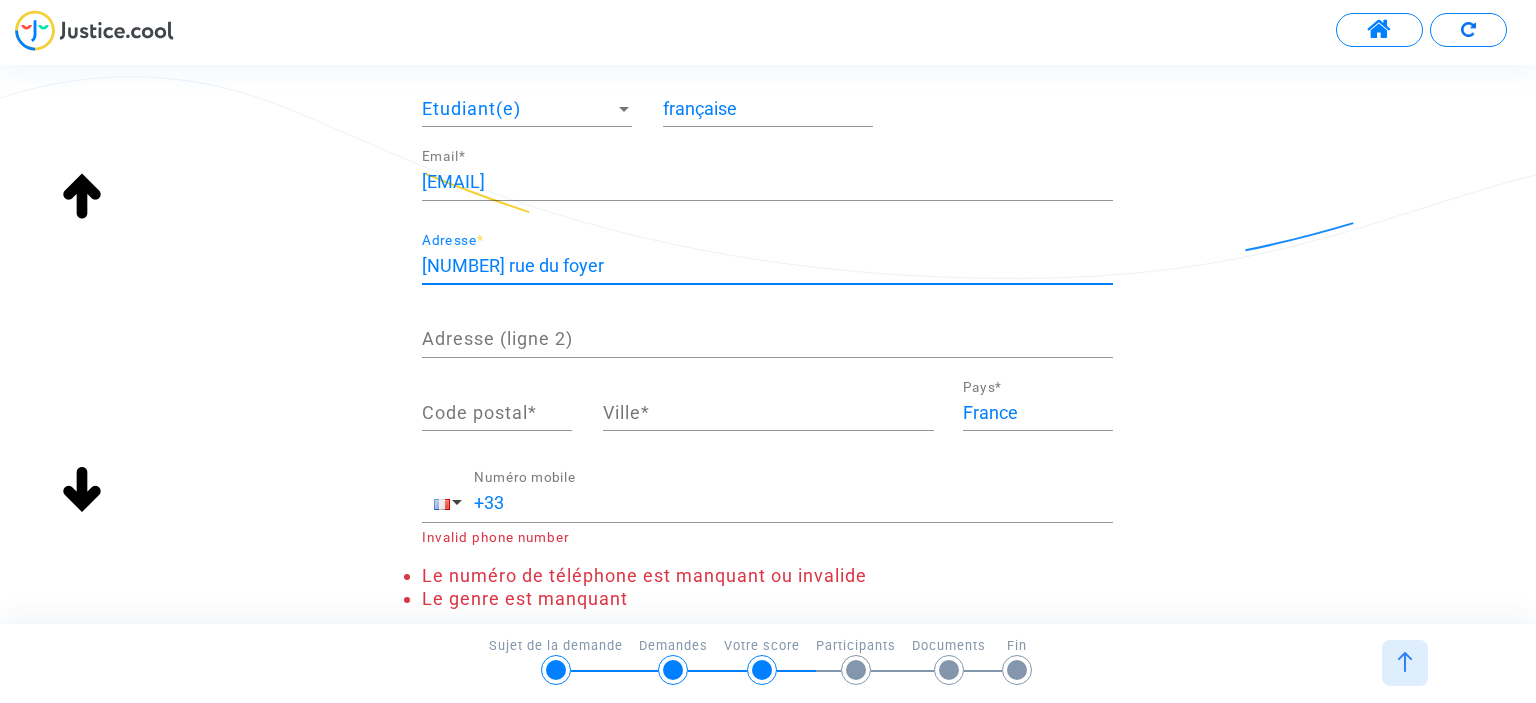 type on "[NUMBER] rue du foyer" 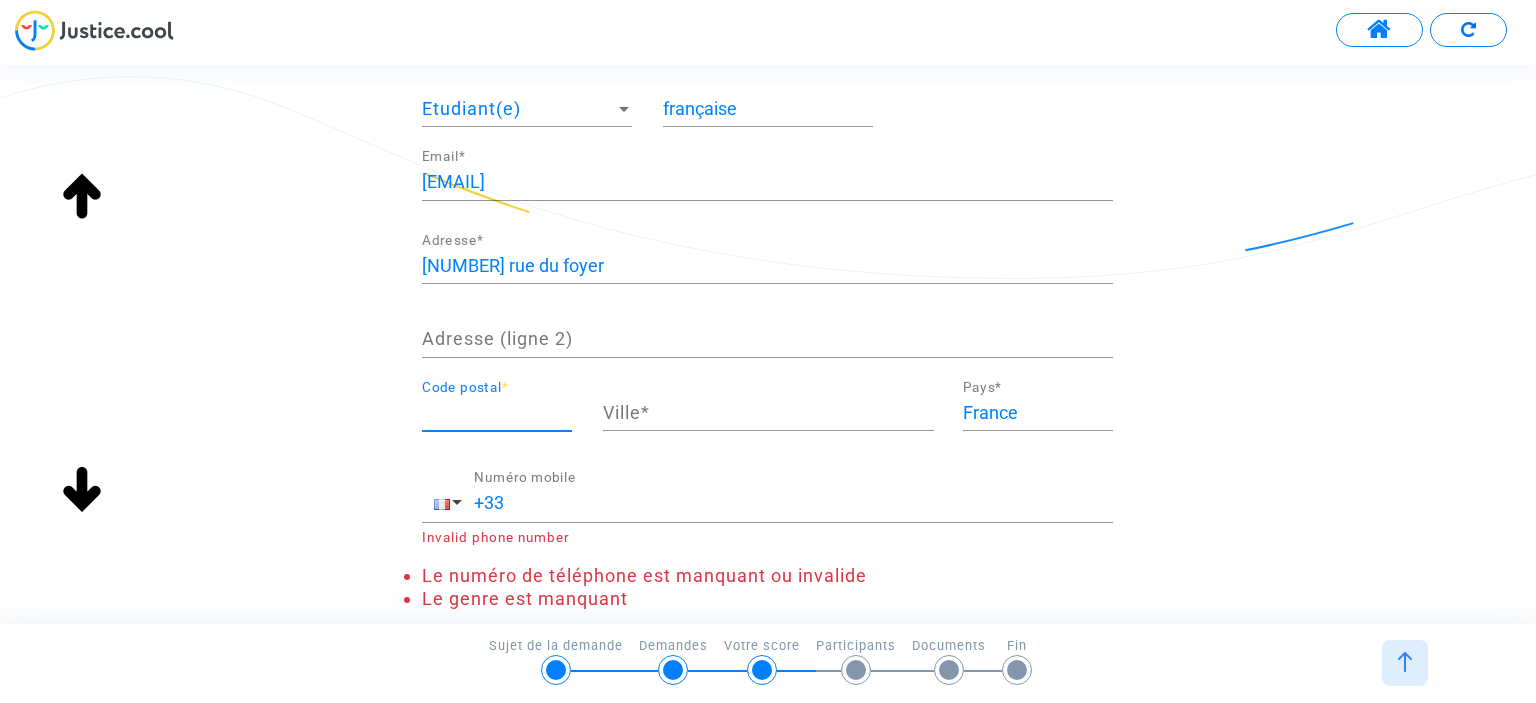 click on "Code postal  *" at bounding box center (497, 413) 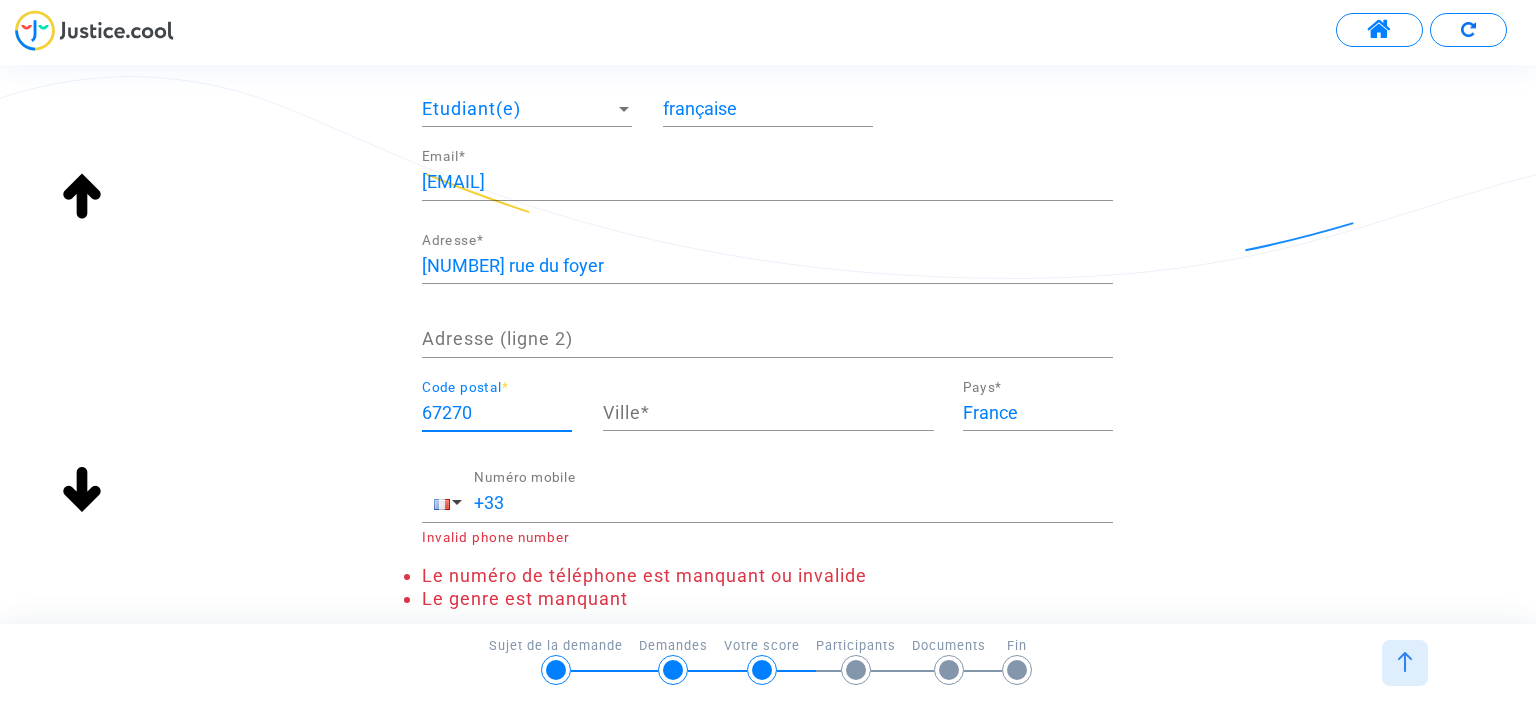 type on "67270" 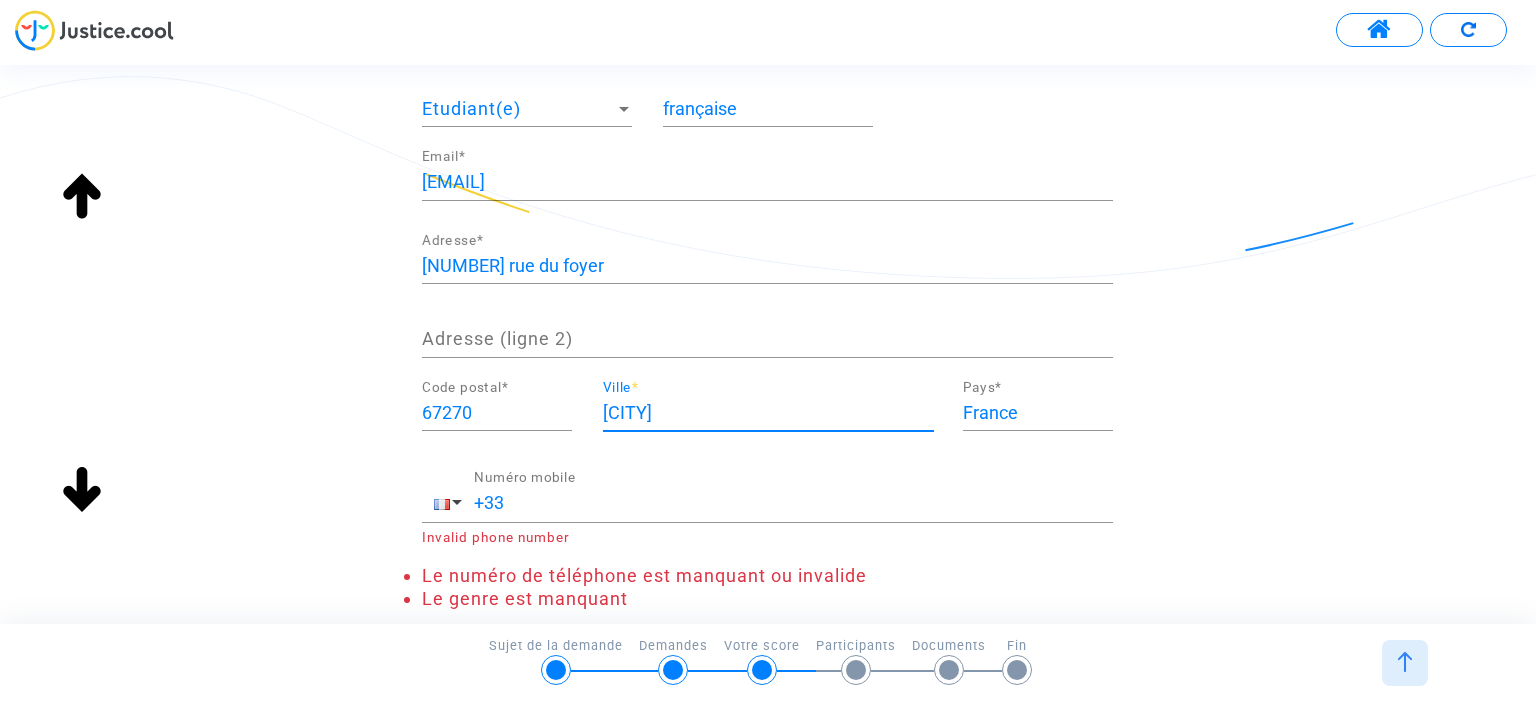 type on "[CITY]" 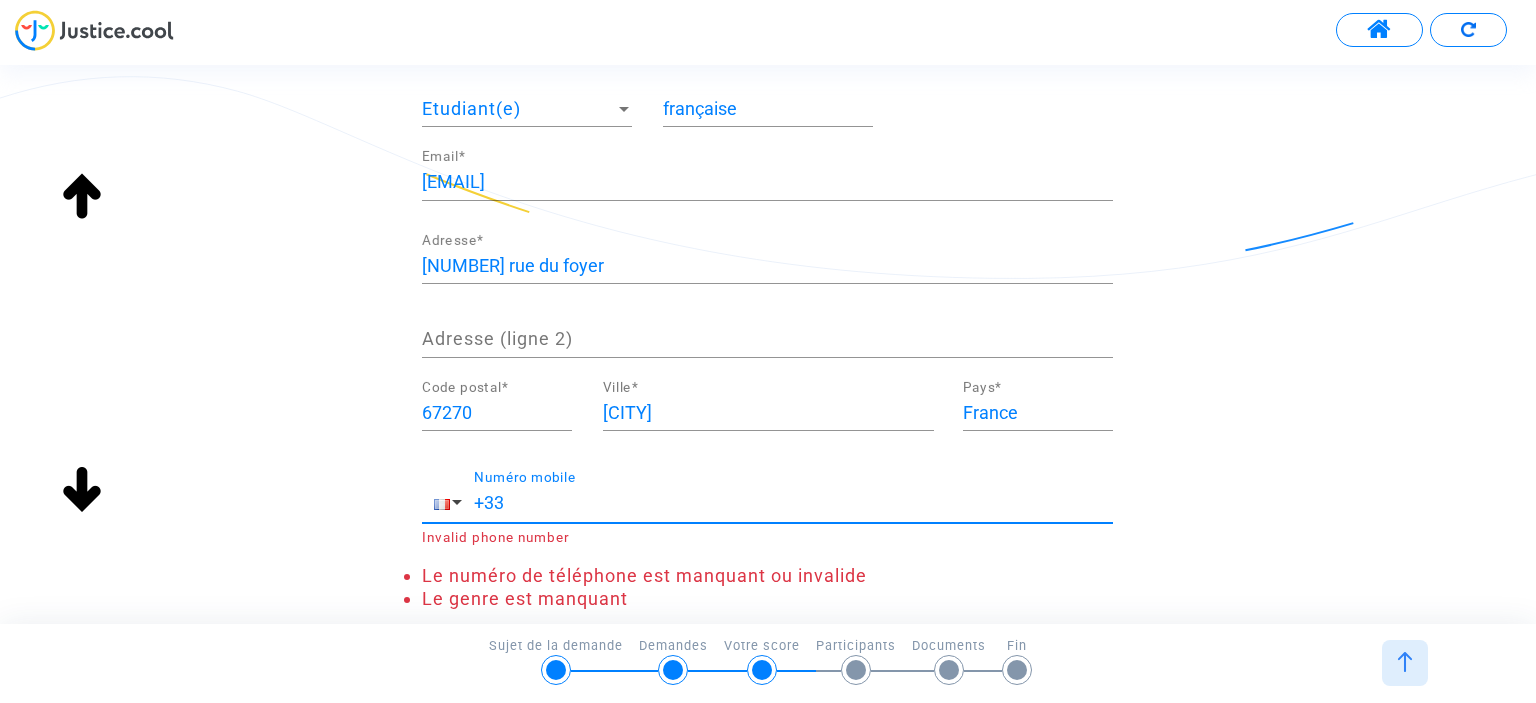 click on "+33" at bounding box center [793, 503] 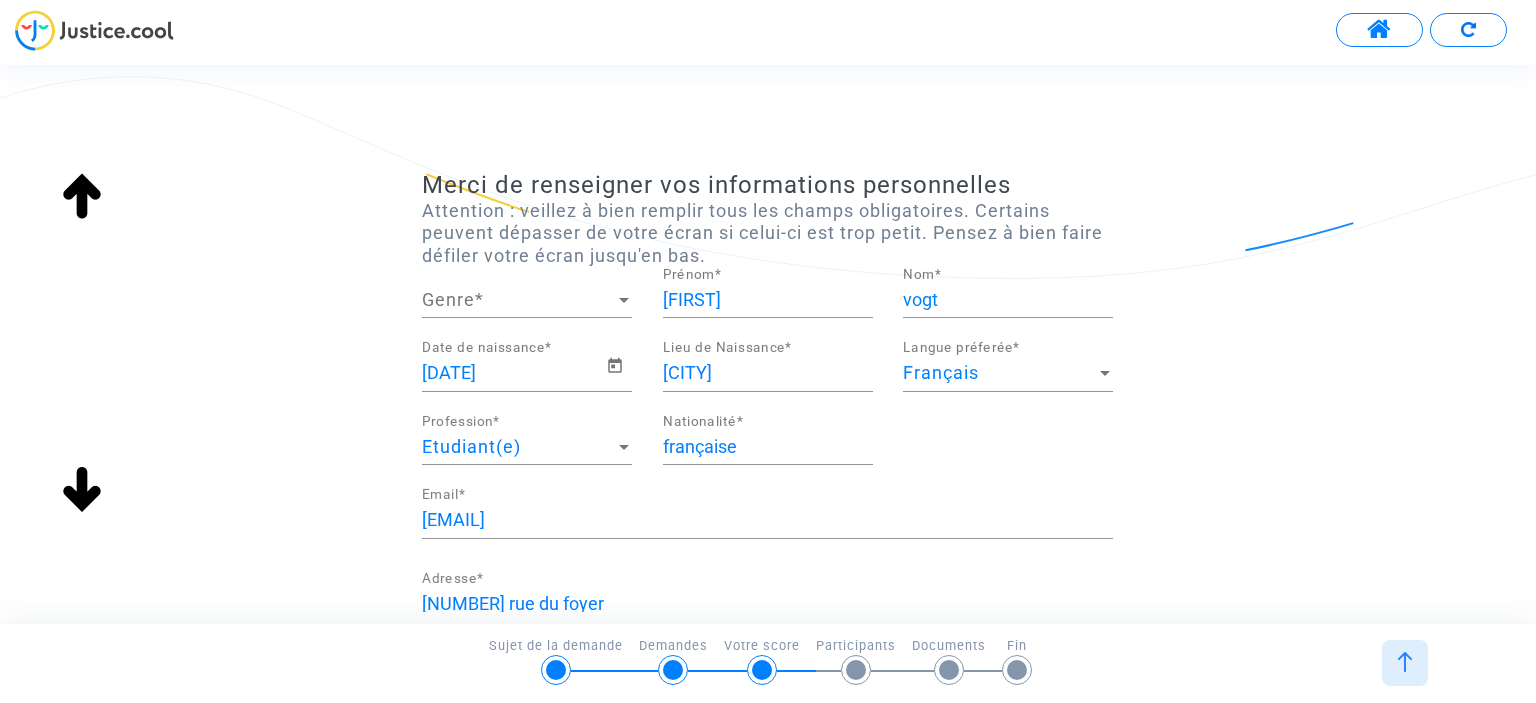 scroll, scrollTop: 0, scrollLeft: 0, axis: both 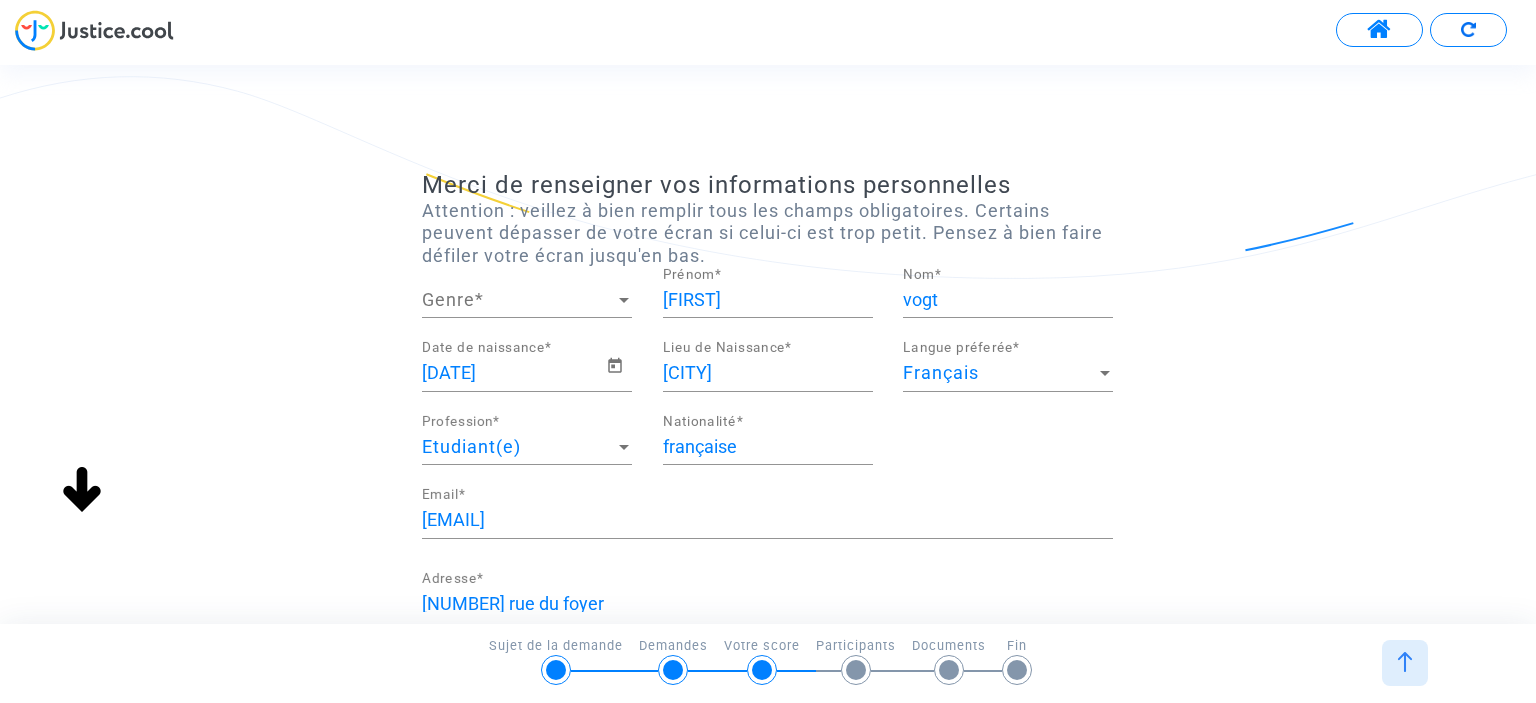 type on "[PHONE]" 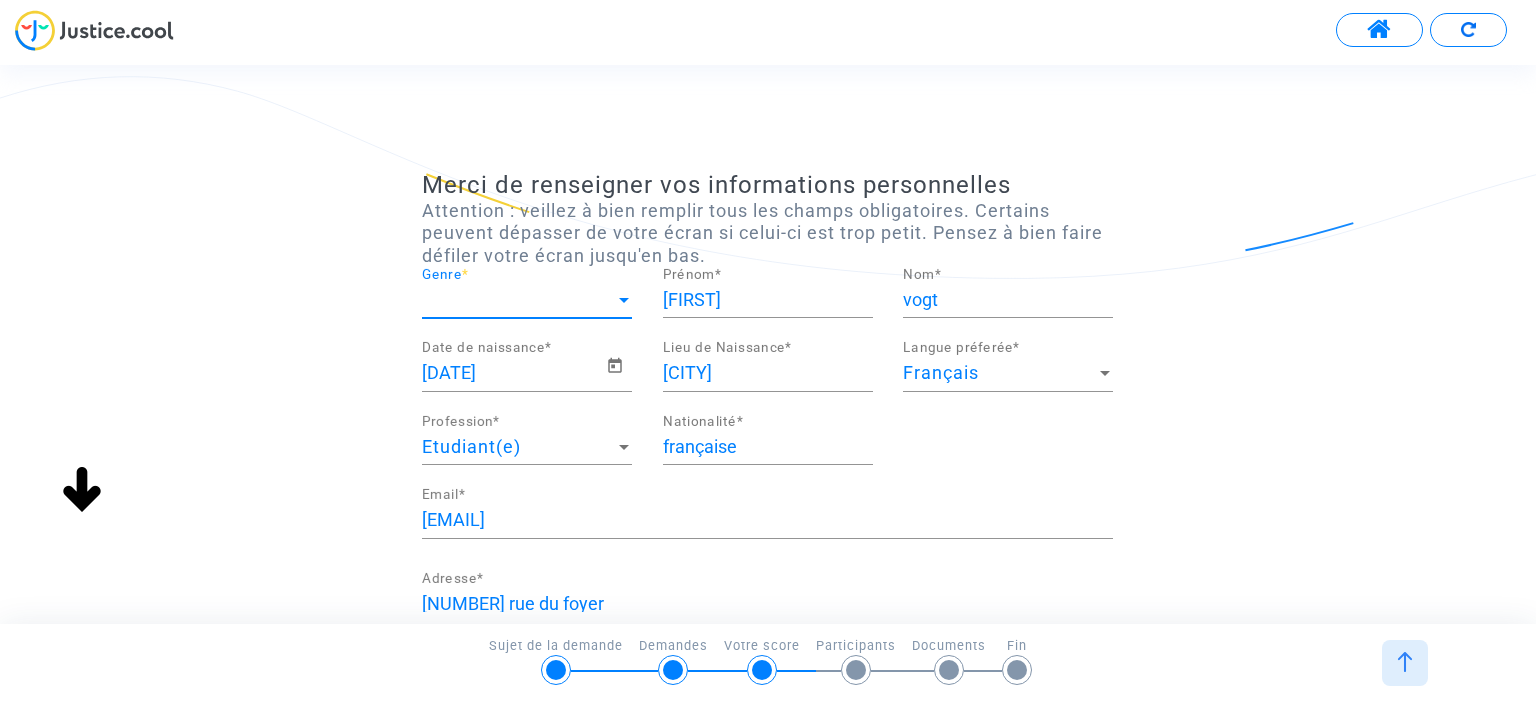 click on "Genre" at bounding box center (518, 300) 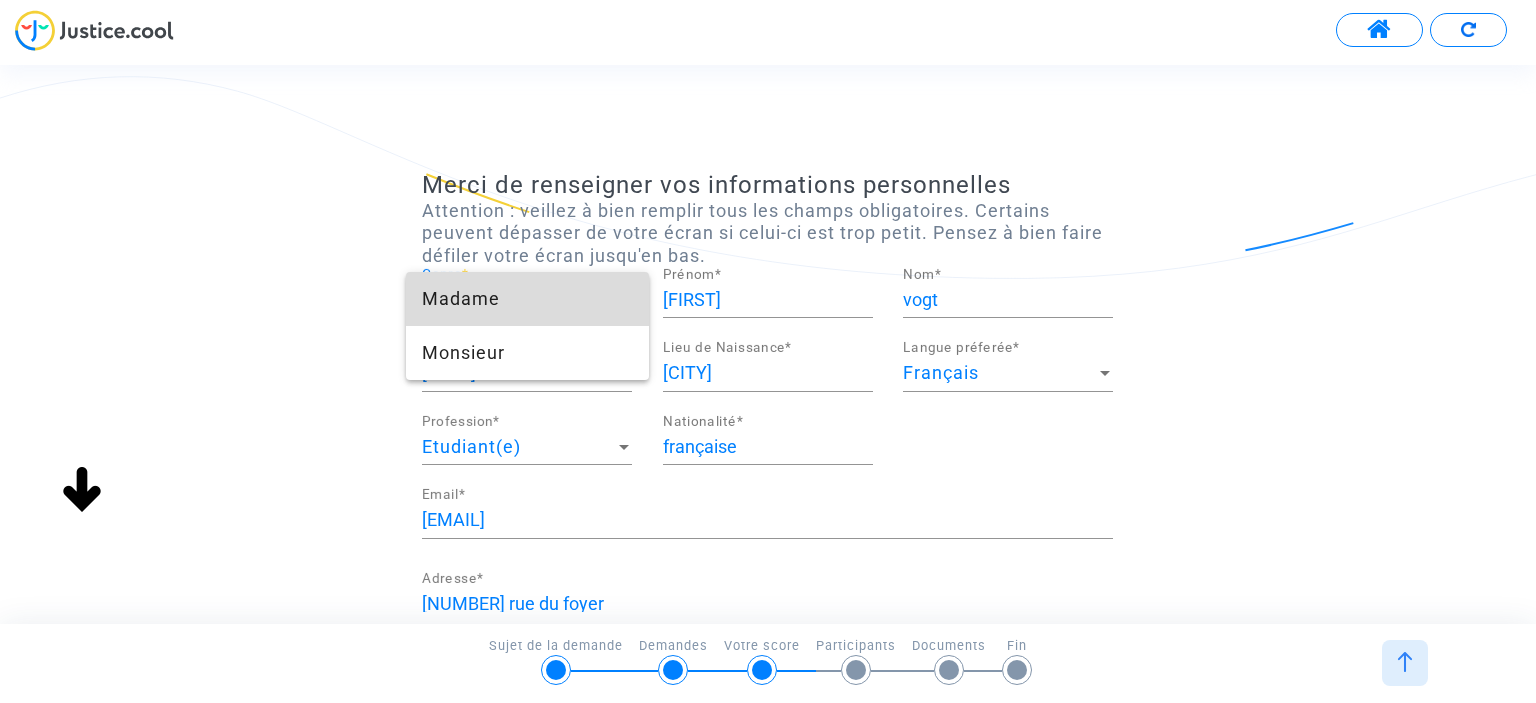click on "Madame" at bounding box center [527, 299] 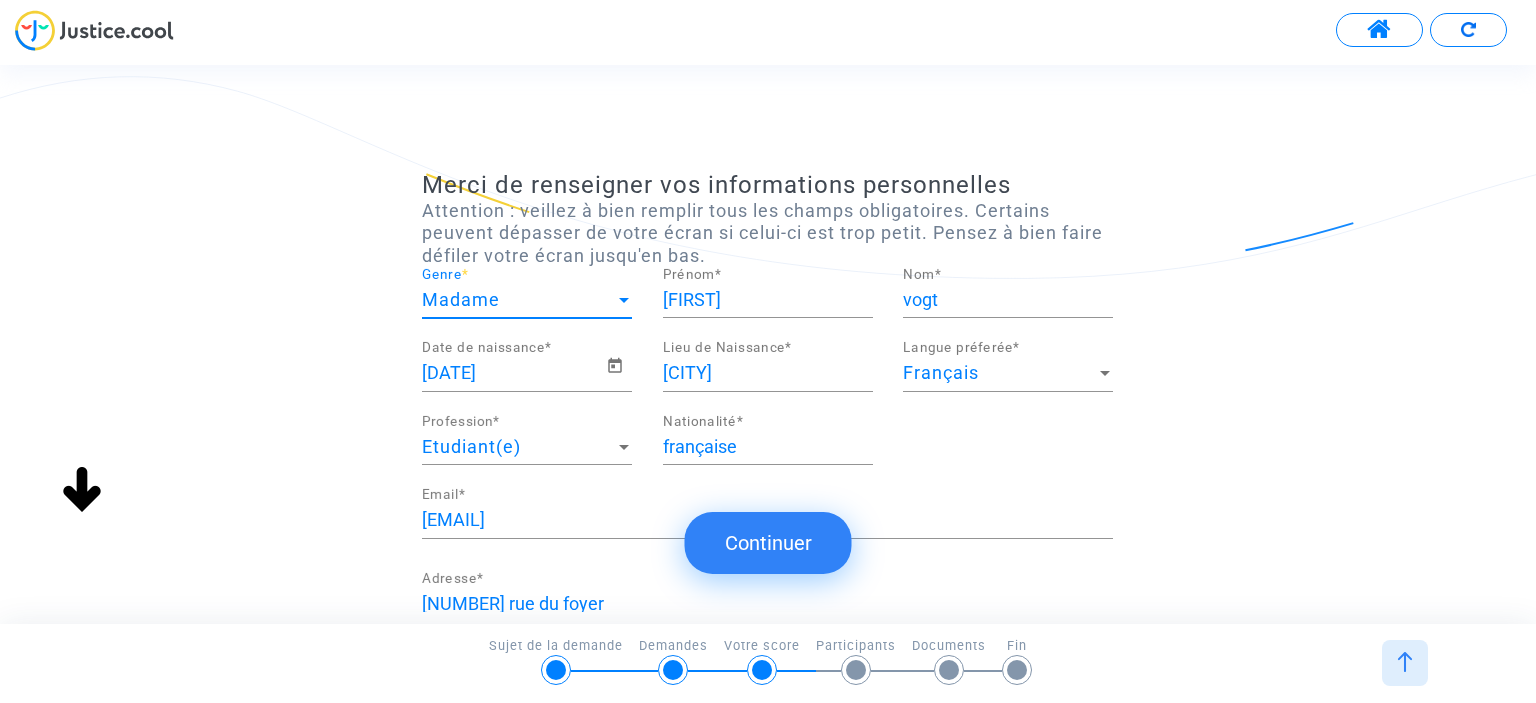 click on "Continuer" 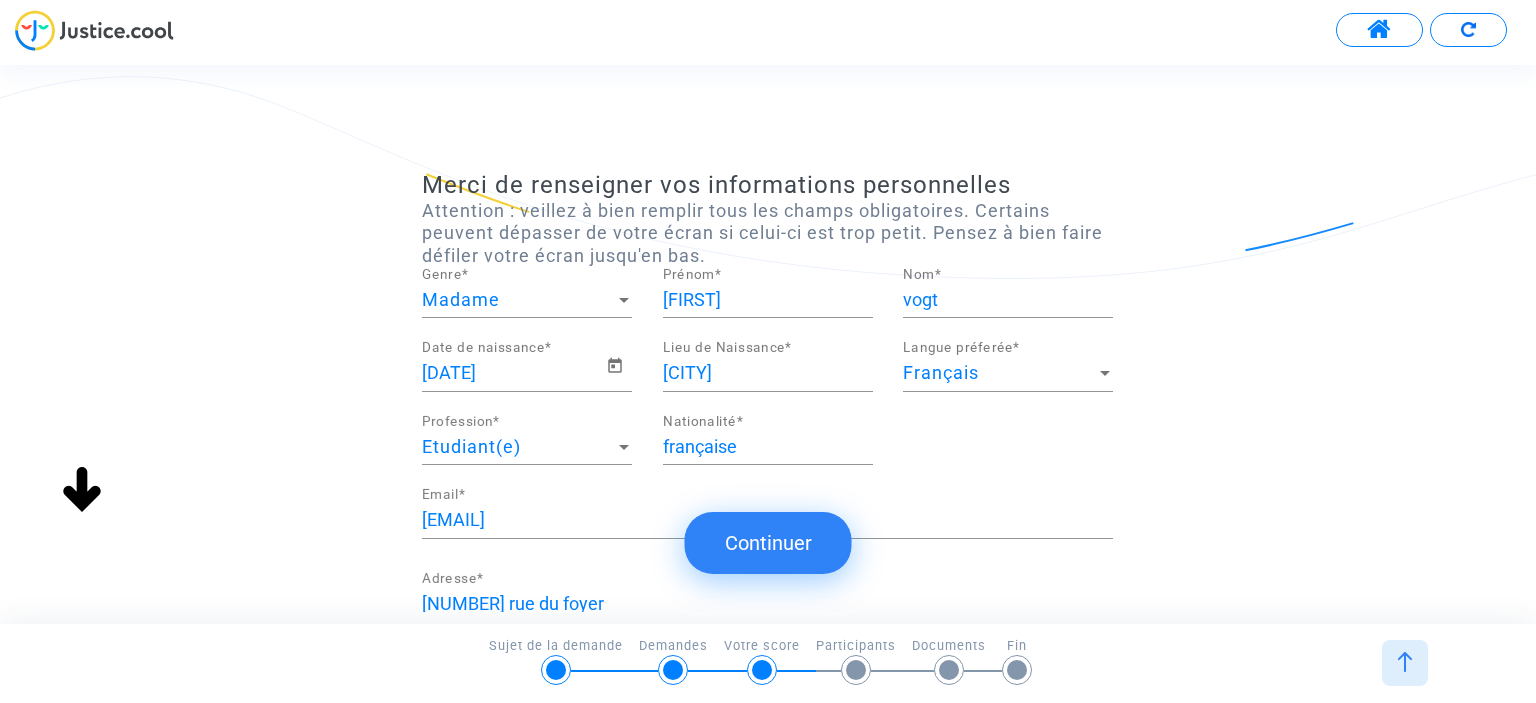 click on "Continuer" 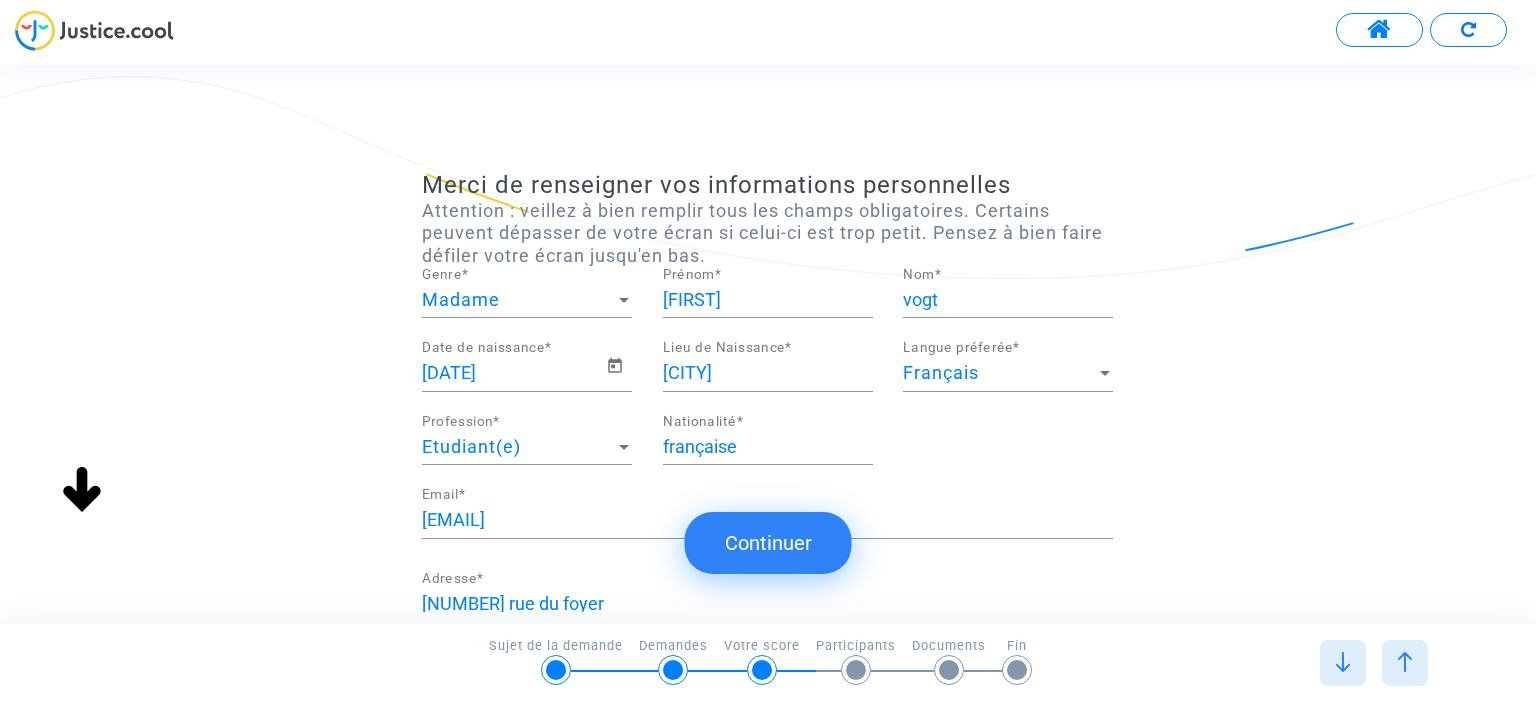 click on "Continuer" 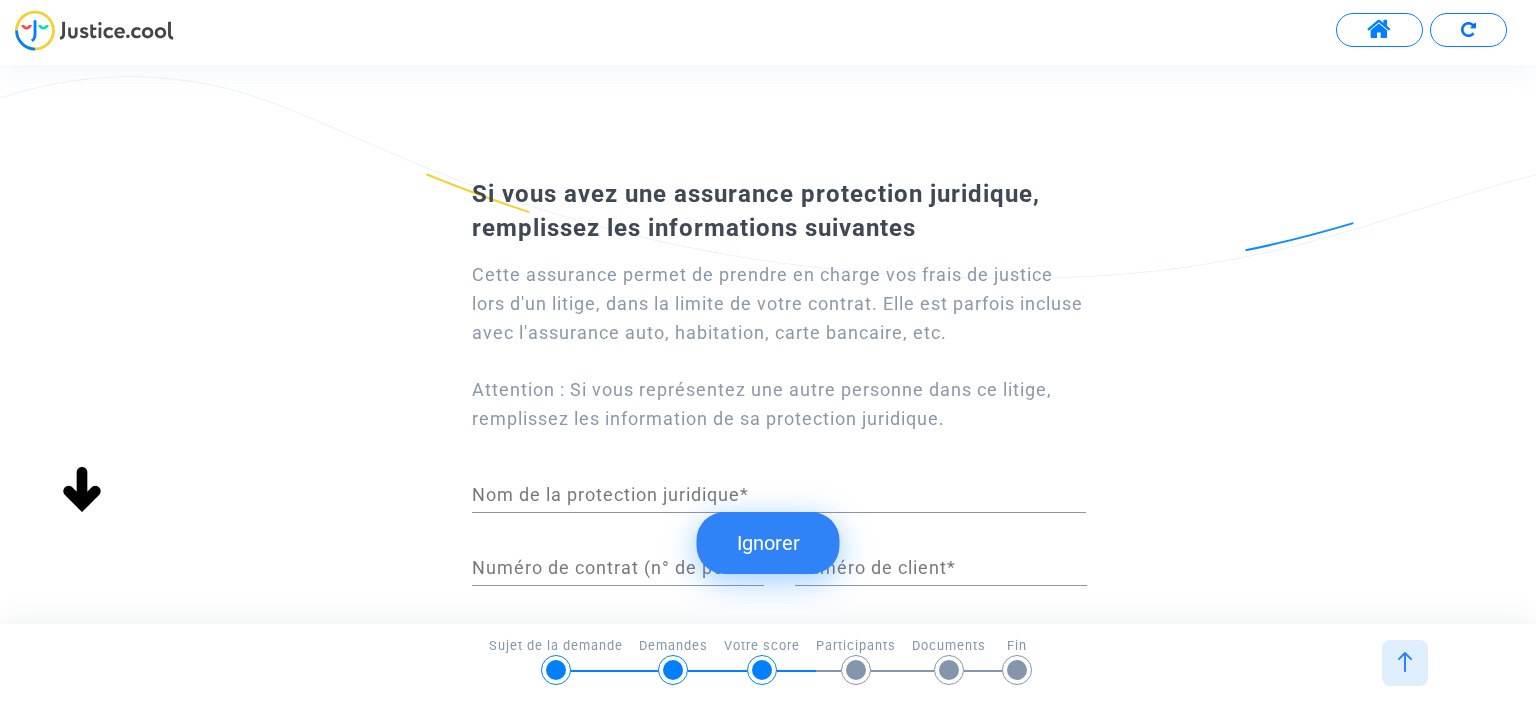 scroll, scrollTop: 0, scrollLeft: 0, axis: both 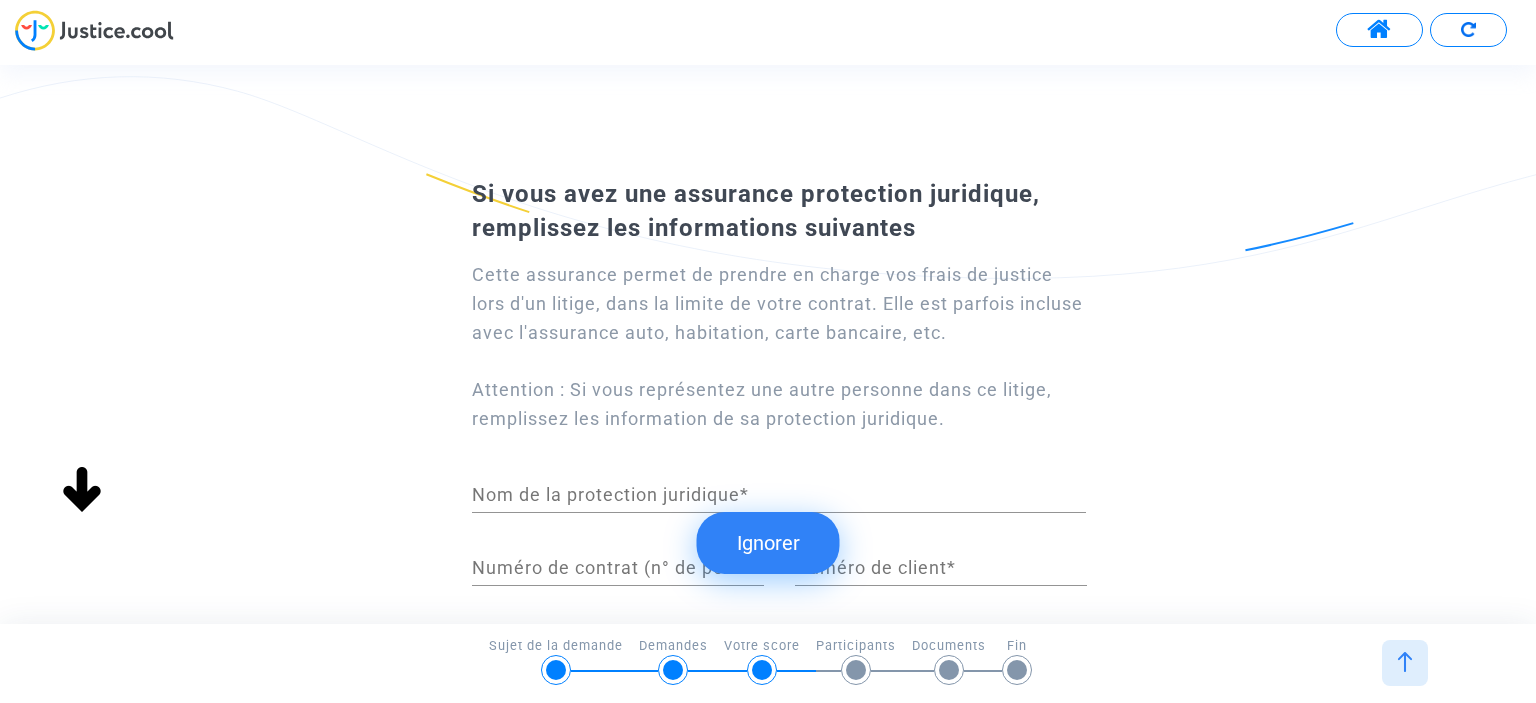 click on "Ignorer" 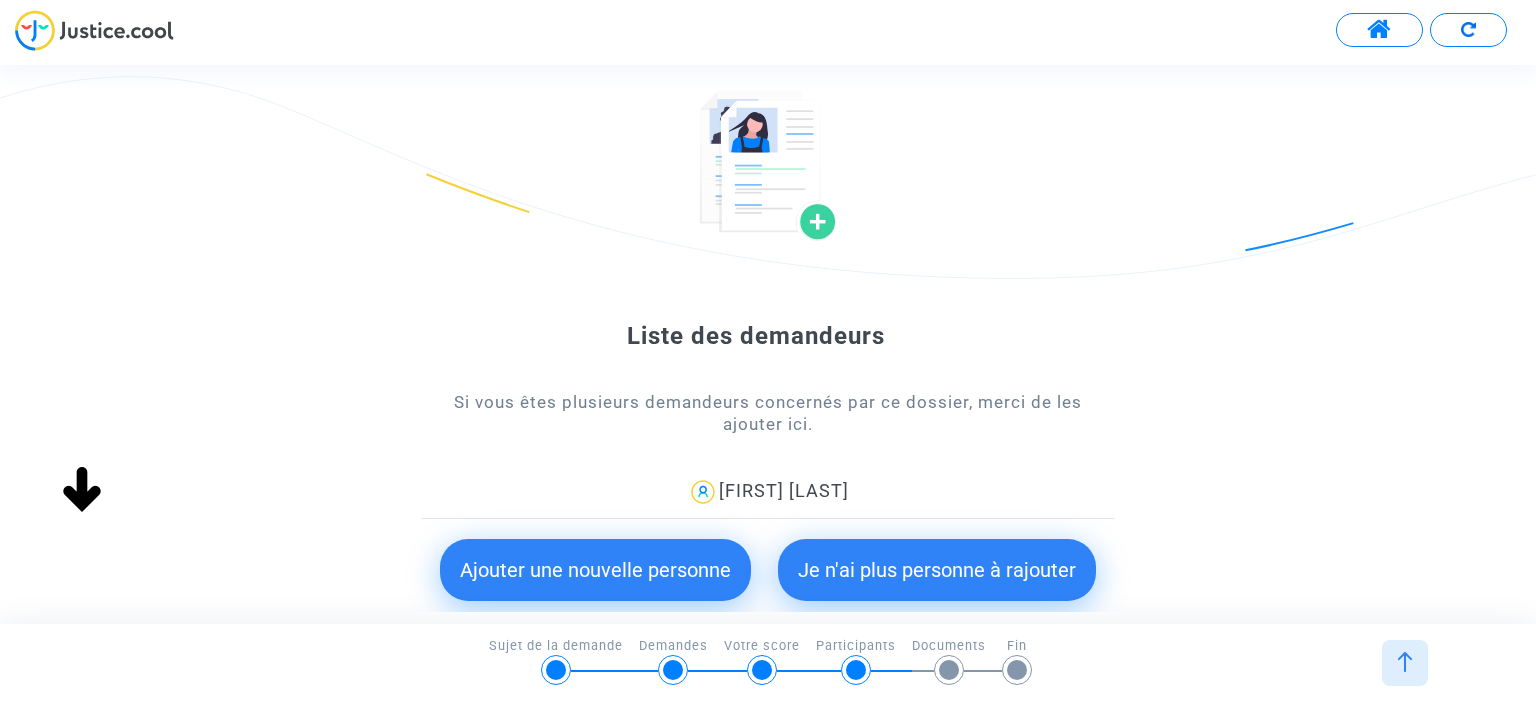 scroll, scrollTop: 211, scrollLeft: 0, axis: vertical 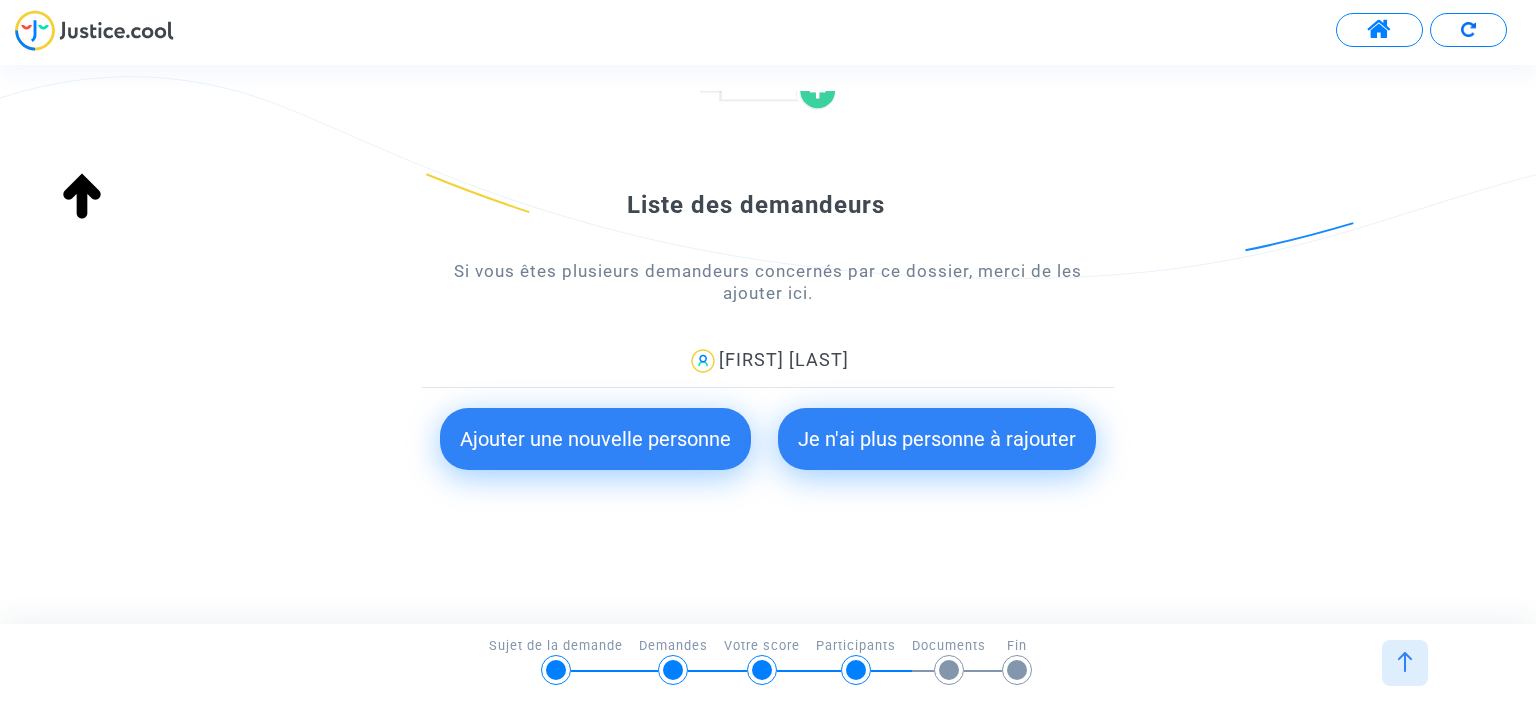 click on "Je n'ai plus personne à rajouter" 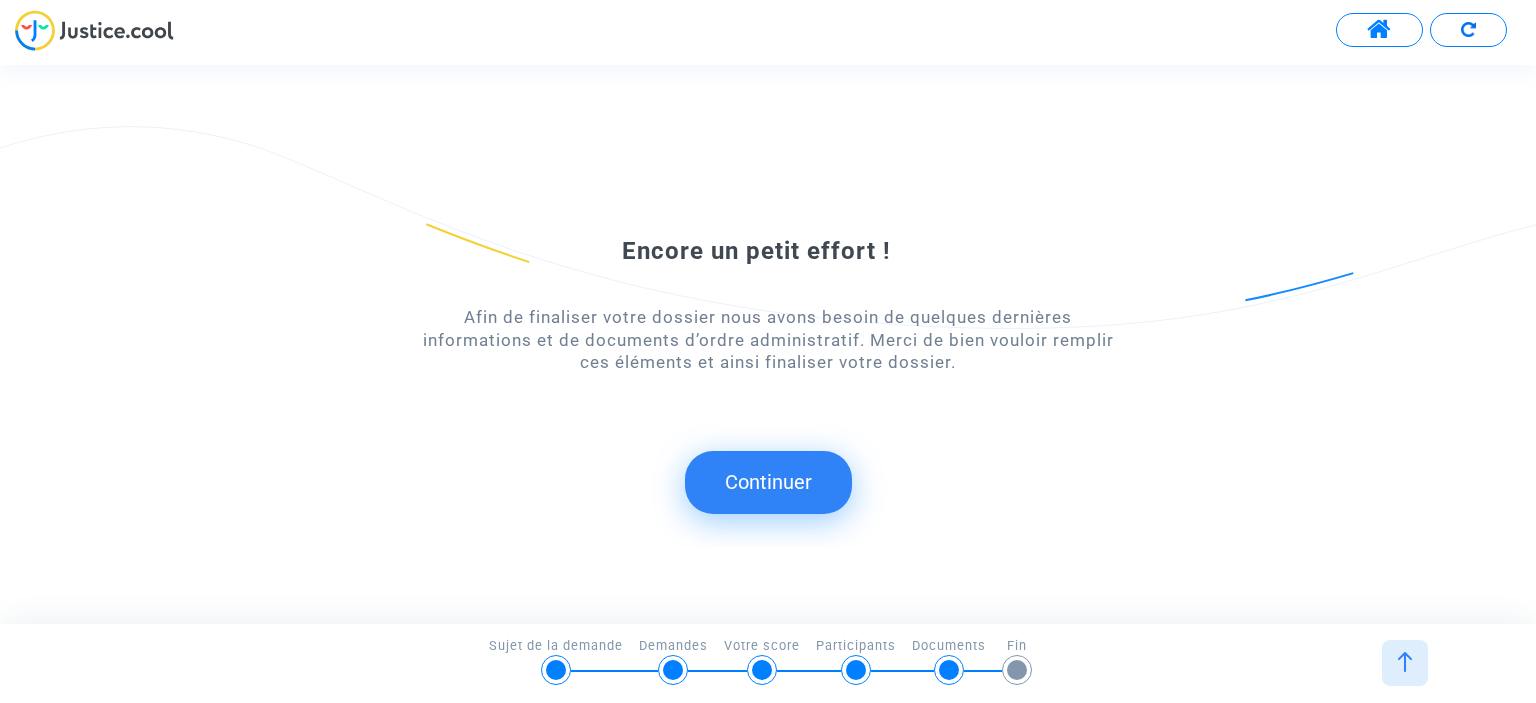click on "Continuer" 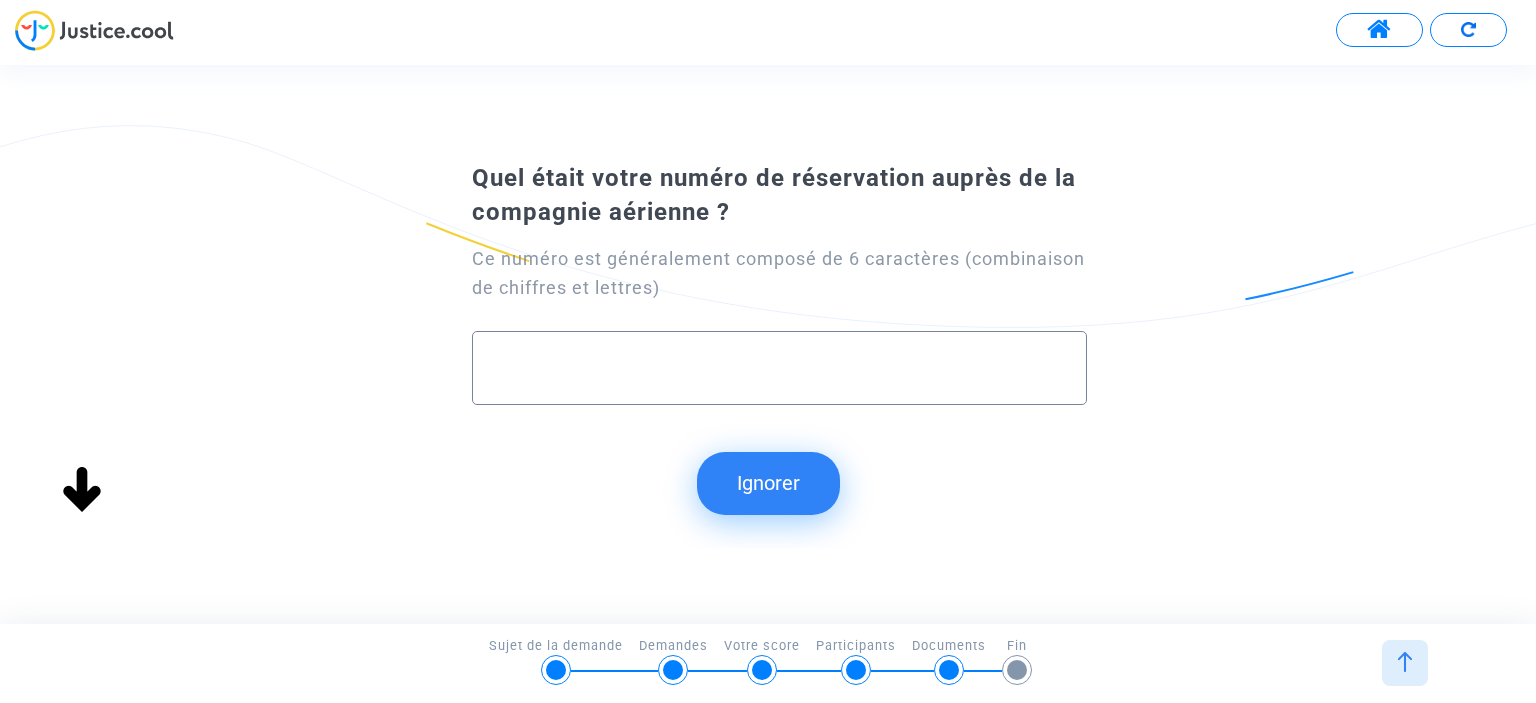 scroll, scrollTop: 0, scrollLeft: 0, axis: both 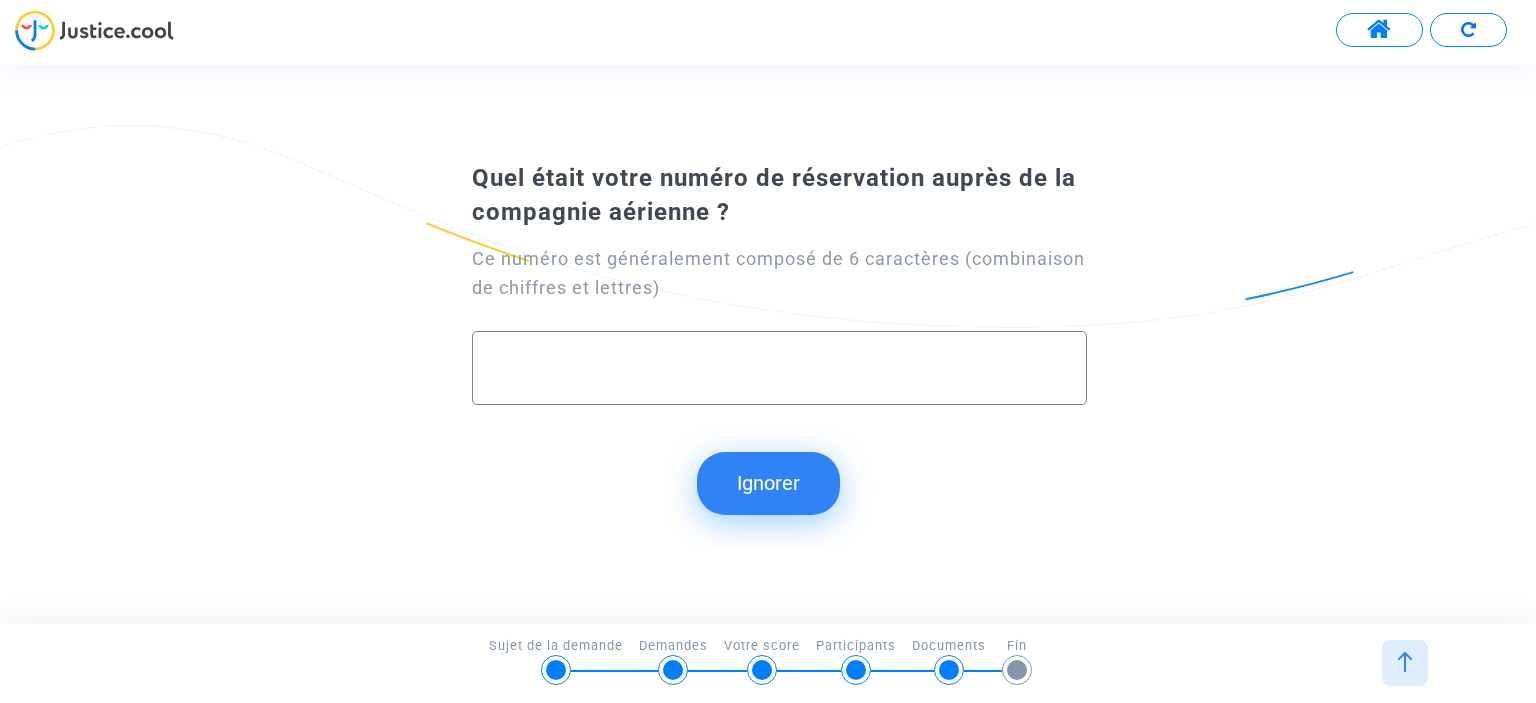 paste on "SC317Q" 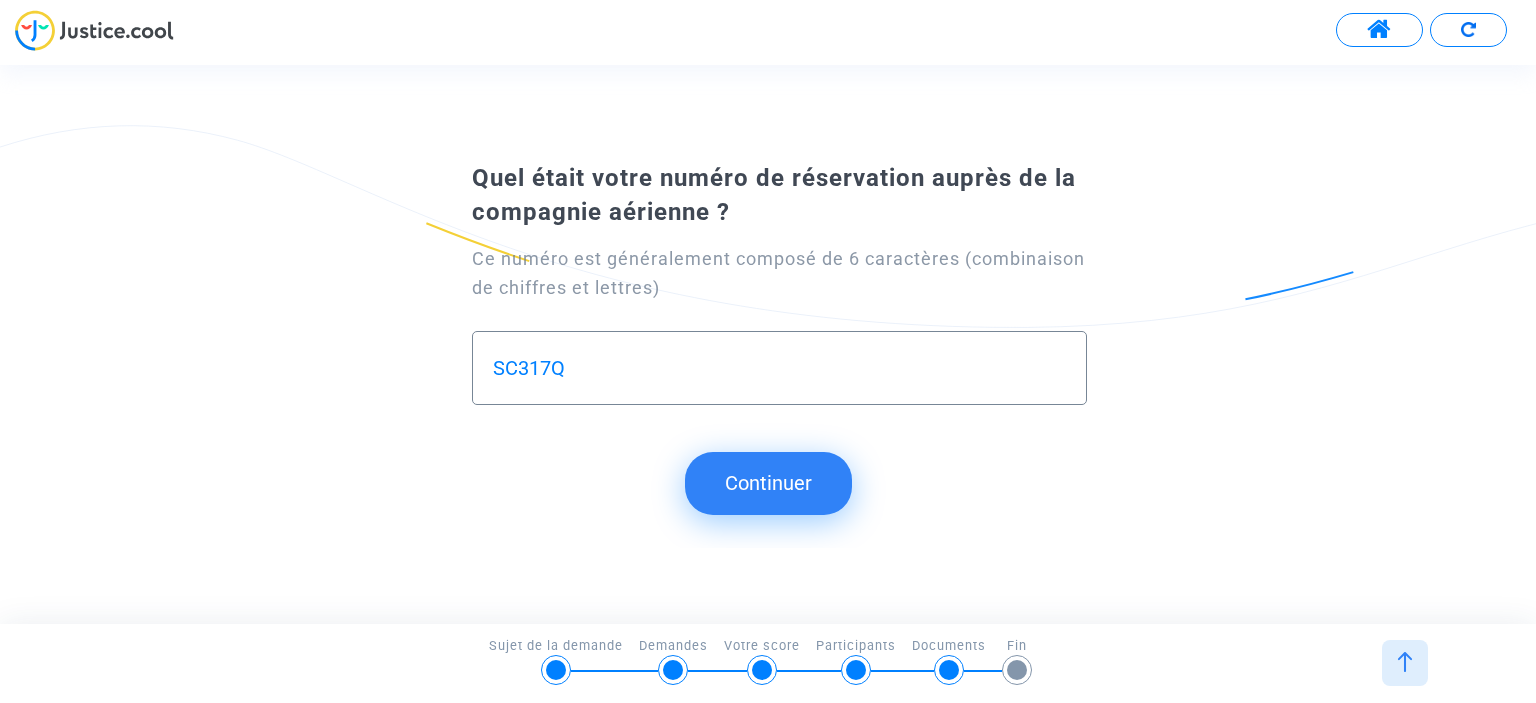 type on "SC317Q" 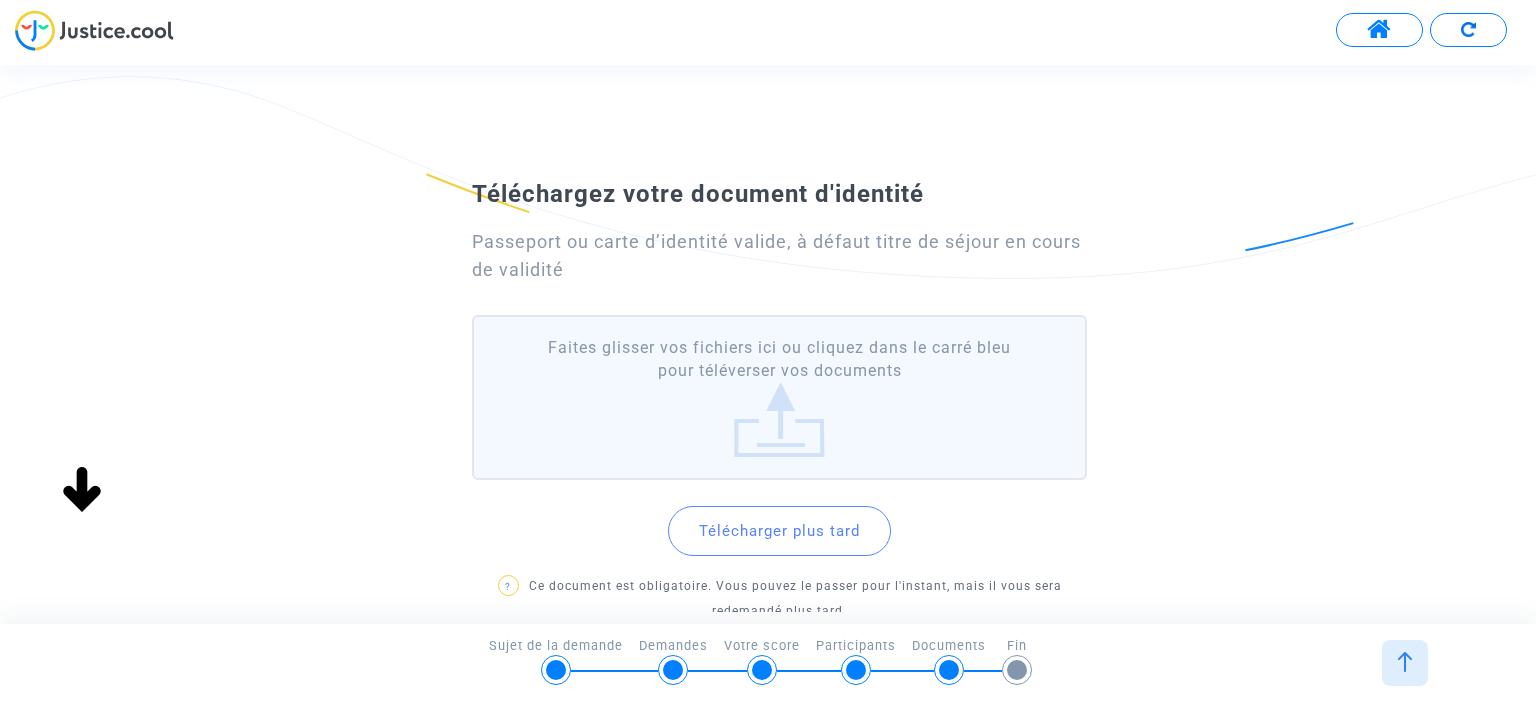 click on "Faites glisser vos fichiers ici ou cliquez dans le carré bleu pour téléverser vos documents" 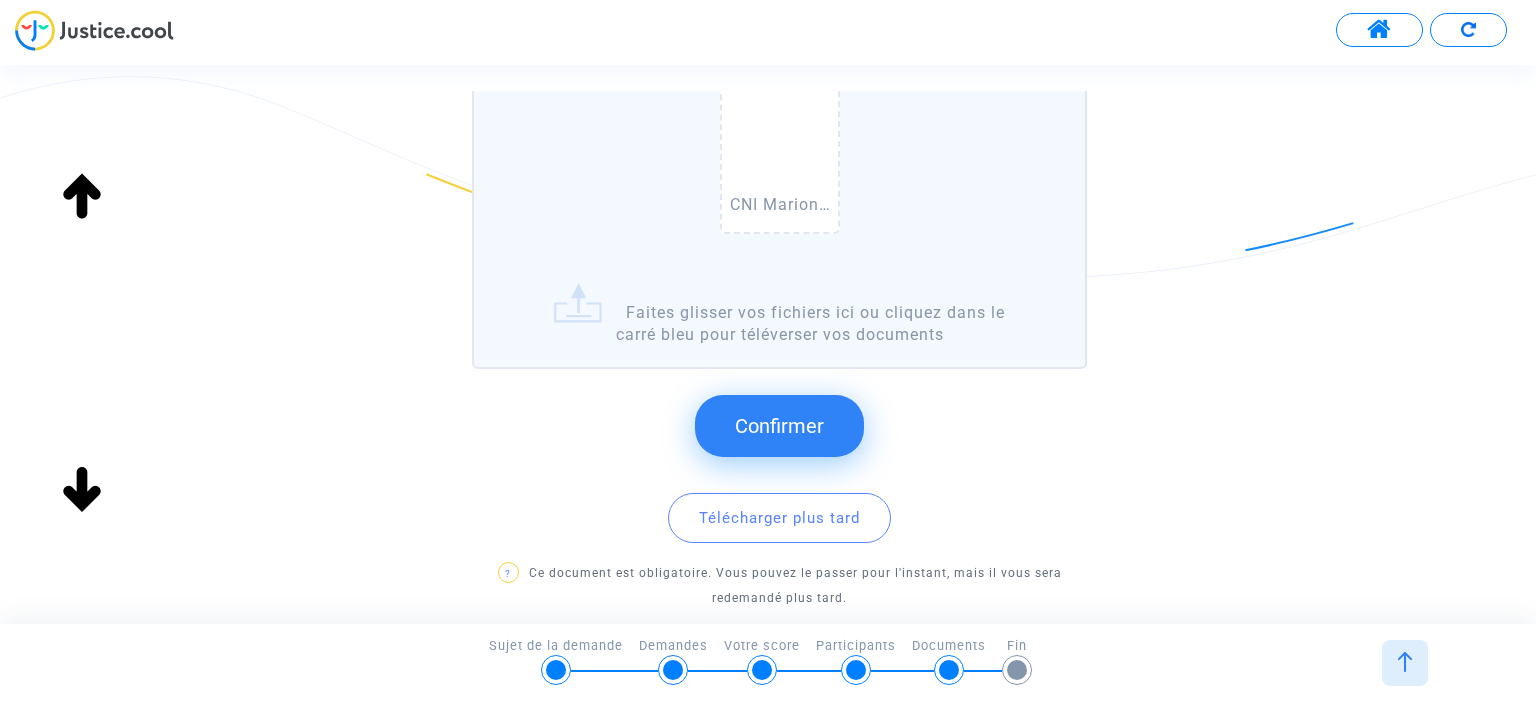 scroll, scrollTop: 358, scrollLeft: 0, axis: vertical 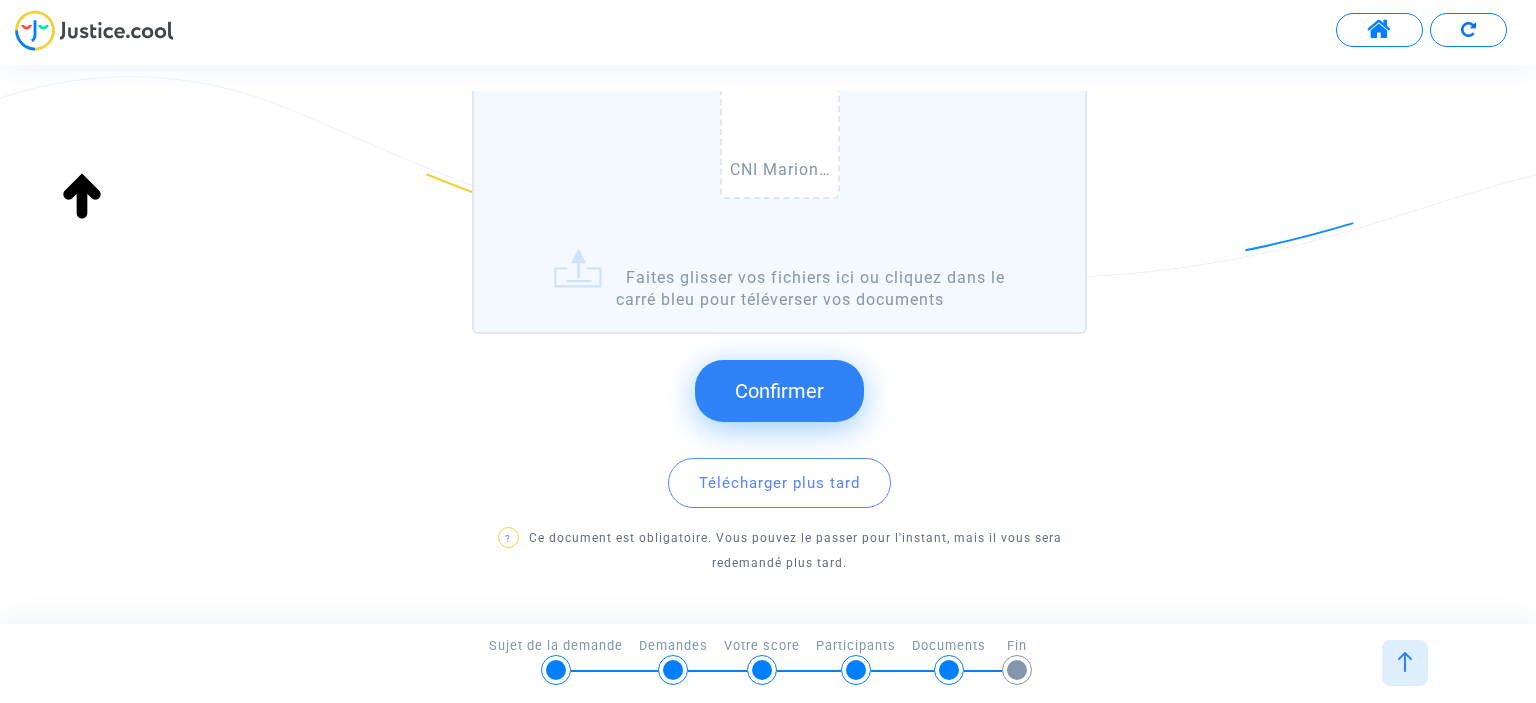 click on "Confirmer" 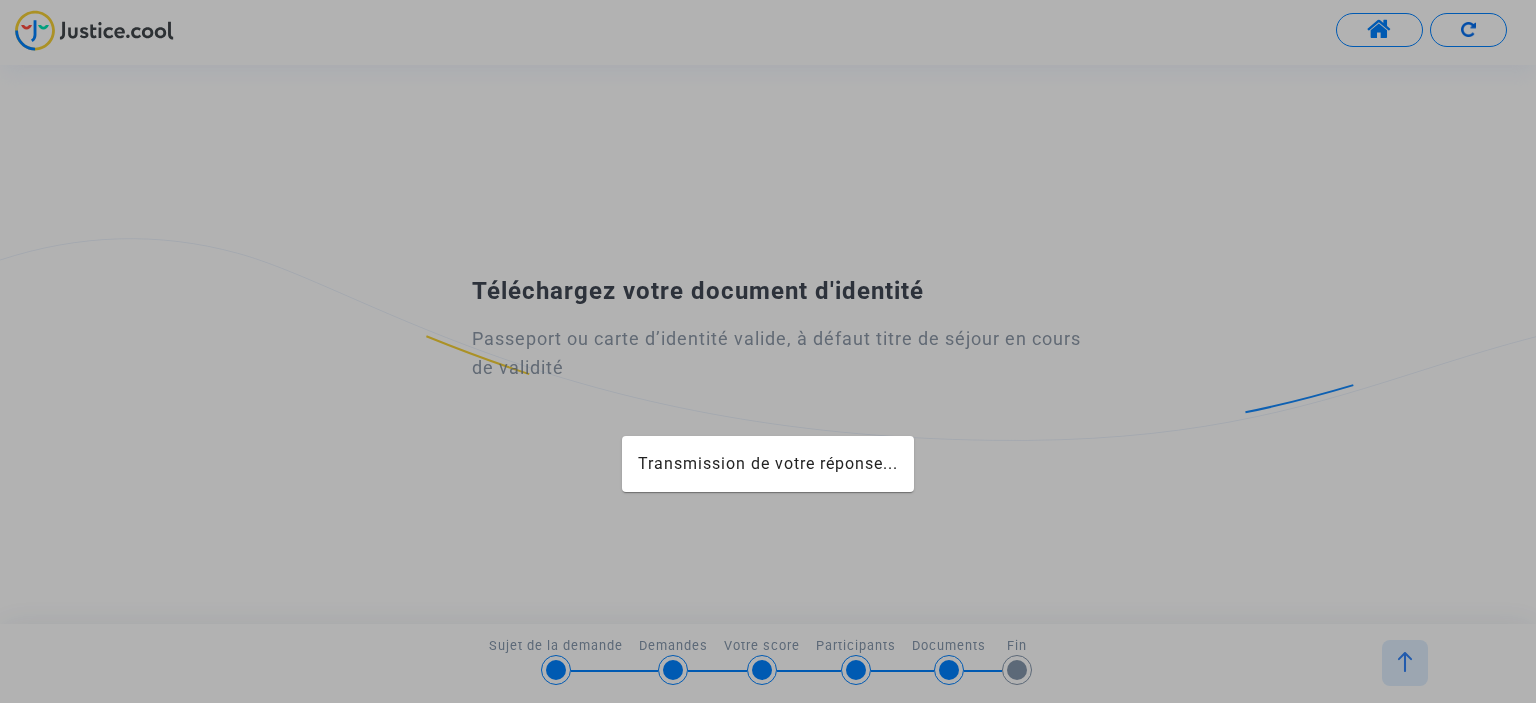 scroll, scrollTop: 0, scrollLeft: 0, axis: both 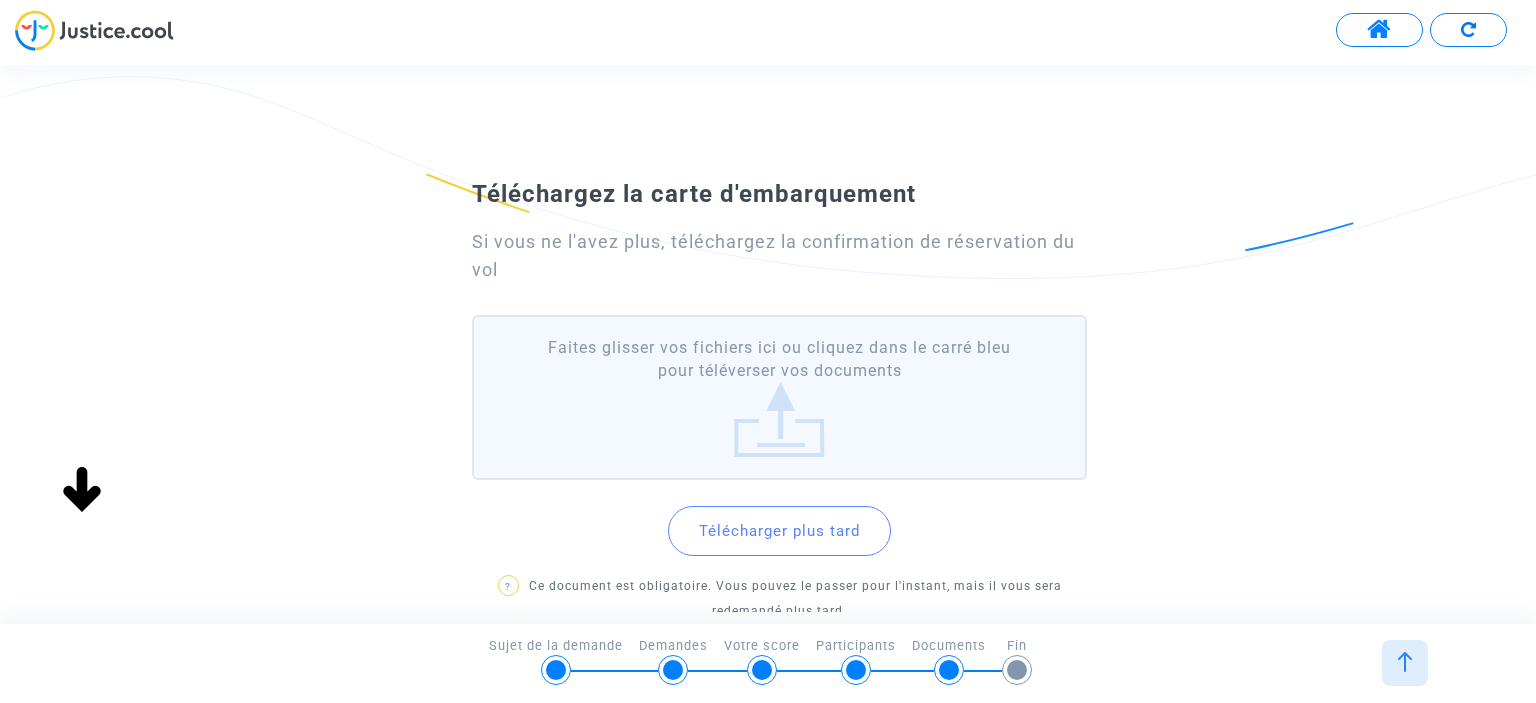 click on "Faites glisser vos fichiers ici ou cliquez dans le carré bleu pour téléverser vos documents" 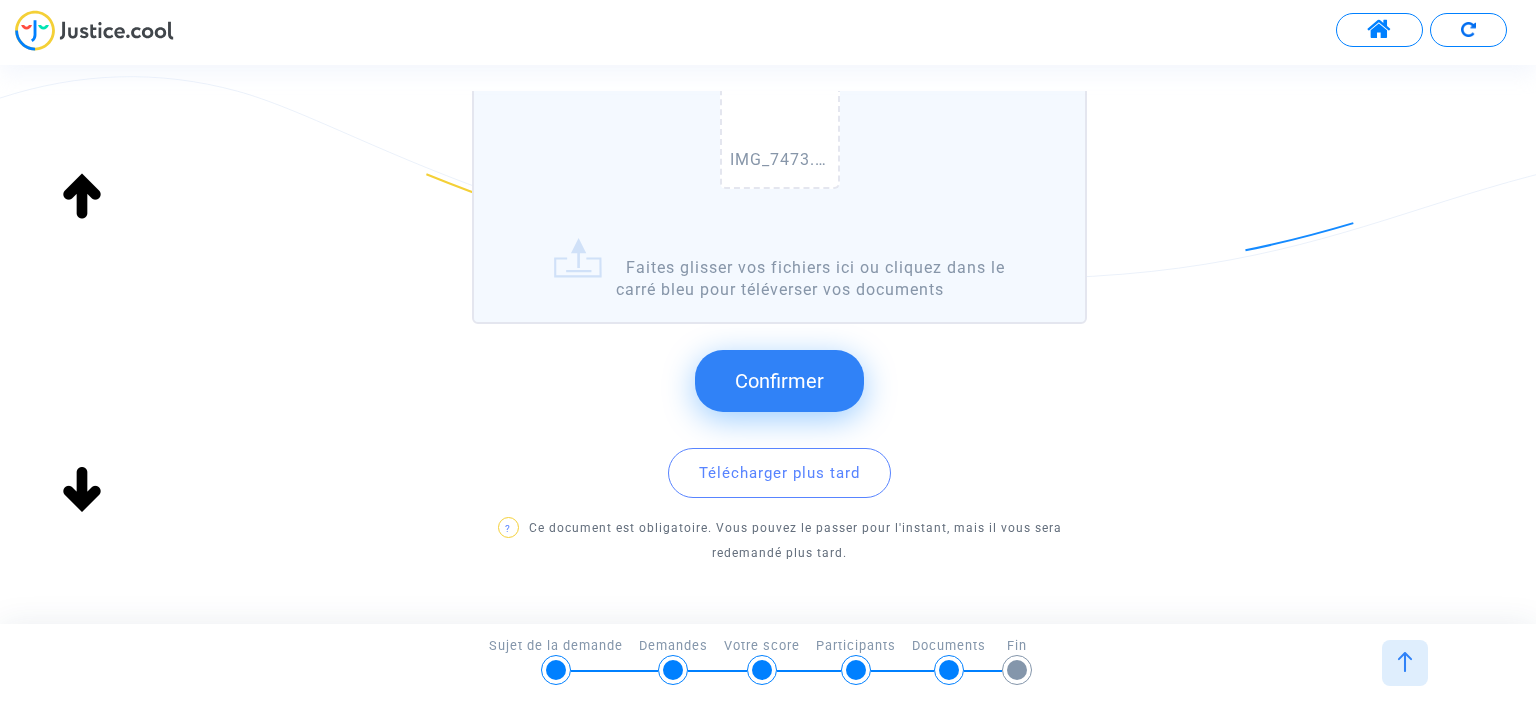 scroll, scrollTop: 370, scrollLeft: 0, axis: vertical 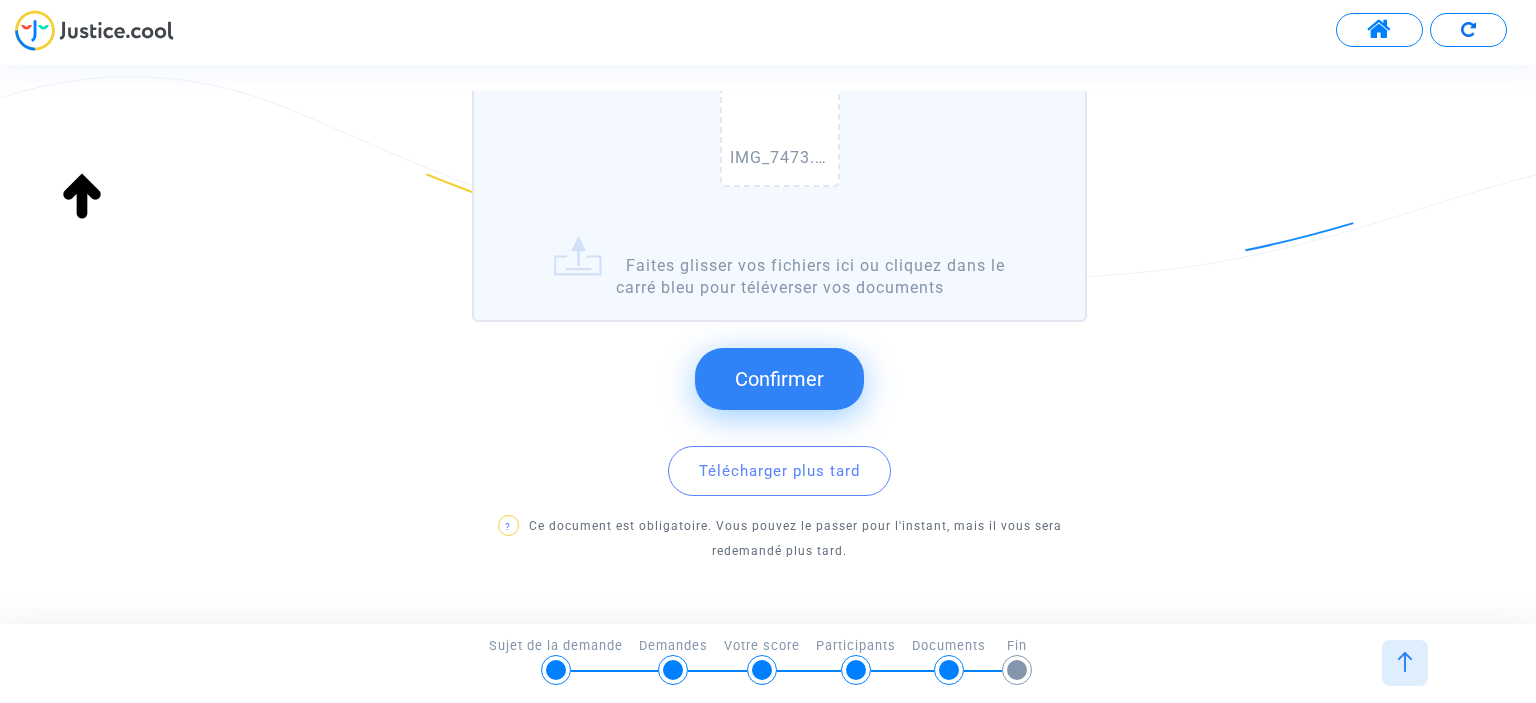click on "Confirmer" 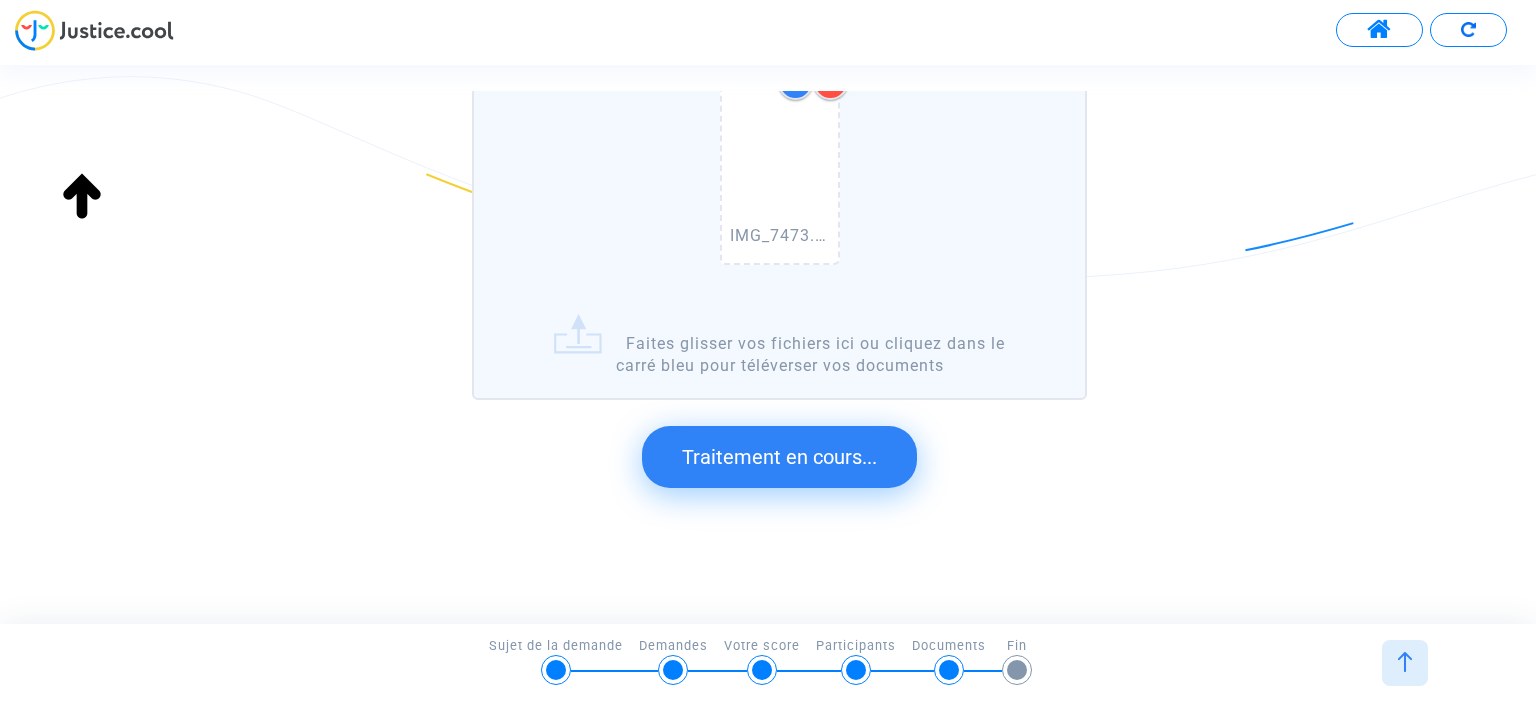 scroll, scrollTop: 0, scrollLeft: 0, axis: both 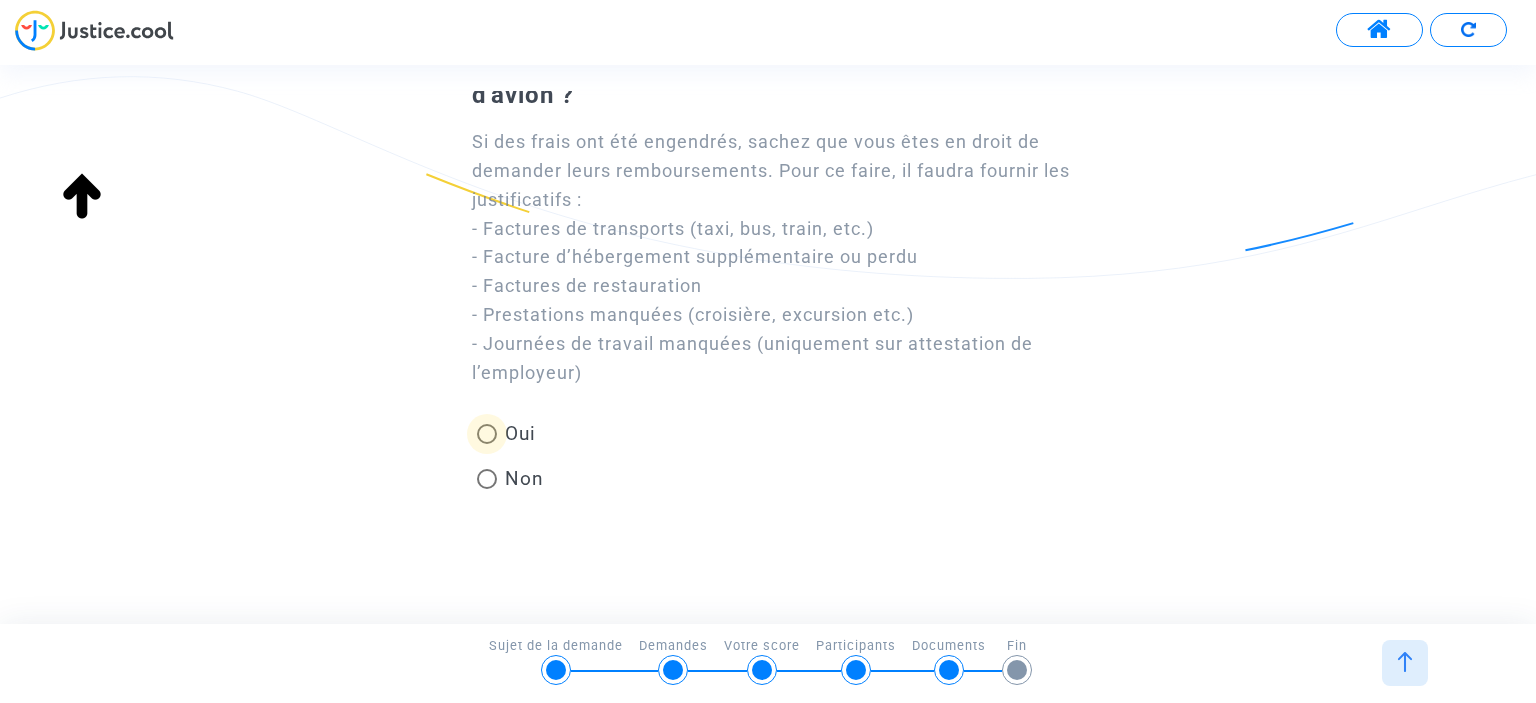 click at bounding box center [487, 434] 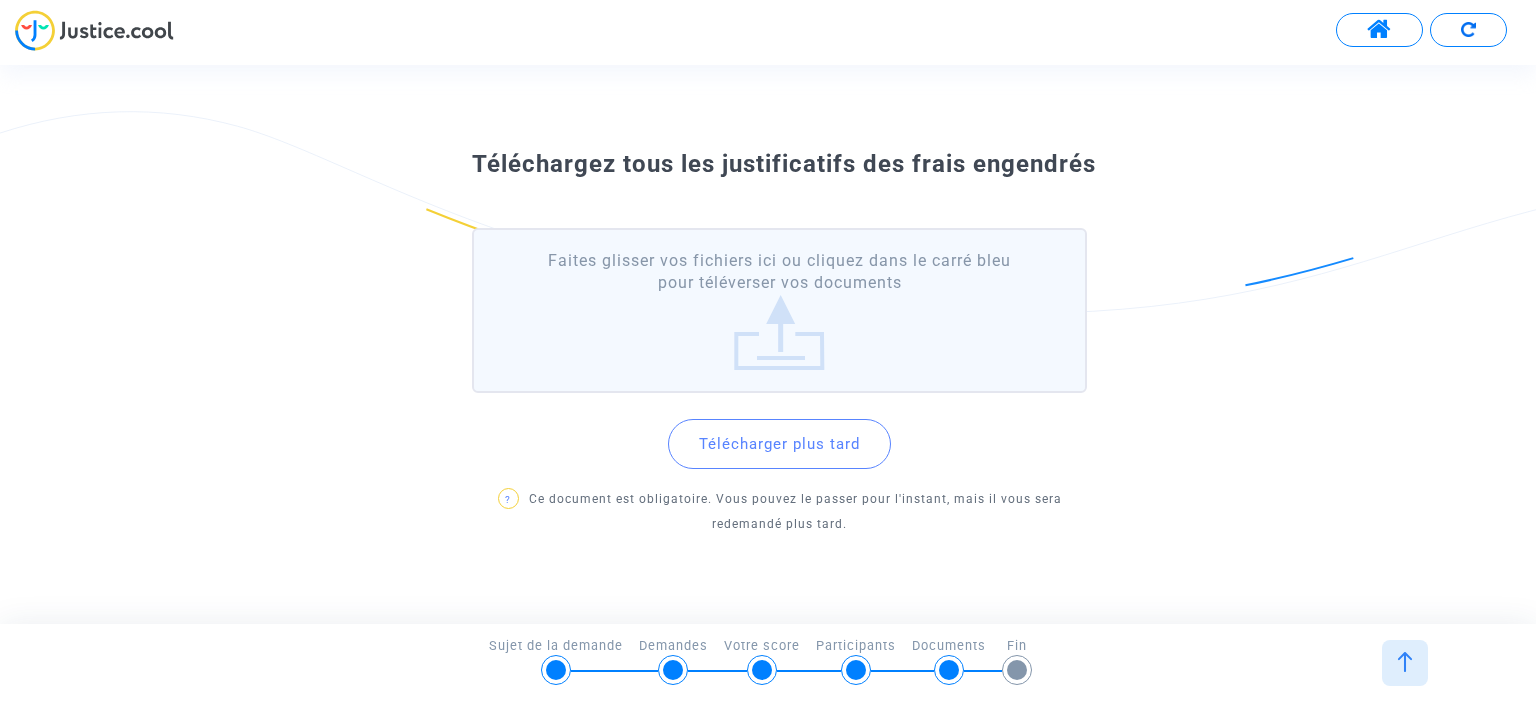 click on "Faites glisser vos fichiers ici ou cliquez dans le carré bleu pour téléverser vos documents" 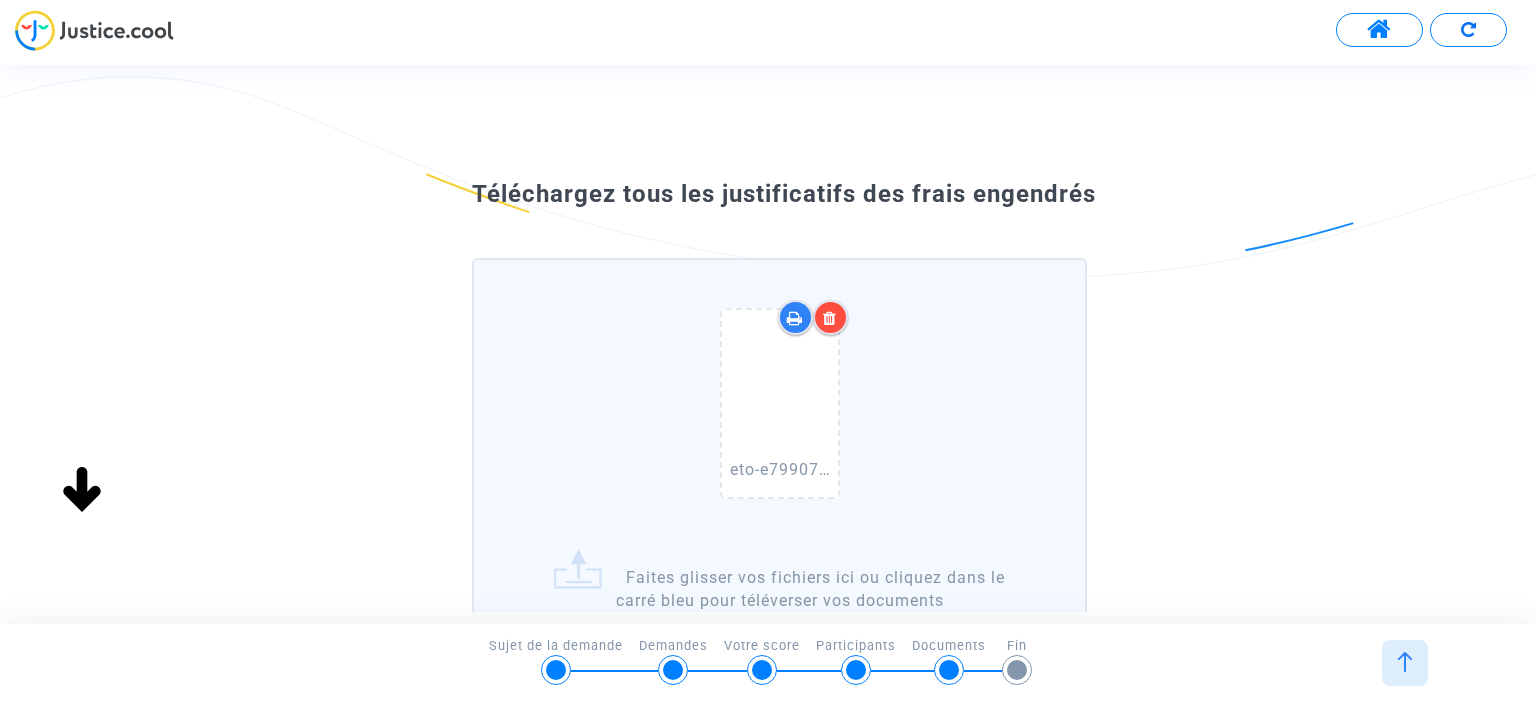 click on "eto-e7990730-67fb-46f7-a5a8-856e87576f5e.pdf" at bounding box center [780, 408] 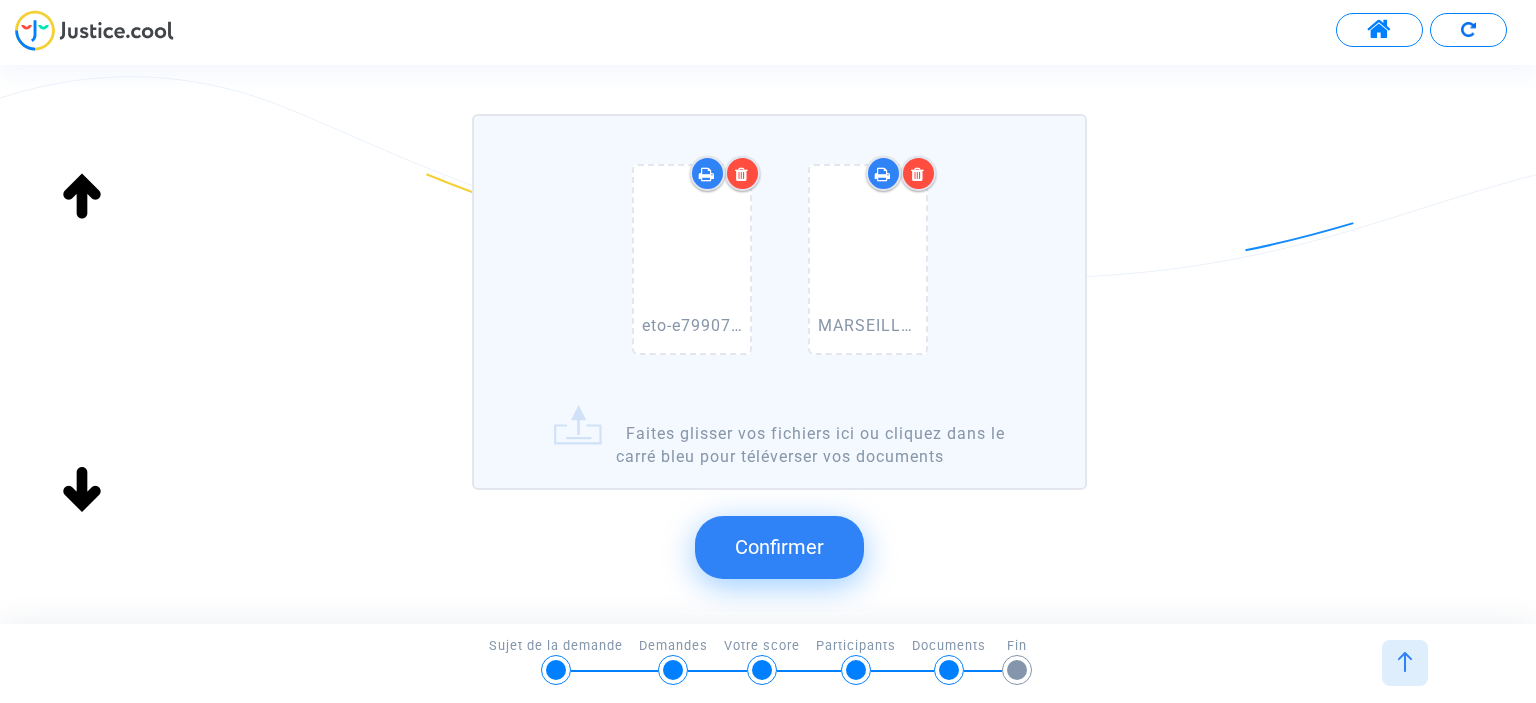 scroll, scrollTop: 204, scrollLeft: 0, axis: vertical 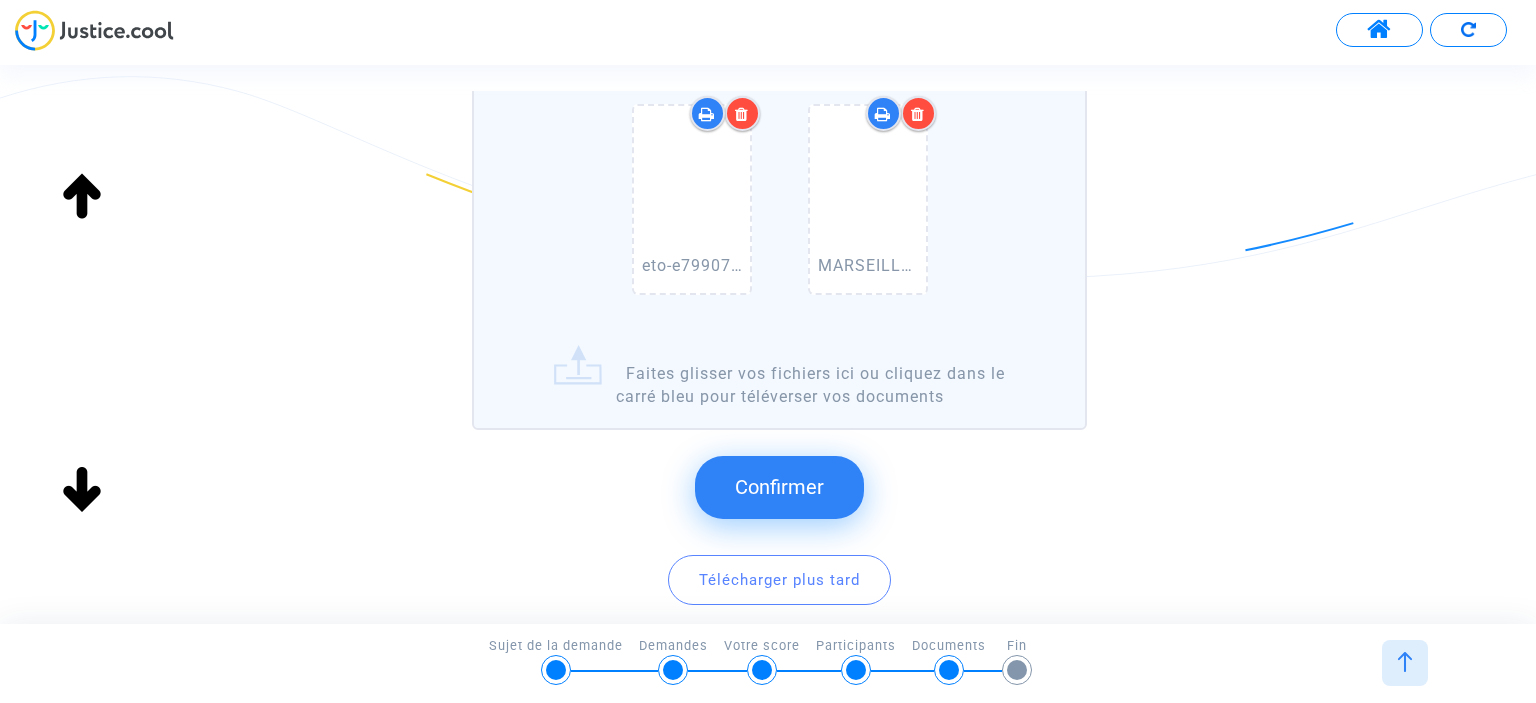 click on "Confirmer" 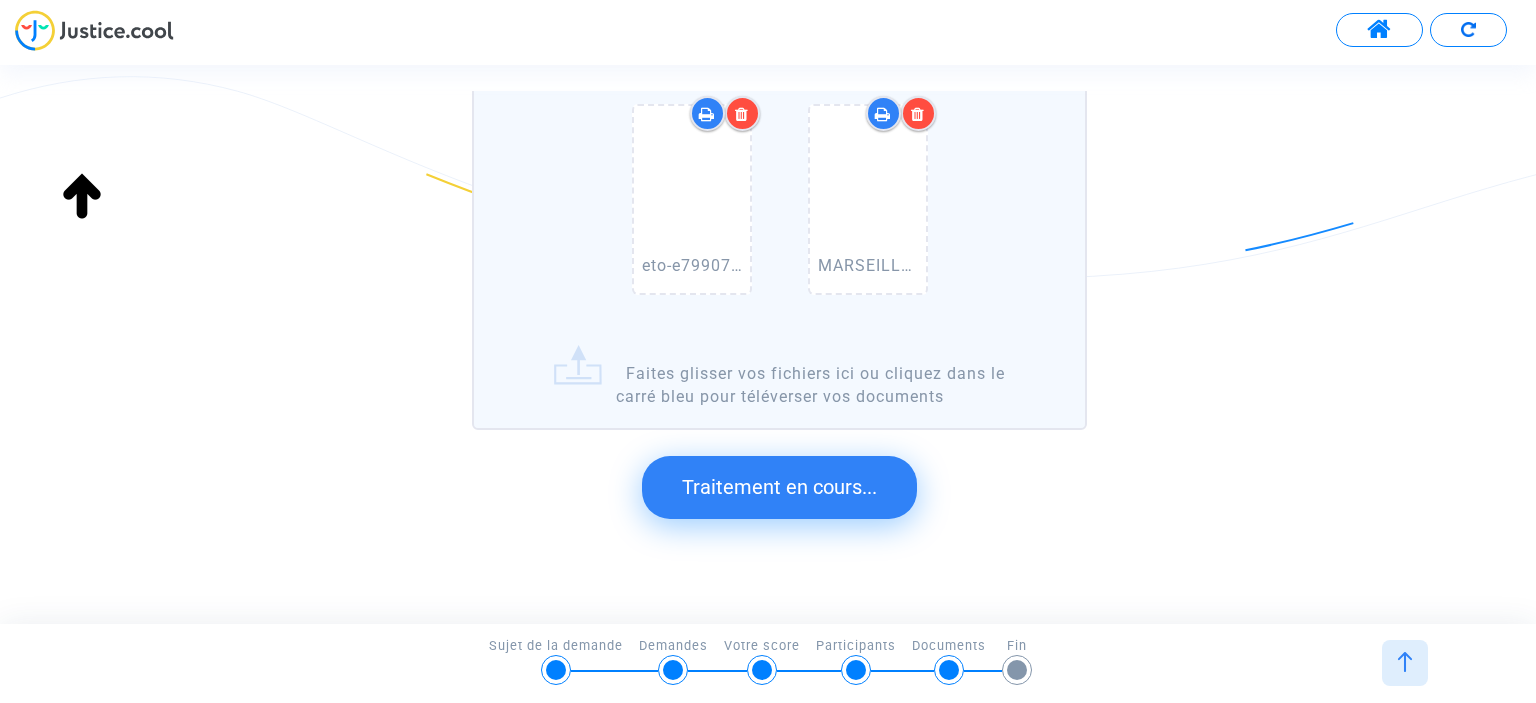 scroll, scrollTop: 0, scrollLeft: 0, axis: both 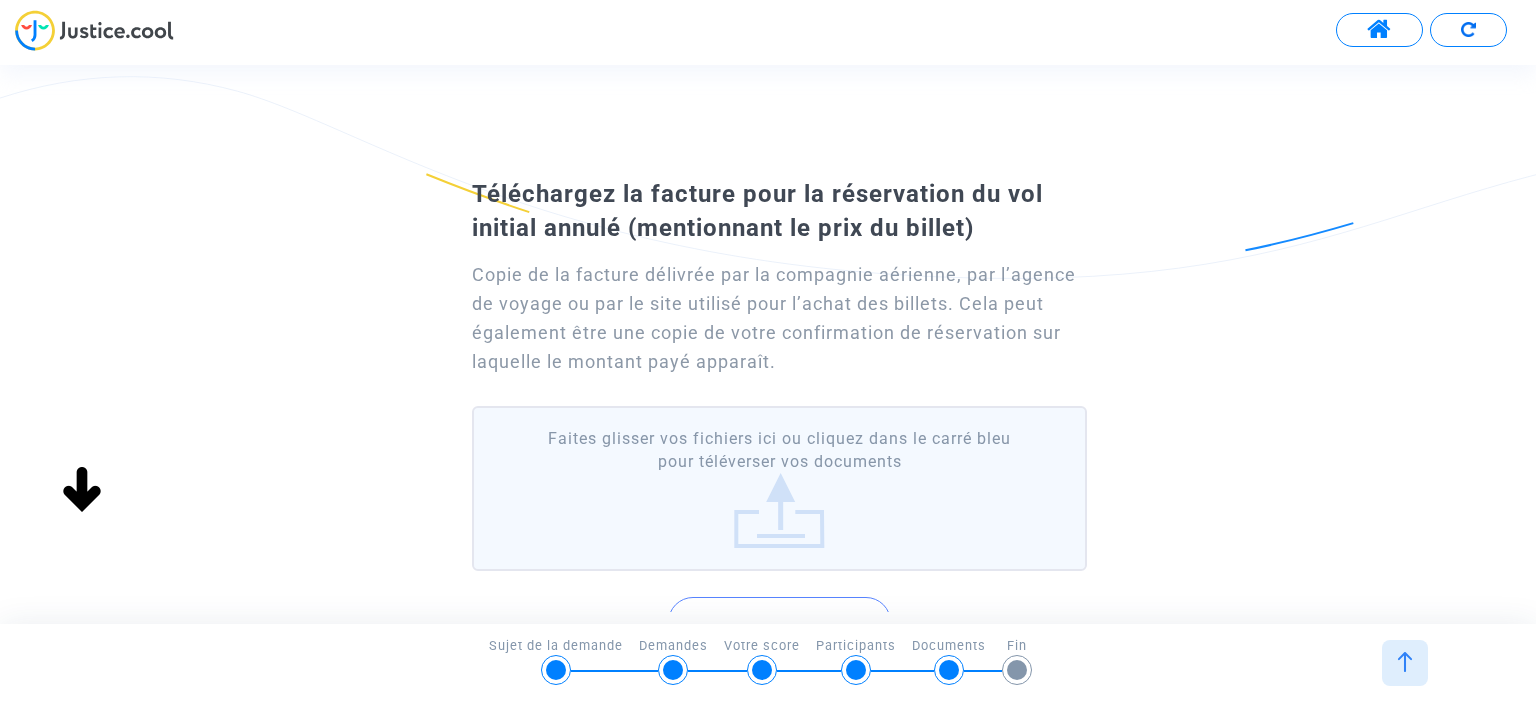 click on "Faites glisser vos fichiers ici ou cliquez dans le carré bleu pour téléverser vos documents" 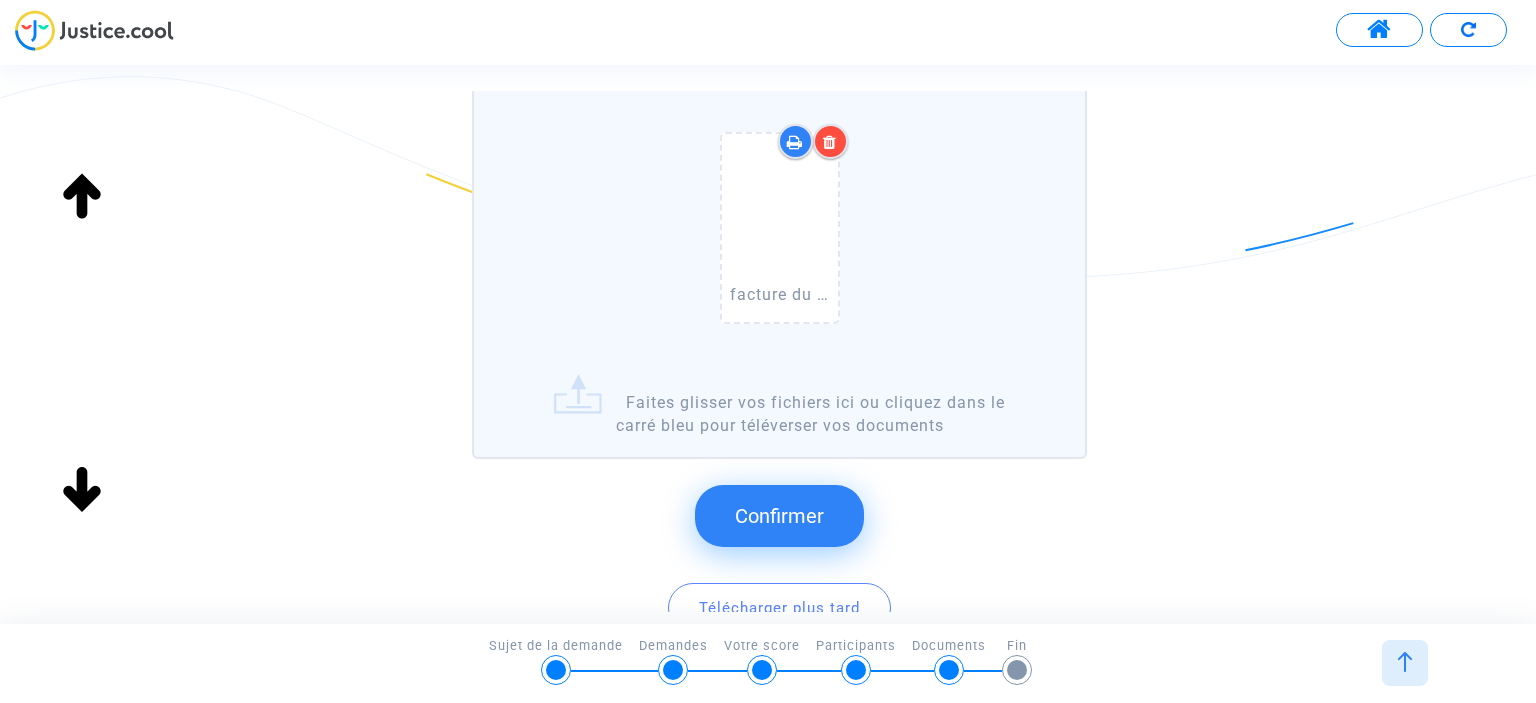 scroll, scrollTop: 324, scrollLeft: 0, axis: vertical 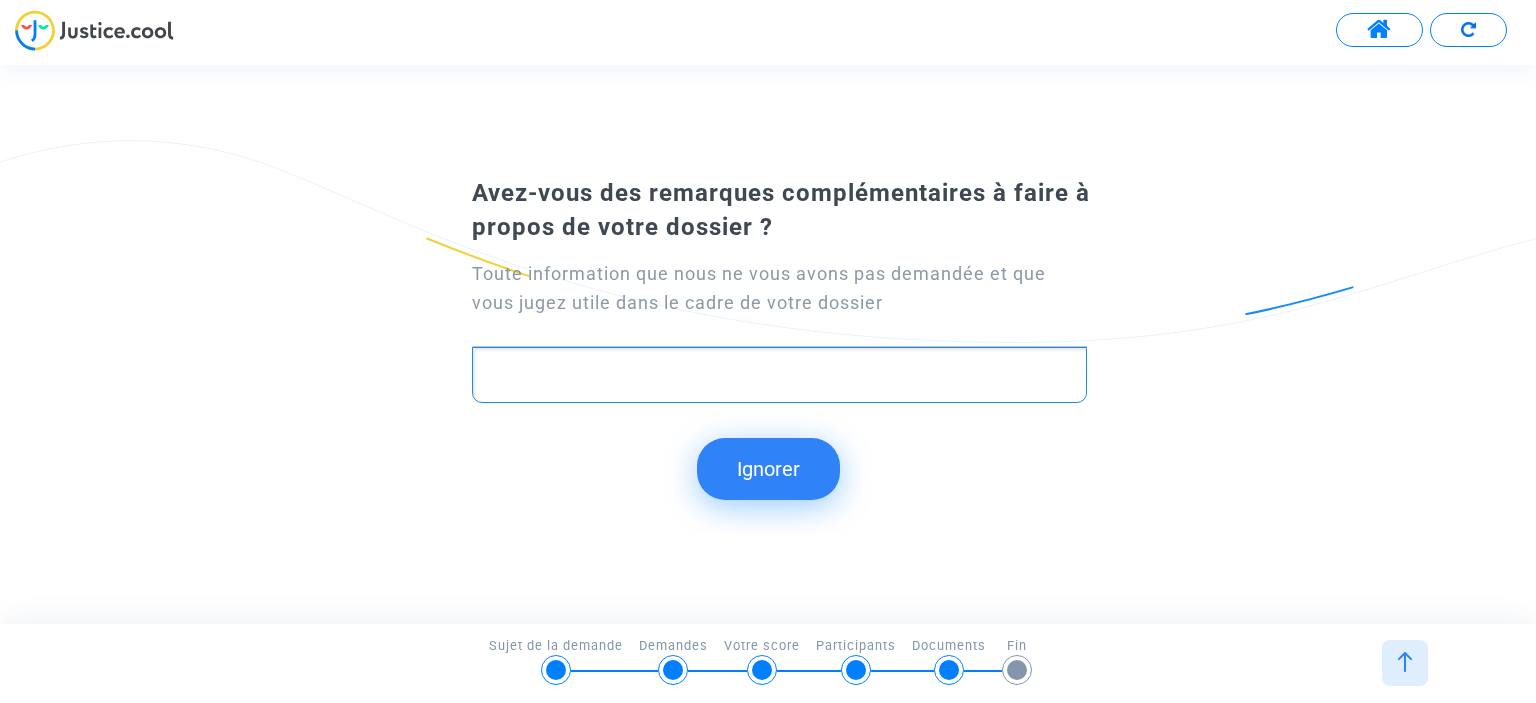 click 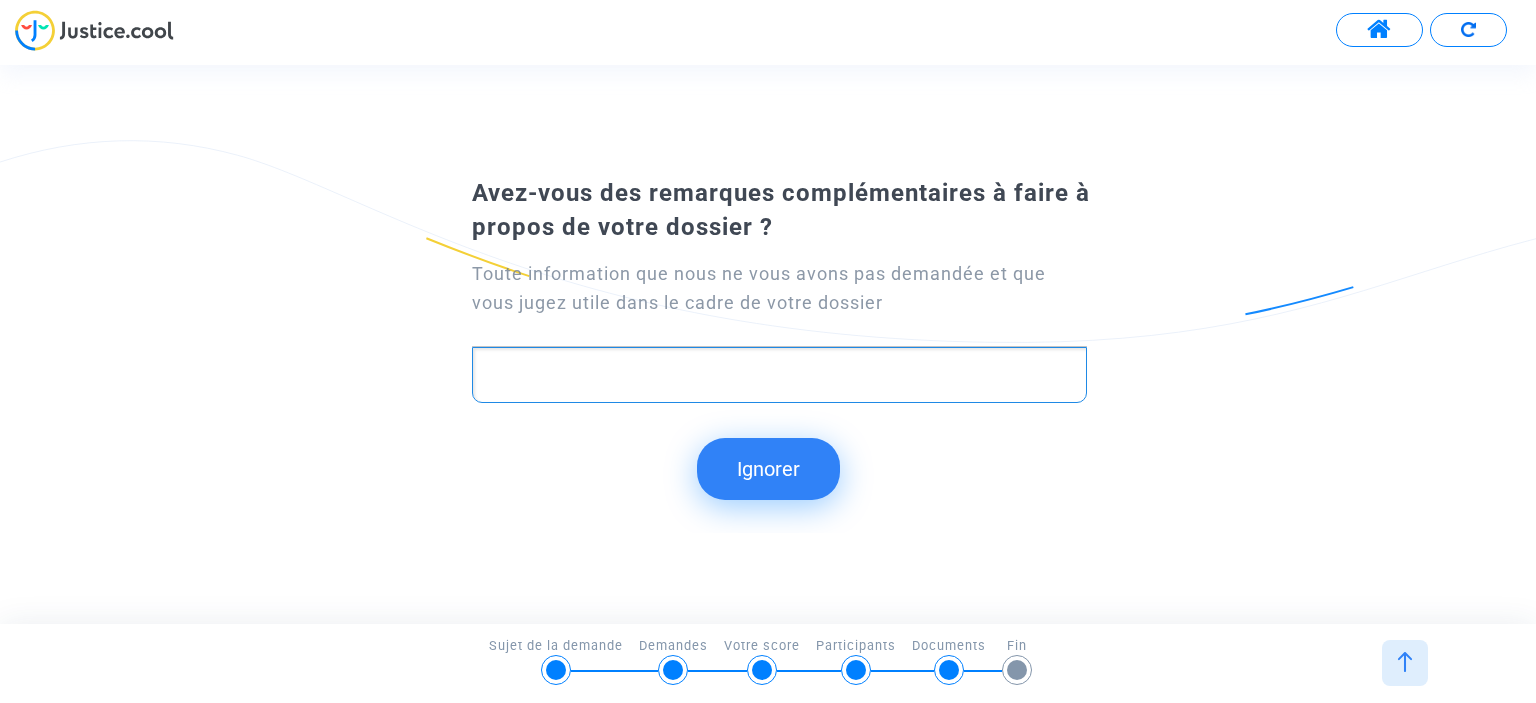 type 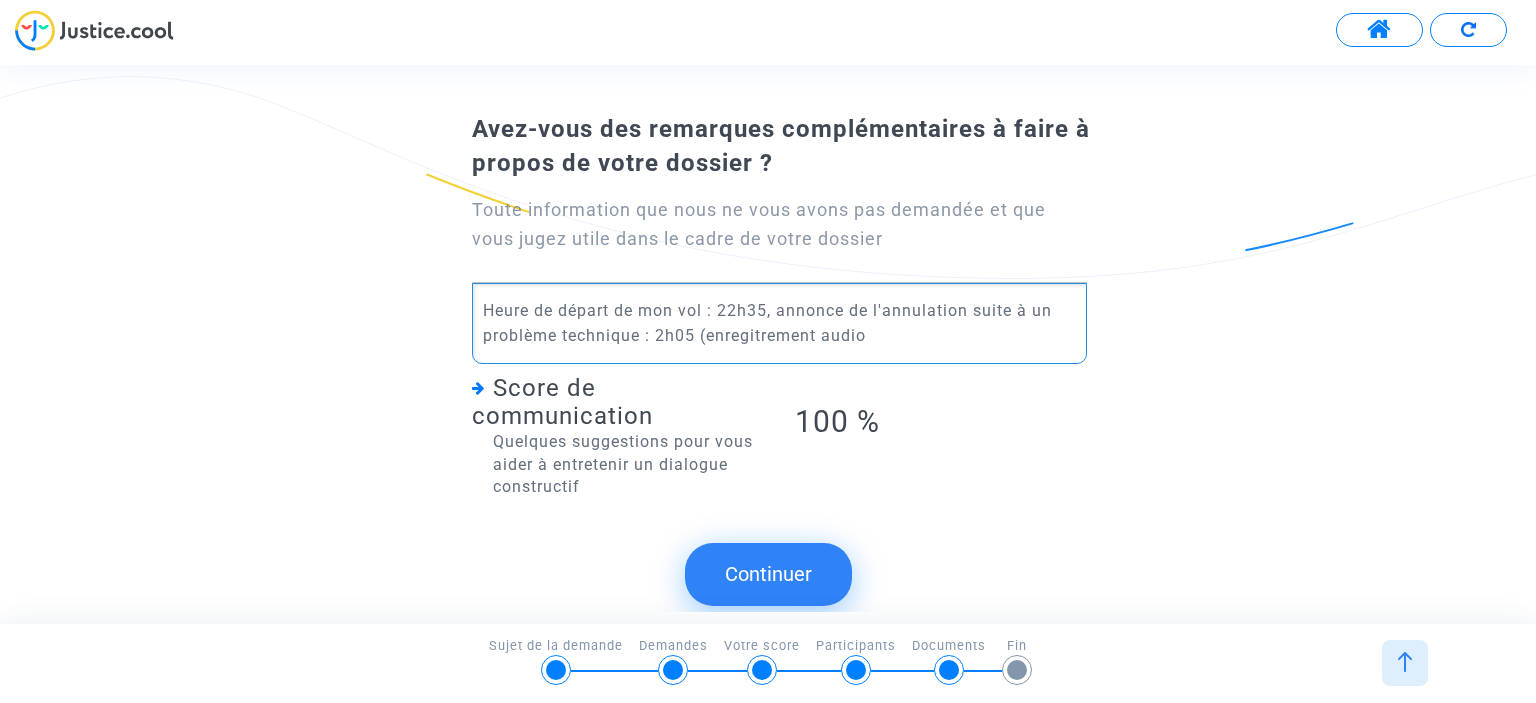click on "Heure de départ de mon vol : 22h35, annonce de l'annulation suite à un problème technique : 2h05 (enregitrement audio" 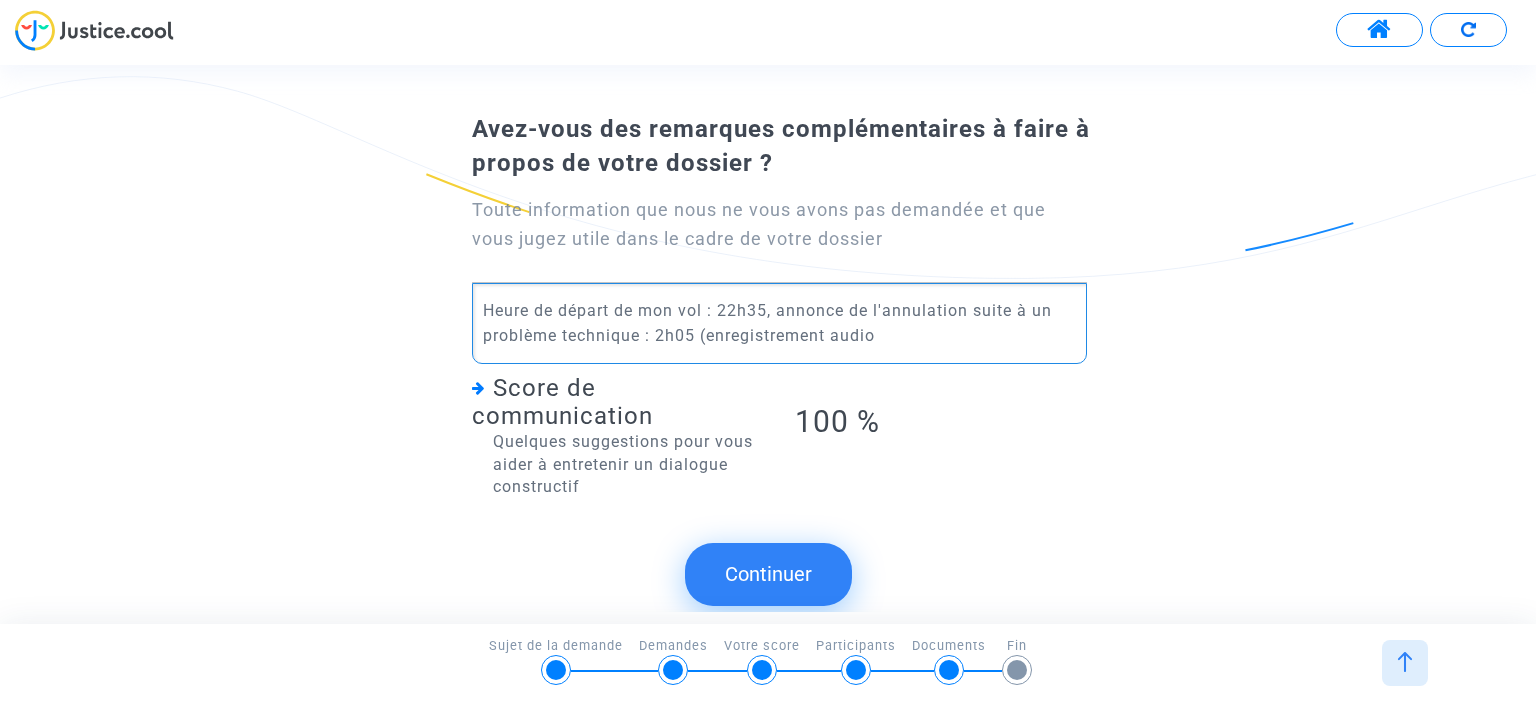 click on "Heure de départ de mon vol : 22h35, annonce de l'annulation suite à un problème technique : 2h05 (enregistrement audio" 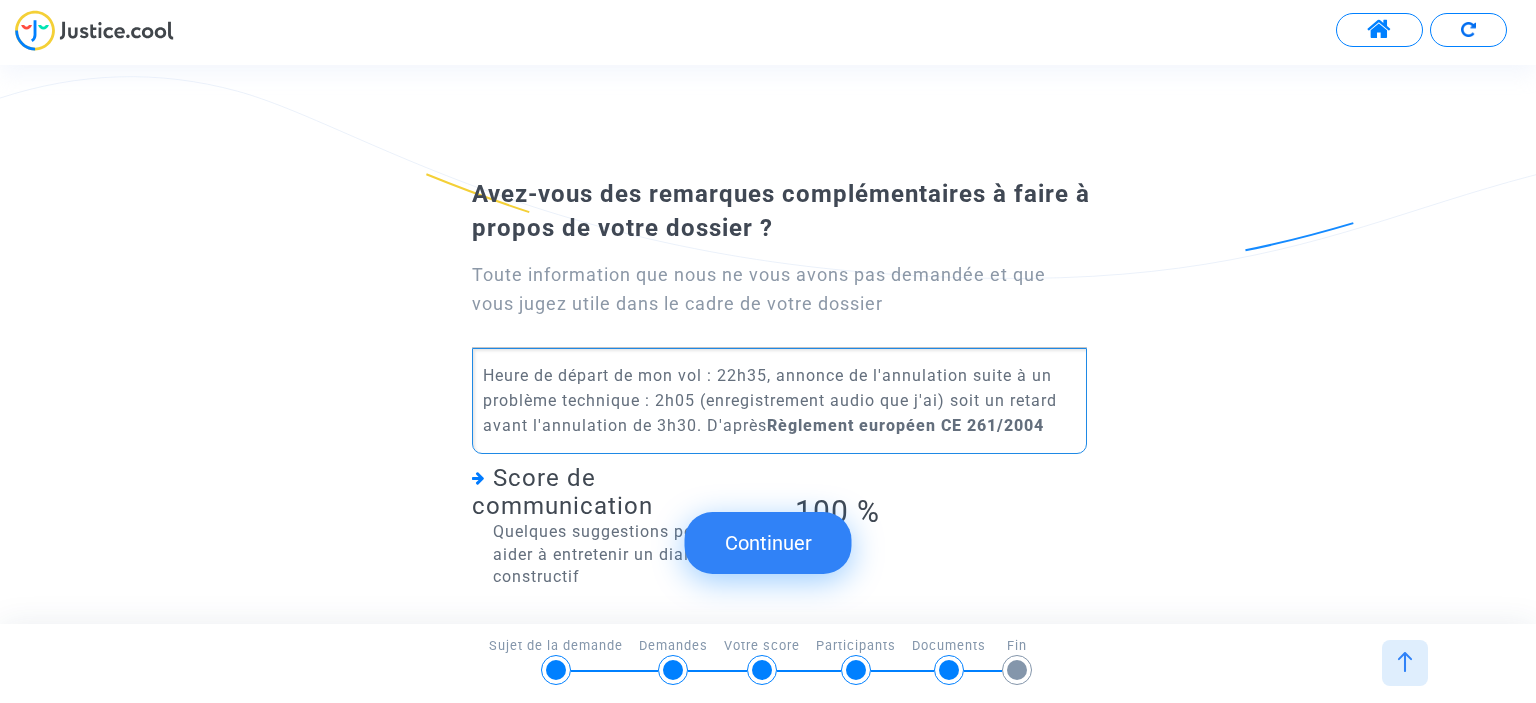 click on "Heure de départ de mon vol : 22h35, annonce de l'annulation suite à un problème technique : 2h05 (enregistrement audio que j'ai) soit un retard avant l'annulation de 3h30. D'après  Règlement européen CE 261/2004" 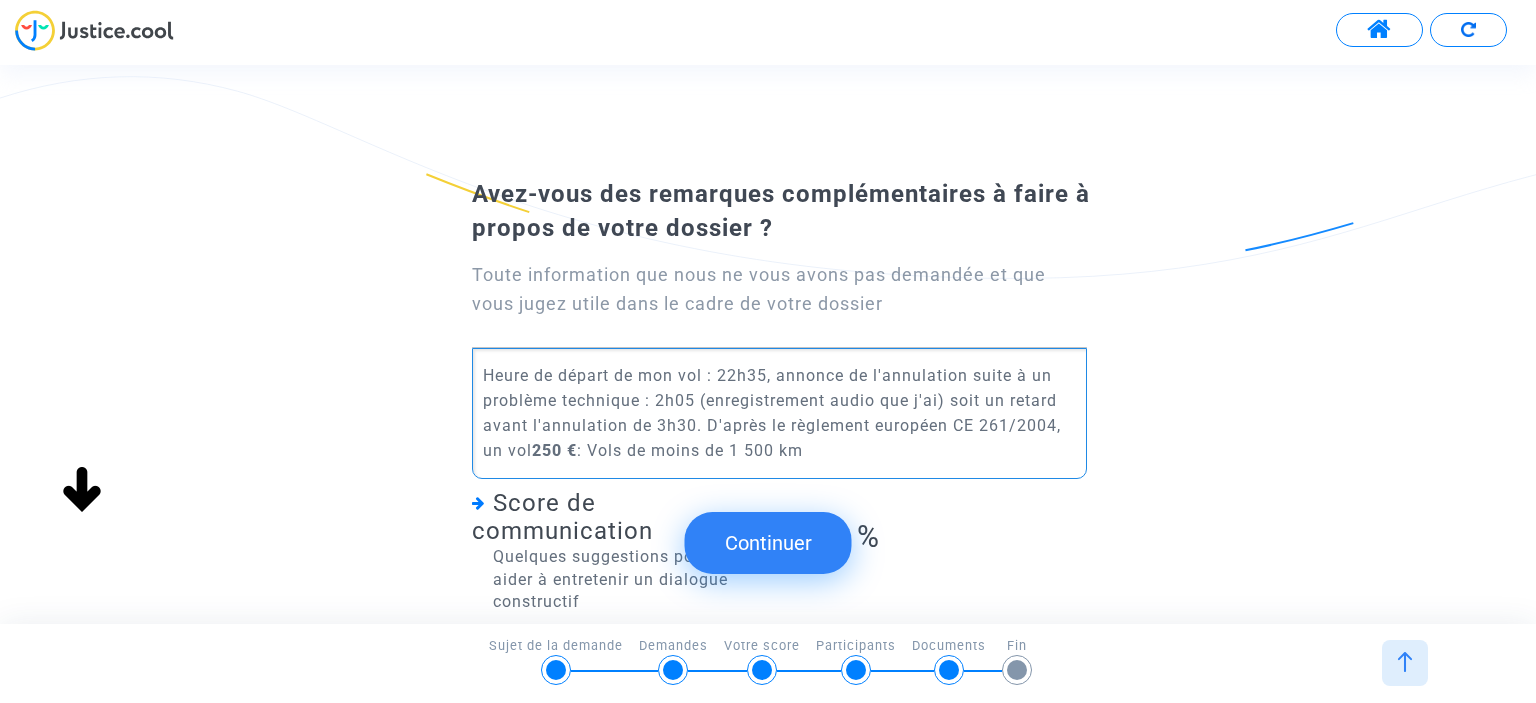 click on "Heure de départ de mon vol : 22h35, annonce de l'annulation suite à un problème technique : 2h05 (enregistrement audio que j'ai) soit un retard avant l'annulation de 3h30. D'après le règlement européen CE 261/2004, un vol  250 €  : Vols de moins de 1 500 km" 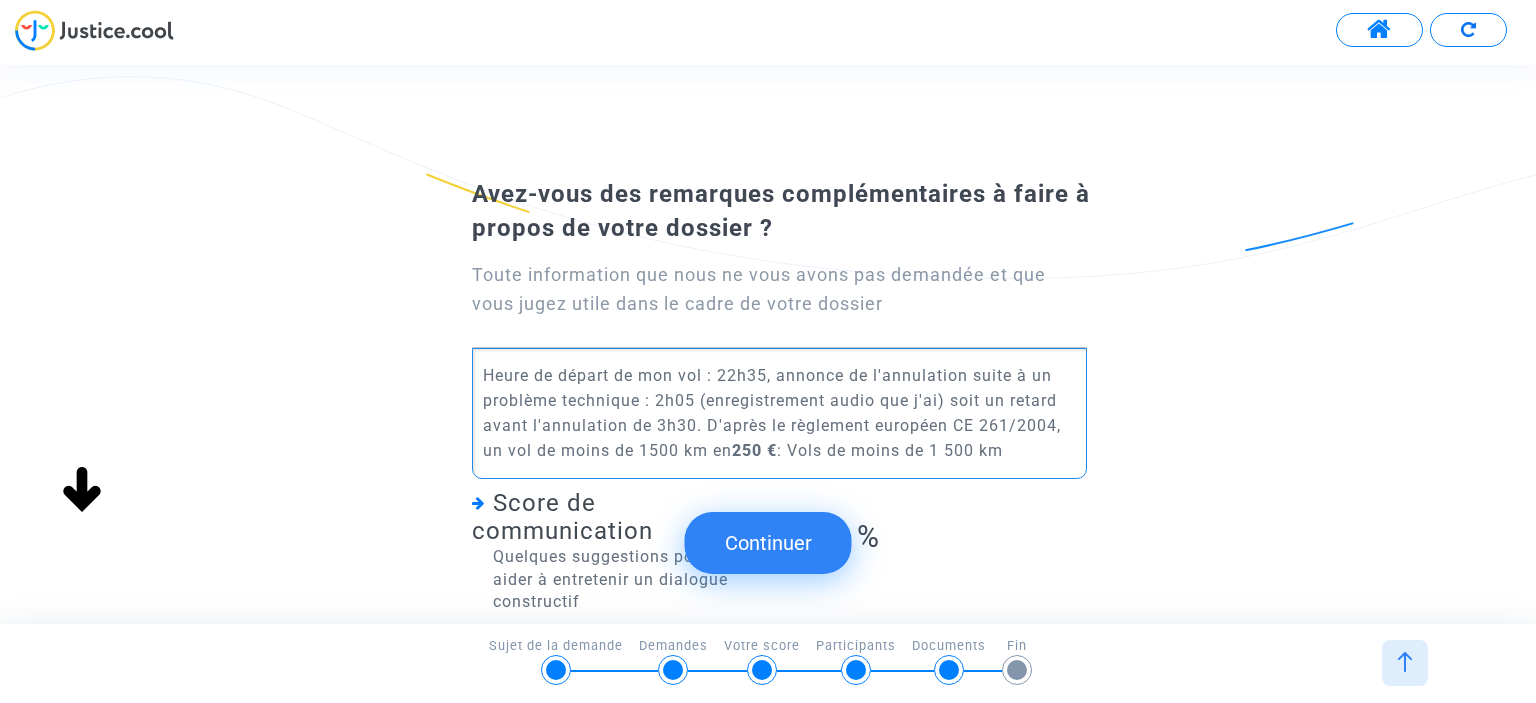 click on "Heure de départ de mon vol : 22h35, annonce de l'annulation suite à un problème technique : 2h05 (enregistrement audio que j'ai) soit un retard avant l'annulation de 3h30. D'après le règlement européen CE 261/2004, un vol de moins de 1500 km en   250 €  : Vols de moins de 1 500 km" 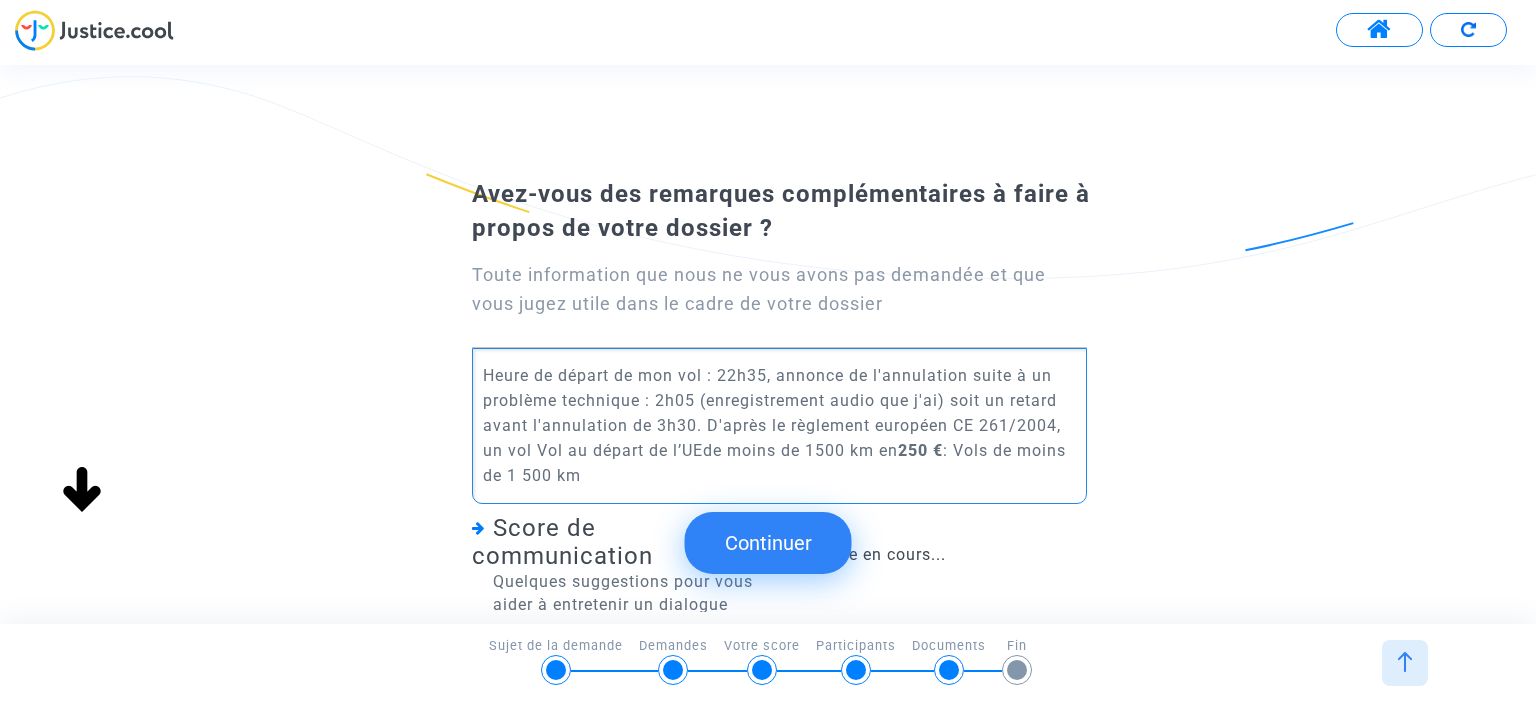 click on "Heure de départ de mon vol : 22h35, annonce de l'annulation suite à un problème technique : 2h05 (enregistrement audio que j'ai) soit un retard avant l'annulation de 3h30. D'après le règlement européen CE 261/2004, un vol Vol au départ de l’UEde moins de 1500 km en   250 €  : Vols de moins de 1 500 km" 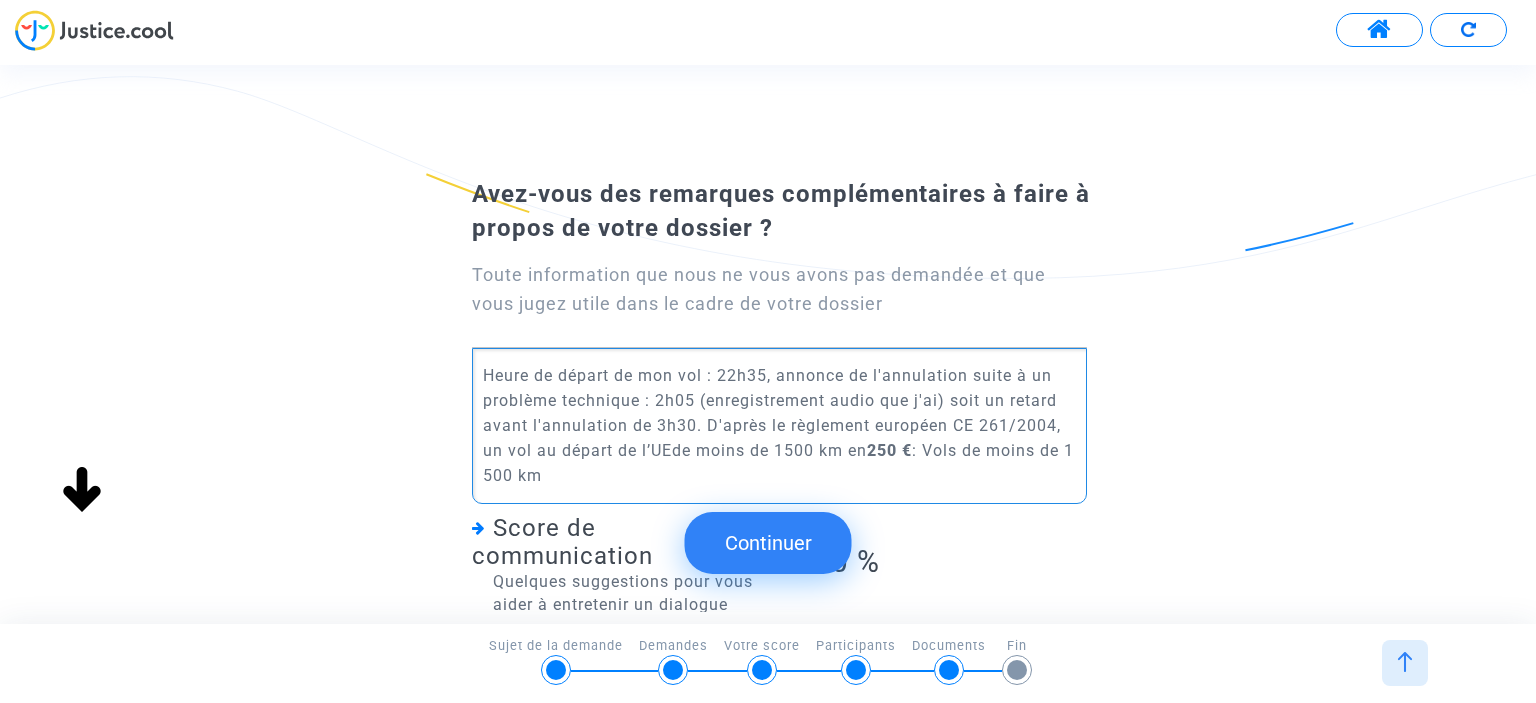 click on "Heure de départ de mon vol : 22h35, annonce de l'annulation suite à un problème technique : 2h05 (enregistrement audio que j'ai) soit un retard avant l'annulation de 3h30. D'après le règlement européen CE 261/2004, un vol au départ de l’UEde moins de 1500 km en   250 €  : Vols de moins de 1 500 km" 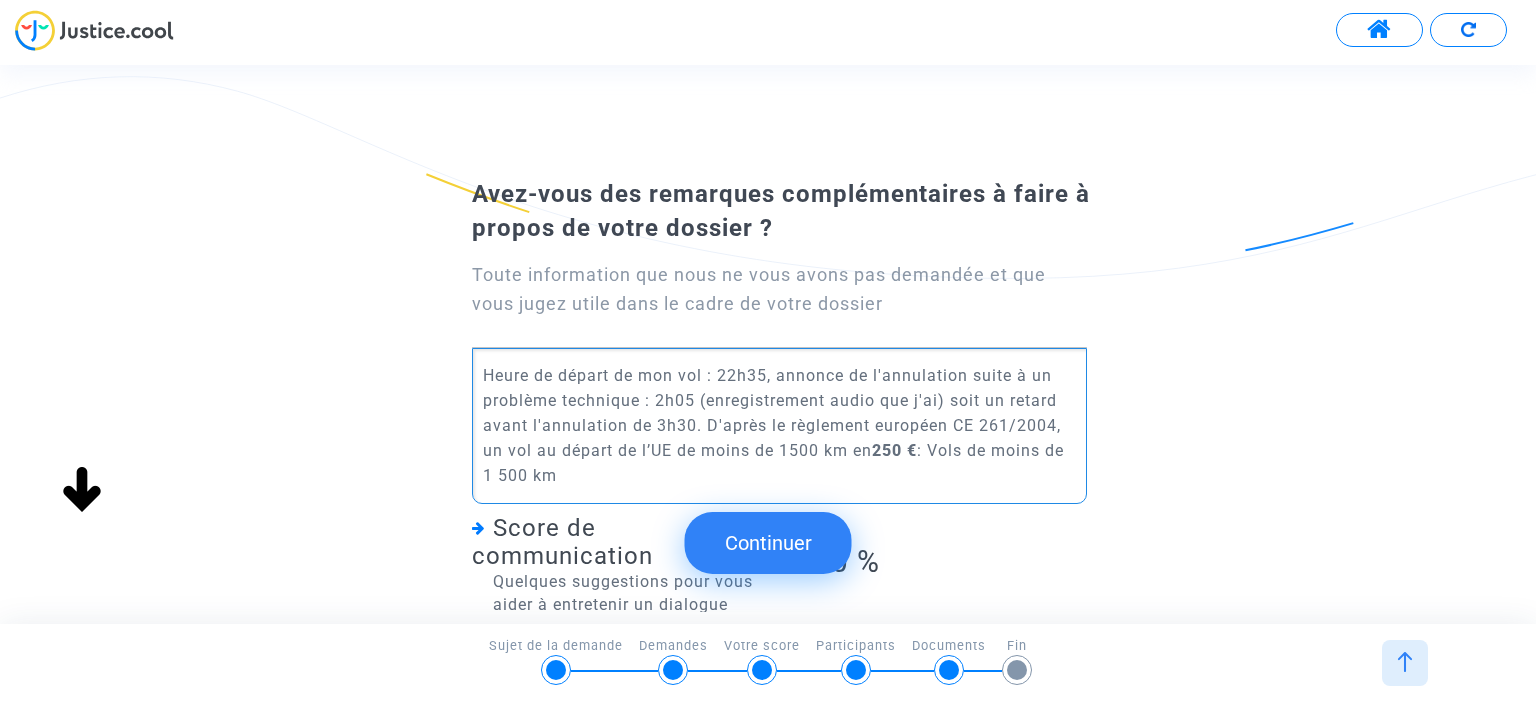 click on "Heure de départ de mon vol : 22h35, annonce de l'annulation suite à un problème technique : 2h05 (enregistrement audio que j'ai) soit un retard avant l'annulation de 3h30. D'après le règlement européen CE 261/2004, un vol au départ de l’UE de moins de 1500 km en   250 €  : Vols de moins de 1 500 km" 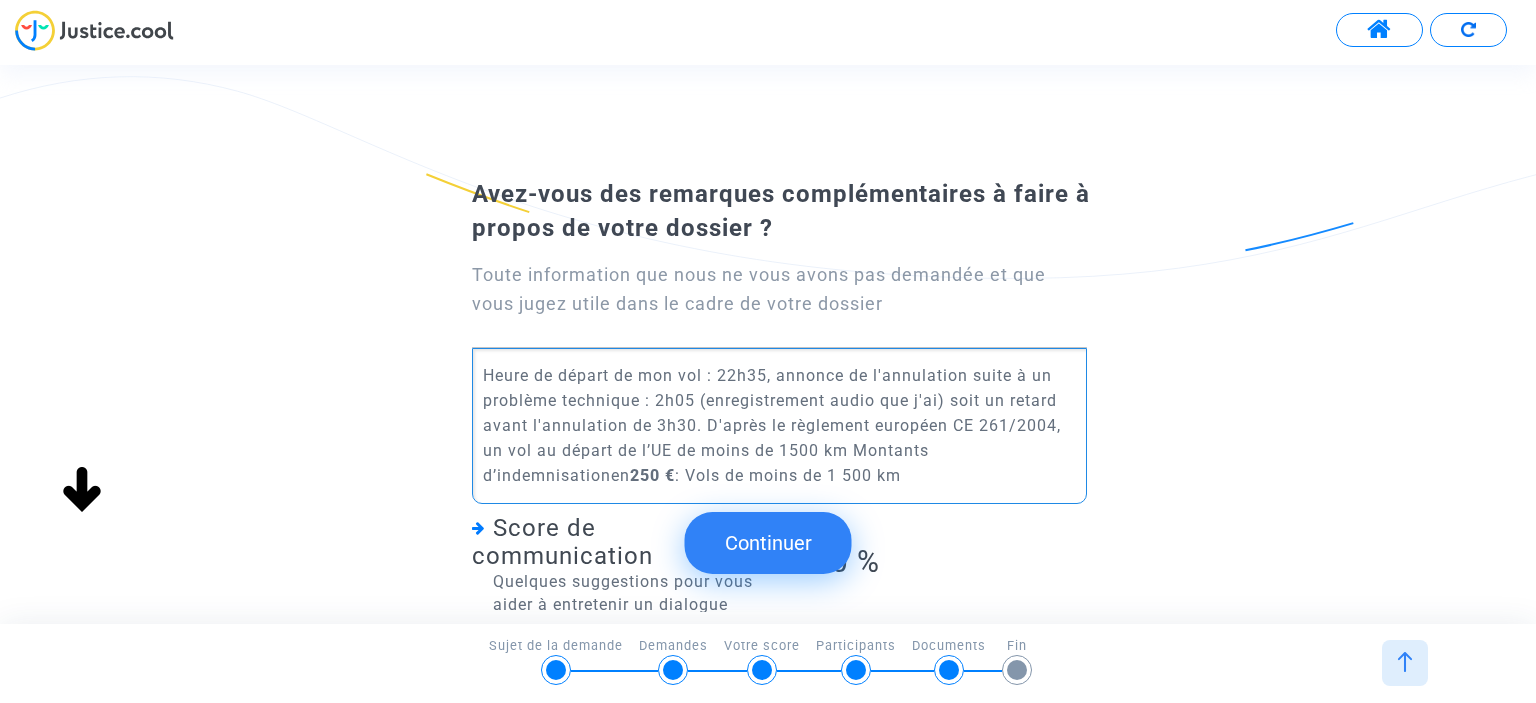 click on "Heure de départ de mon vol : 22h35, annonce de l'annulation suite à un problème technique : 2h05 (enregistrement audio que j'ai) soit un retard avant l'annulation de 3h30. D'après le règlement européen CE 261/2004, un vol au départ de l’UE de moins de 1500 km Montants d’indemnisationen   250 €  : Vols de moins de 1 500 km" 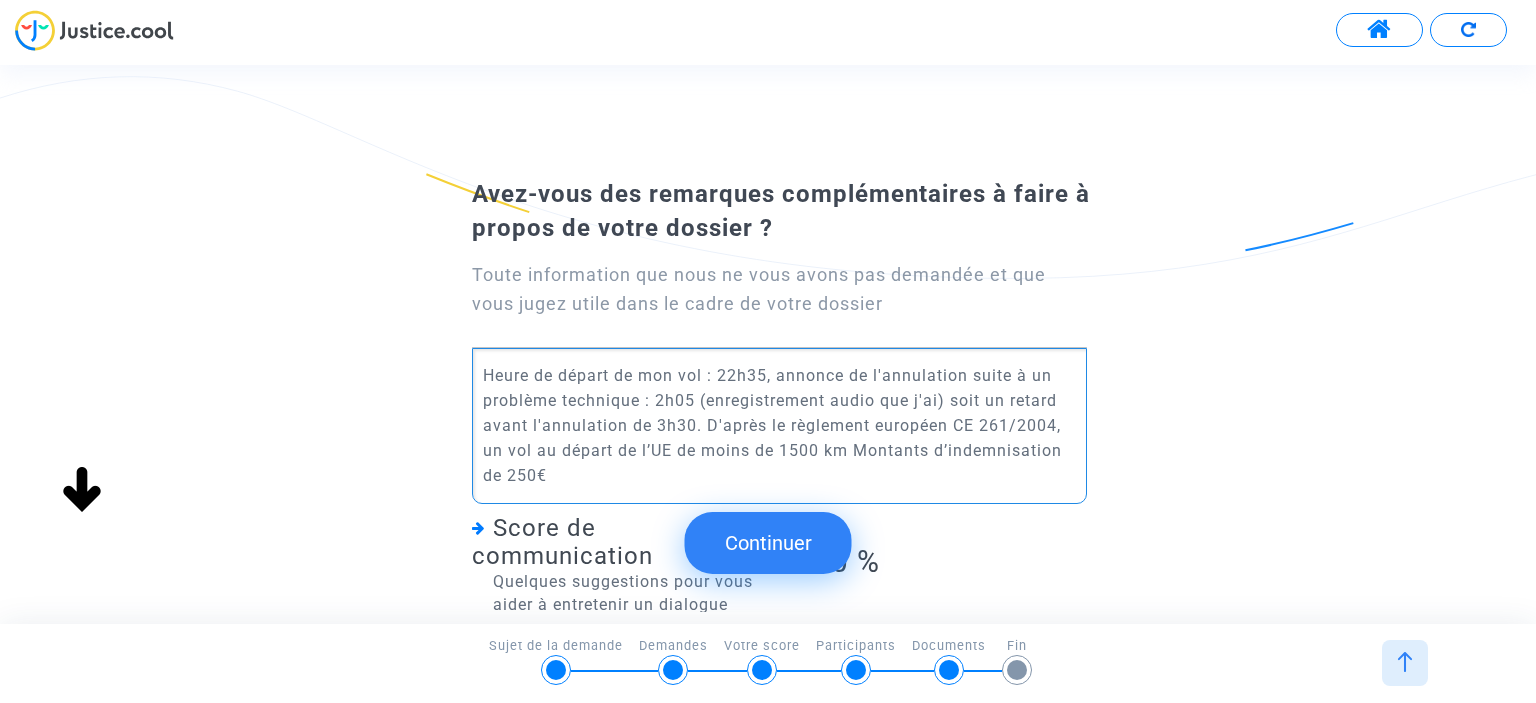 click on "Heure de départ de mon vol : 22h35, annonce de l'annulation suite à un problème technique : 2h05 (enregistrement audio que j'ai) soit un retard avant l'annulation de 3h30. D'après le règlement européen CE 261/2004, un vol au départ de l’UE de moins de 1500 km Montants d’indemnisation de 250€" 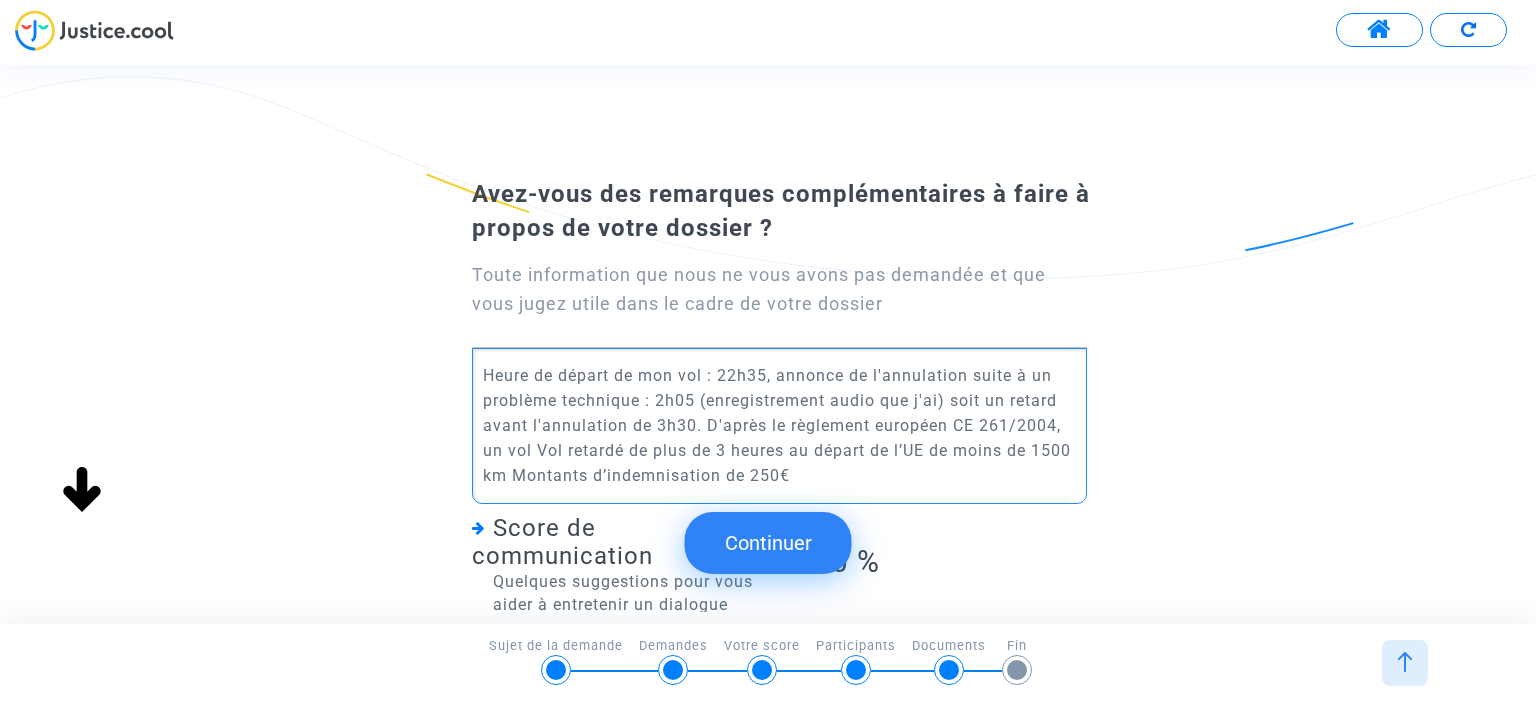 click on "Heure de départ de mon vol : 22h35, annonce de l'annulation suite à un problème technique : 2h05 (enregistrement audio que j'ai) soit un retard avant l'annulation de 3h30. D'après le règlement européen CE 261/2004, un vol Vol retardé de plus de 3 heures au départ de l’UE de moins de 1500 km Montants d’indemnisation de 250€" 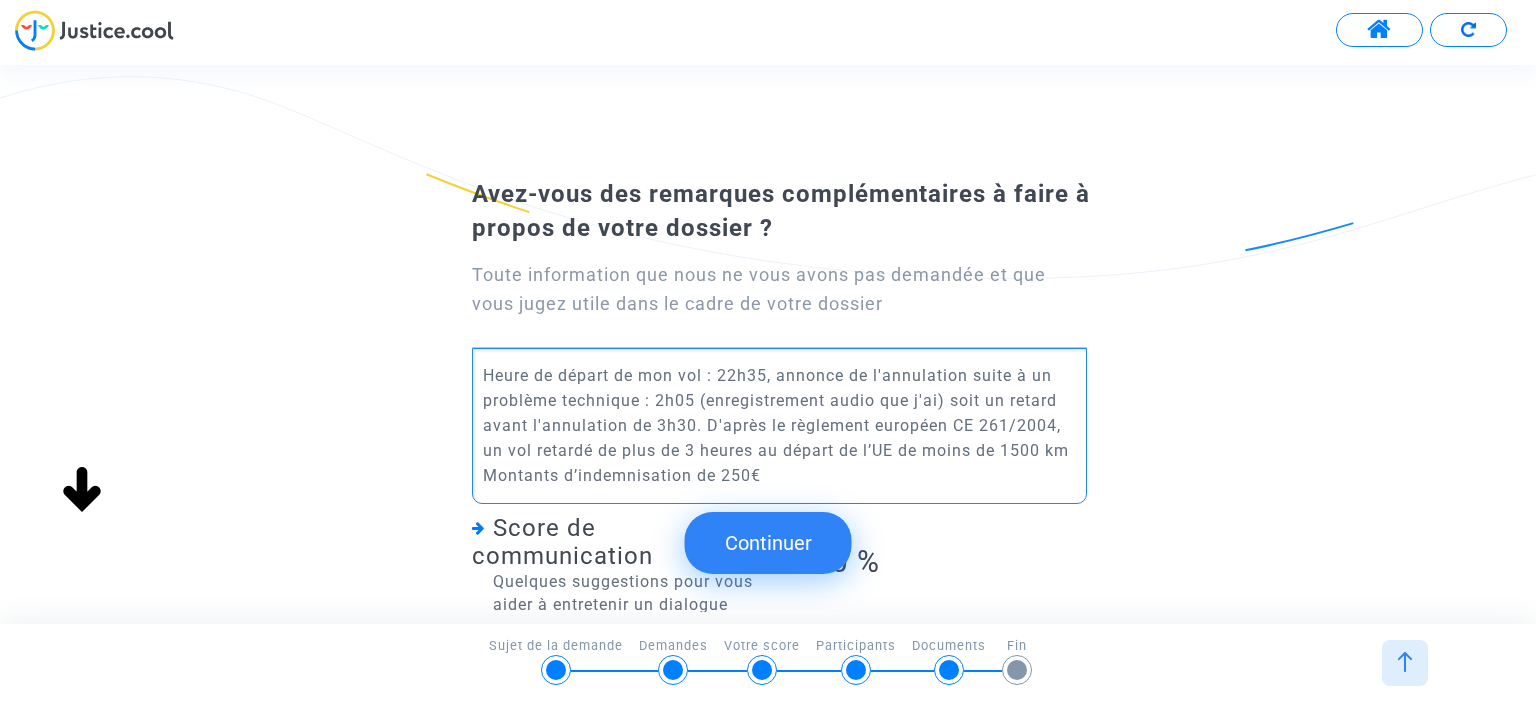 click on "Heure de départ de mon vol : 22h35, annonce de l'annulation suite à un problème technique : 2h05 (enregistrement audio que j'ai) soit un retard avant l'annulation de 3h30. D'après le règlement européen CE 261/2004, un vol retardé de plus de 3 heures au départ de l’UE de moins de 1500 km Montants d’indemnisation de 250€" 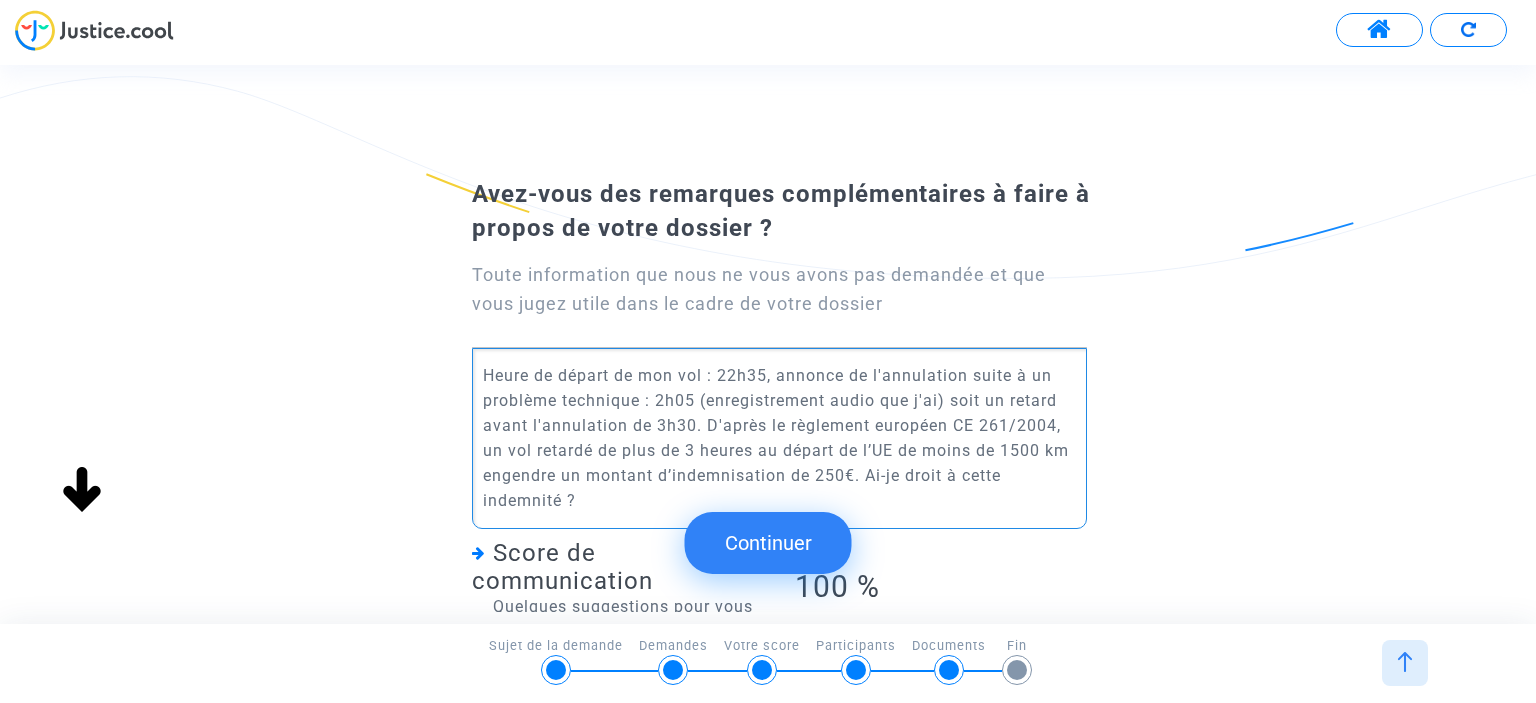 click on "Heure de départ de mon vol : 22h35, annonce de l'annulation suite à un problème technique : 2h05 (enregistrement audio que j'ai) soit un retard avant l'annulation de 3h30. D'après le règlement européen CE 261/2004, un vol retardé de plus de 3 heures au départ de l’UE de moins de 1500 km engendre un montant d’indemnisation de 250€. Ai-je droit à cette indemnité ?" 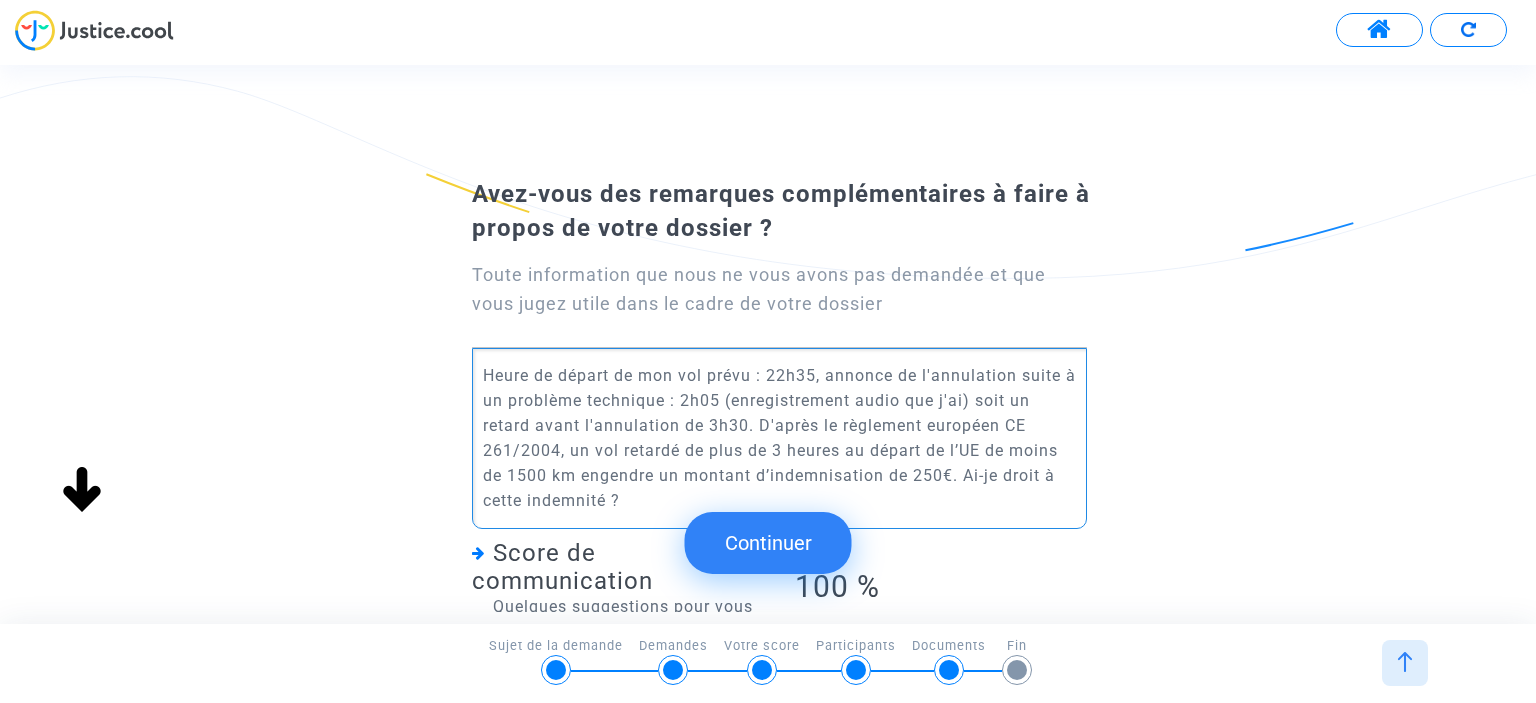 click on "Heure de départ de mon vol prévu : 22h35, annonce de l'annulation suite à un problème technique : 2h05 (enregistrement audio que j'ai) soit un retard avant l'annulation de 3h30. D'après le règlement européen CE 261/2004, un vol retardé de plus de 3 heures au départ de l’UE de moins de 1500 km engendre un montant d’indemnisation de 250€. Ai-je droit à cette indemnité ?" 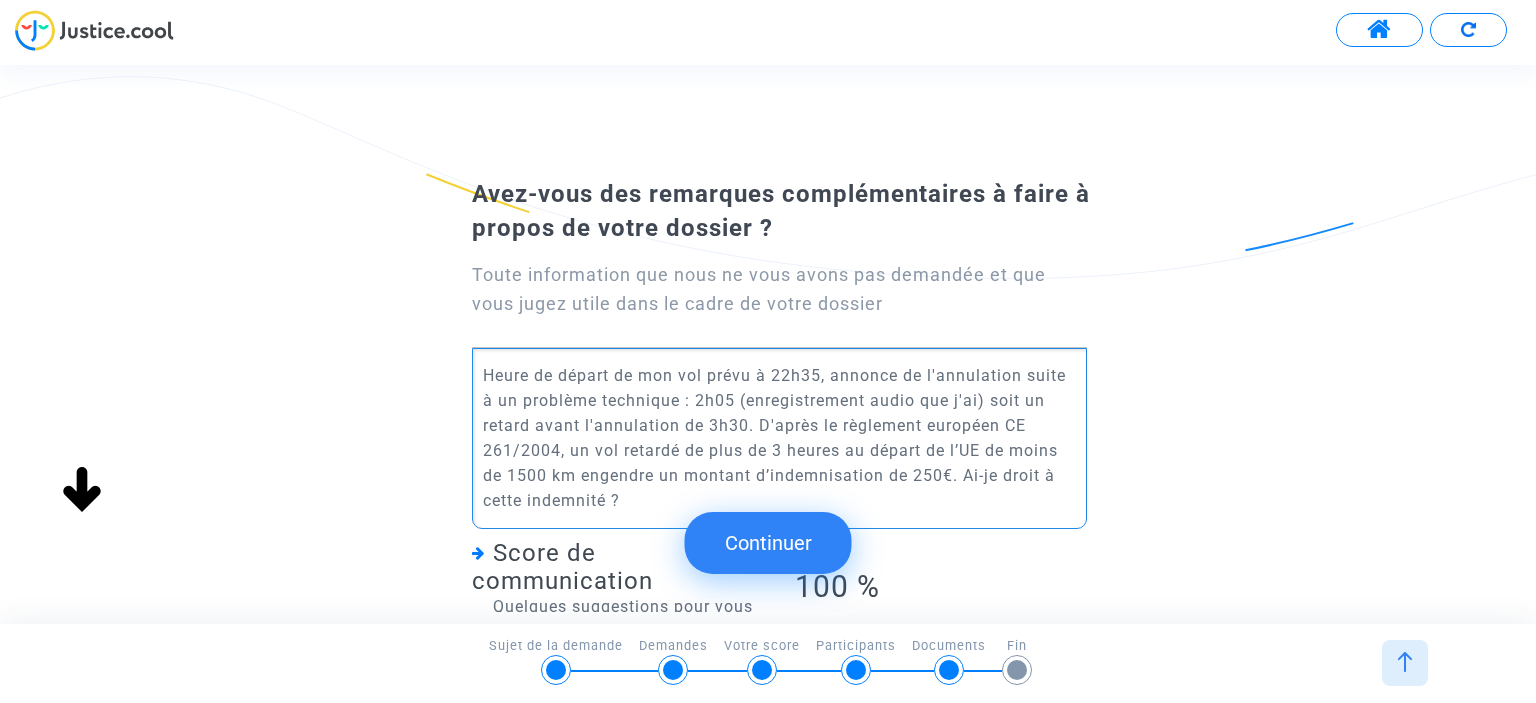 click on "Continuer" 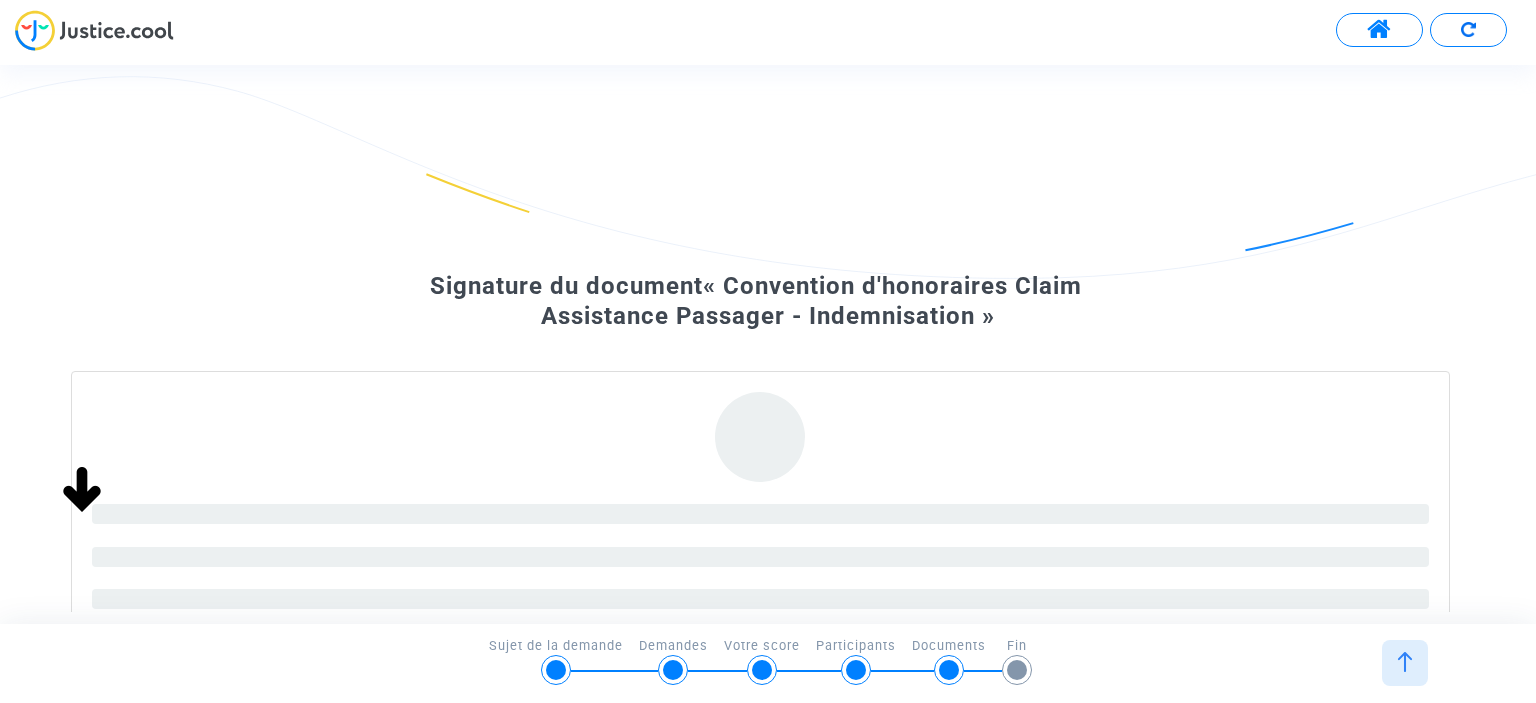 scroll, scrollTop: 177, scrollLeft: 0, axis: vertical 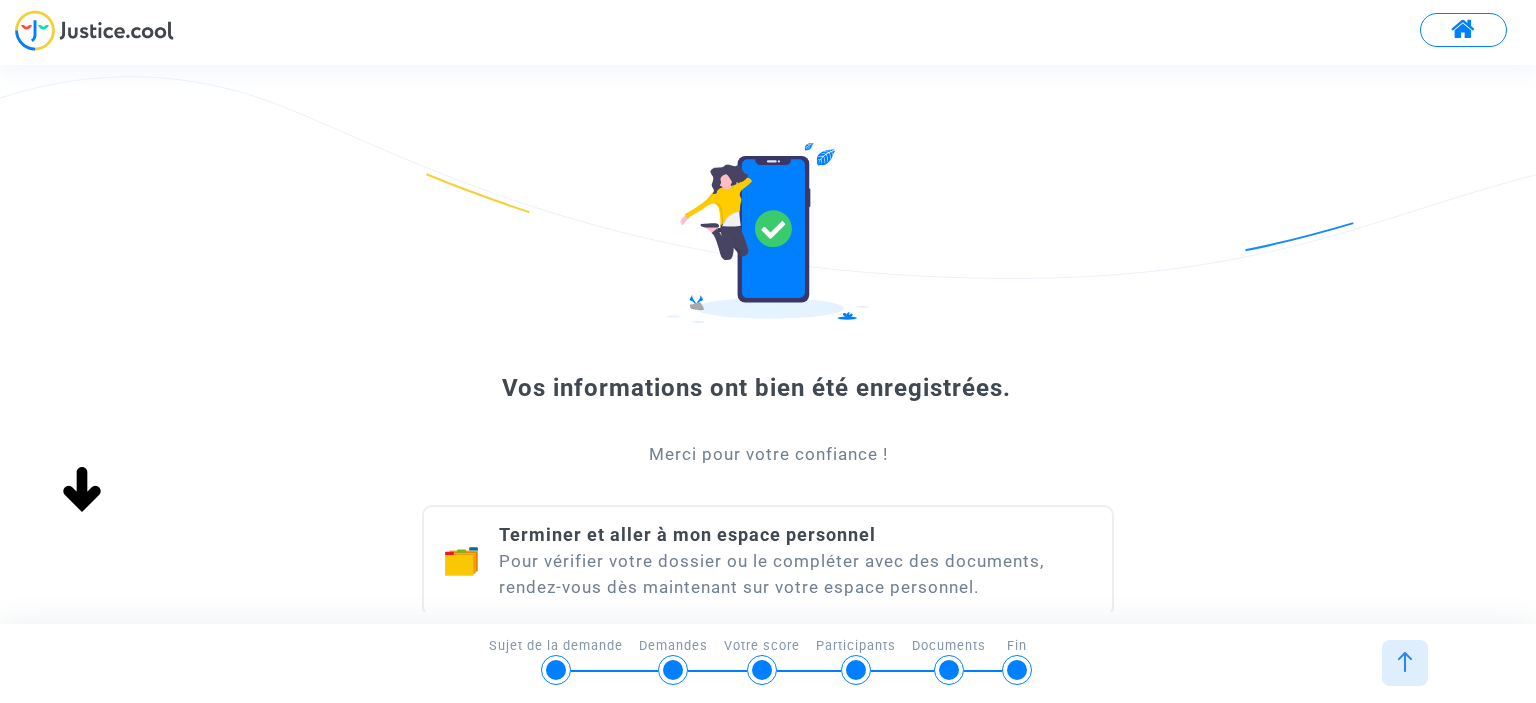 click on "Vos informations ont bien été enregistrées. Merci pour votre confiance !  Terminer et aller à mon espace personnel  Pour vérifier votre dossier ou le compléter avec des documents, rendez-vous dès maintenant sur votre espace personnel." 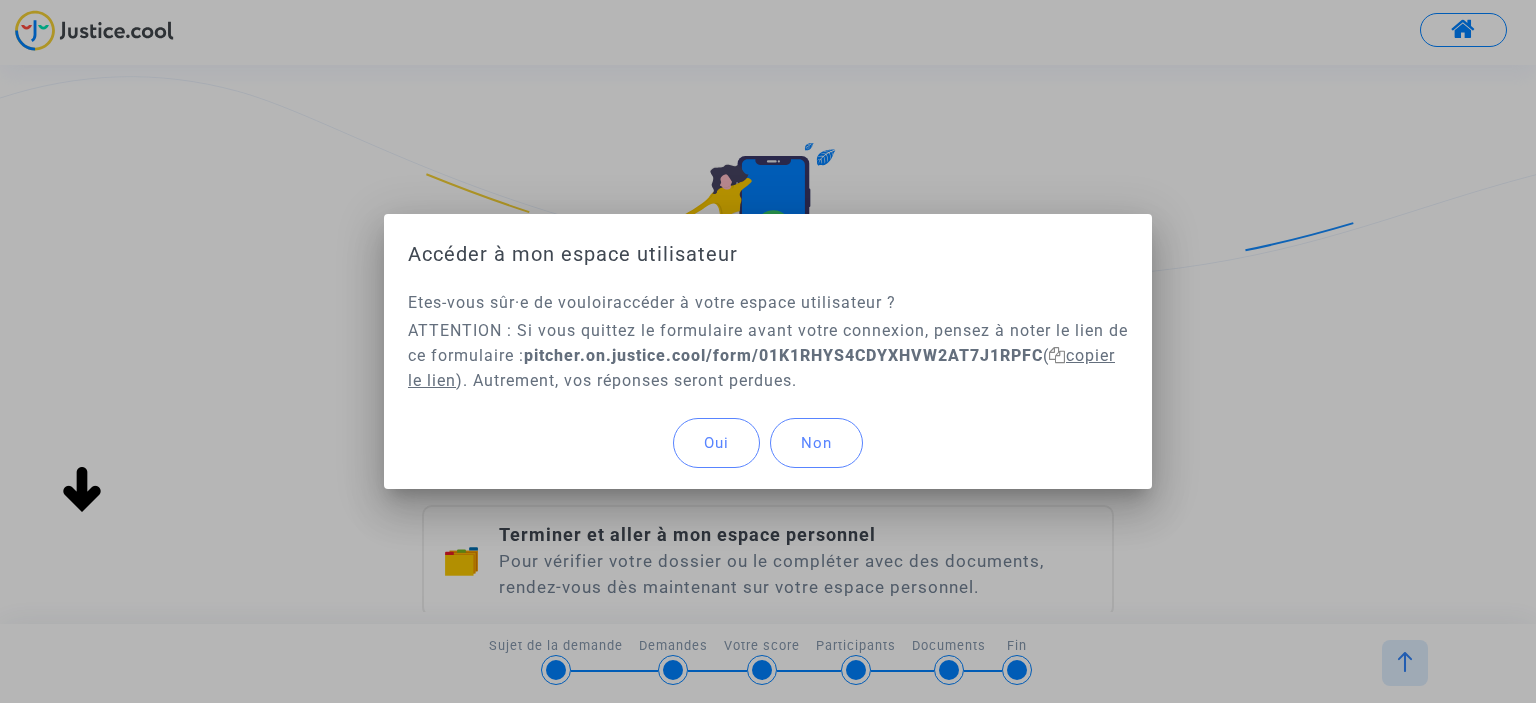 click at bounding box center [1057, 355] 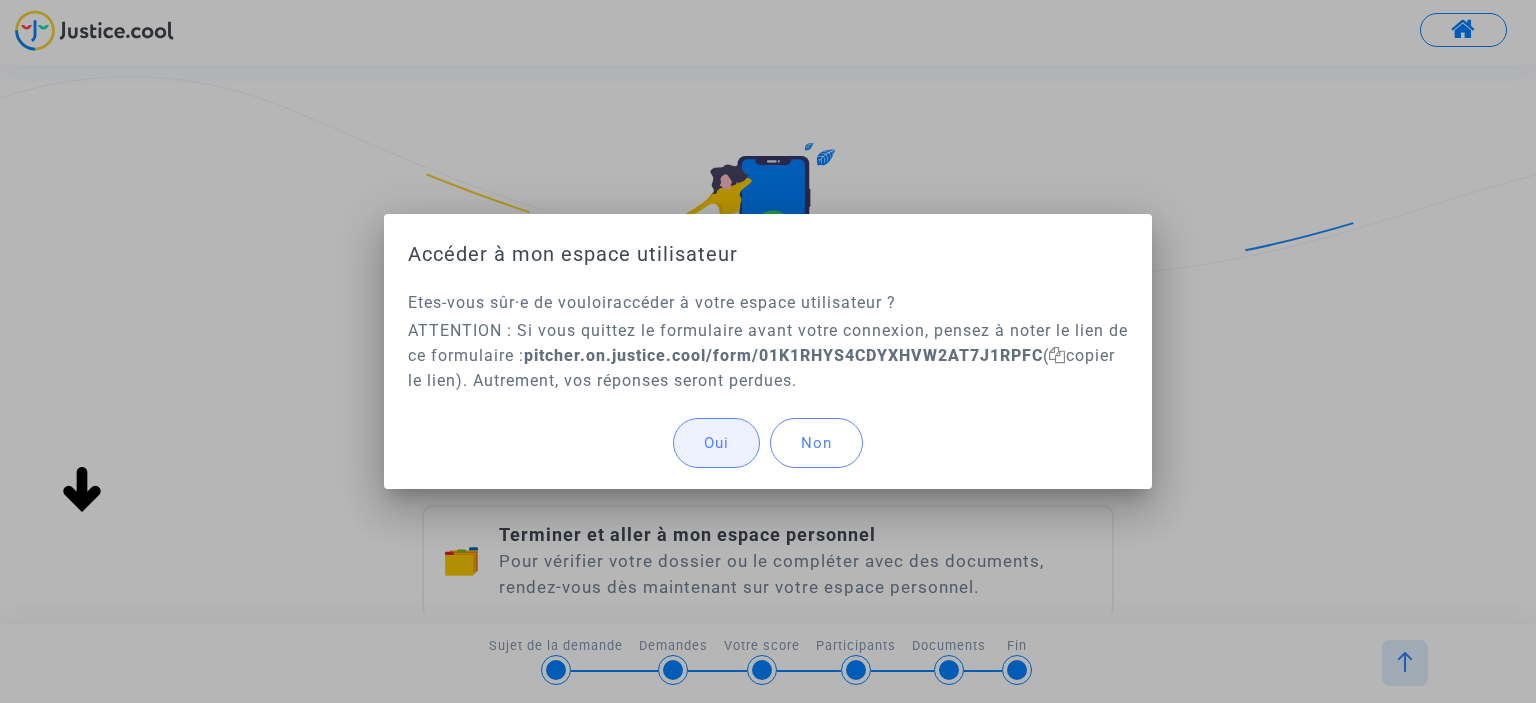 click on "Oui" at bounding box center [716, 443] 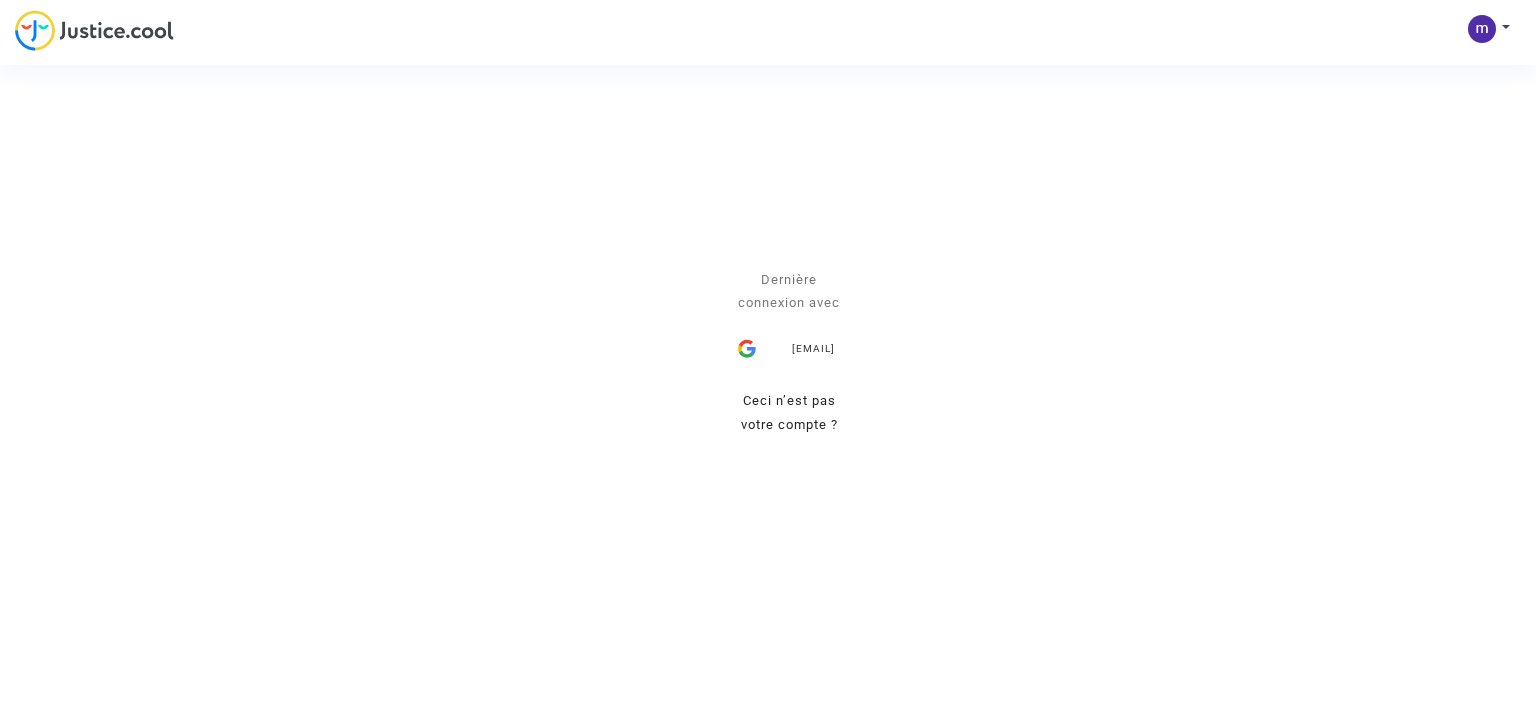 click on "Se connecter Dernière connexion avec mvogt6783@example.com Ceci n’est pas votre compte ? Envoyer" 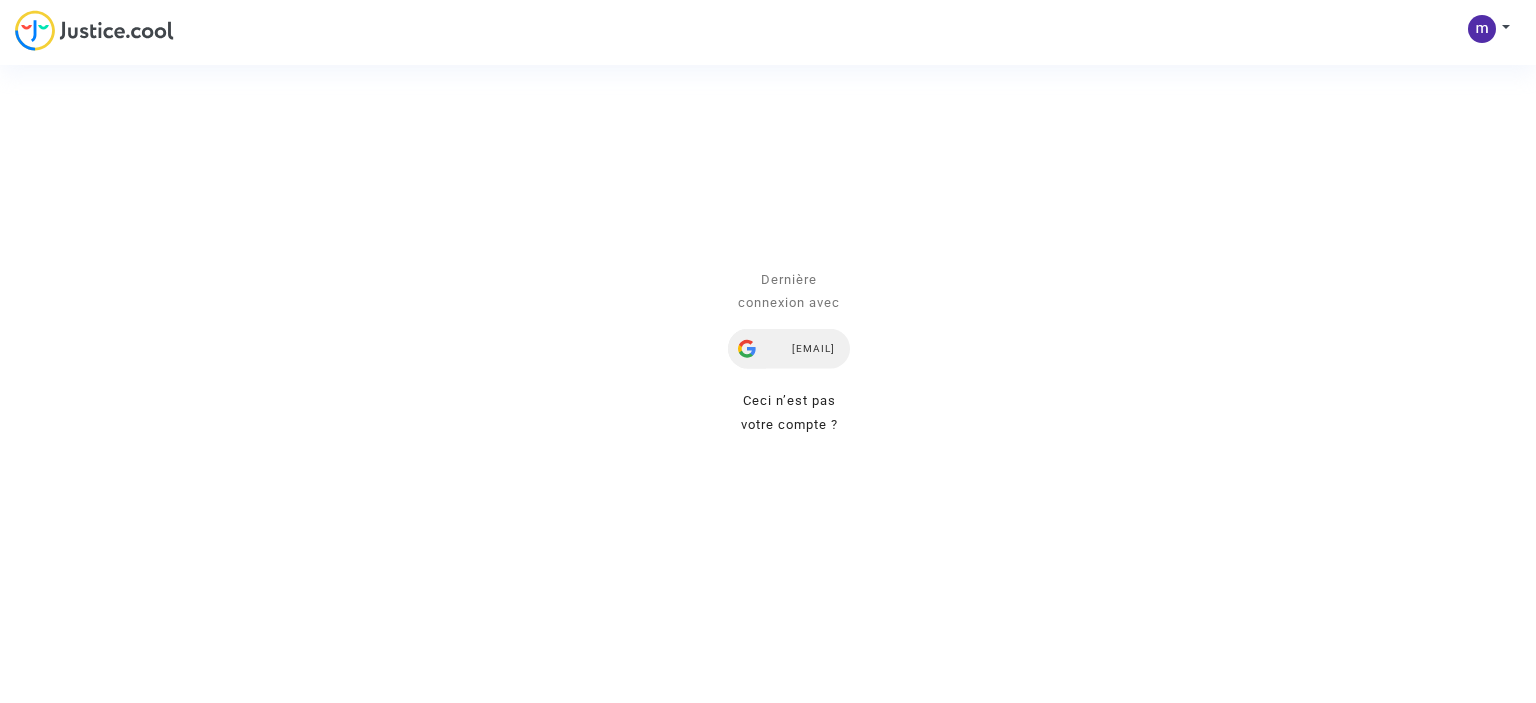 click on "[EMAIL]" at bounding box center [789, 349] 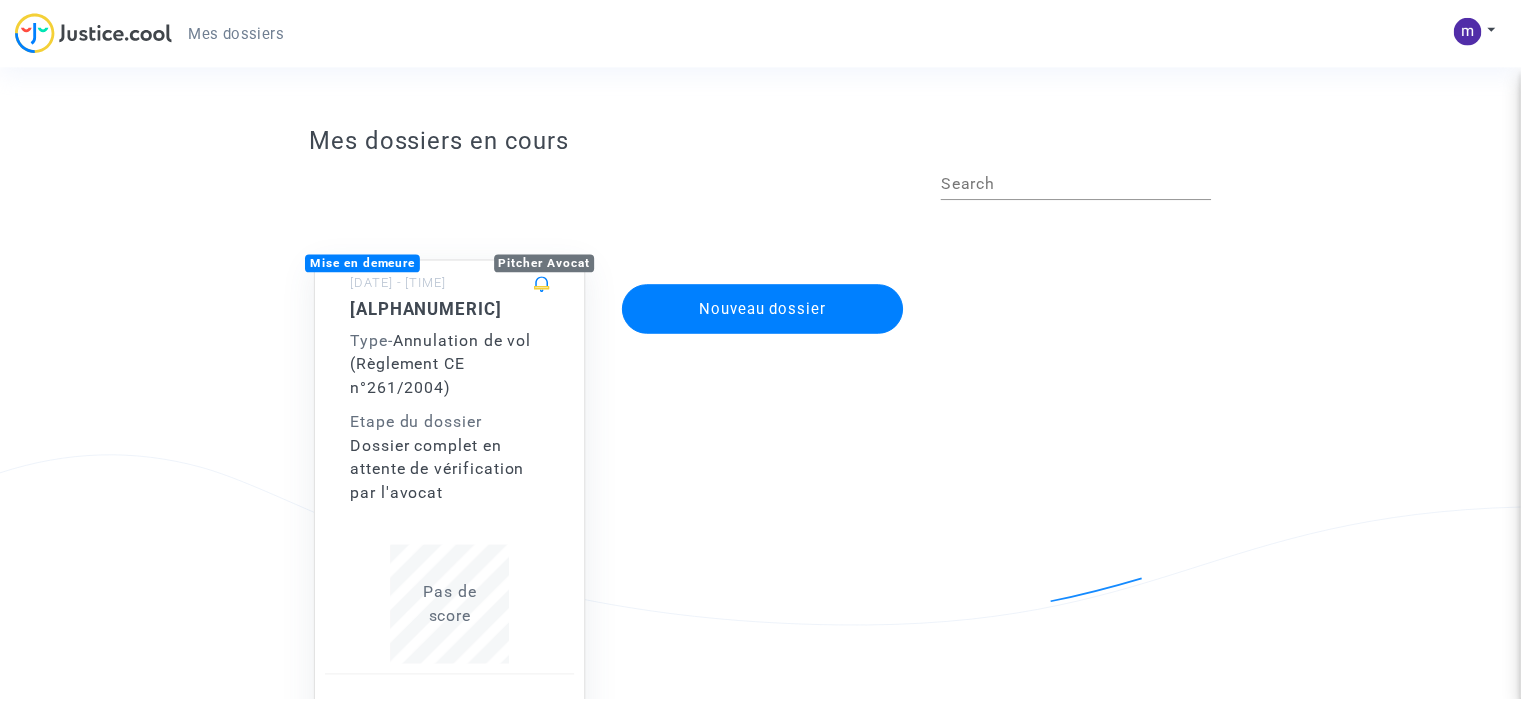 scroll, scrollTop: 0, scrollLeft: 0, axis: both 